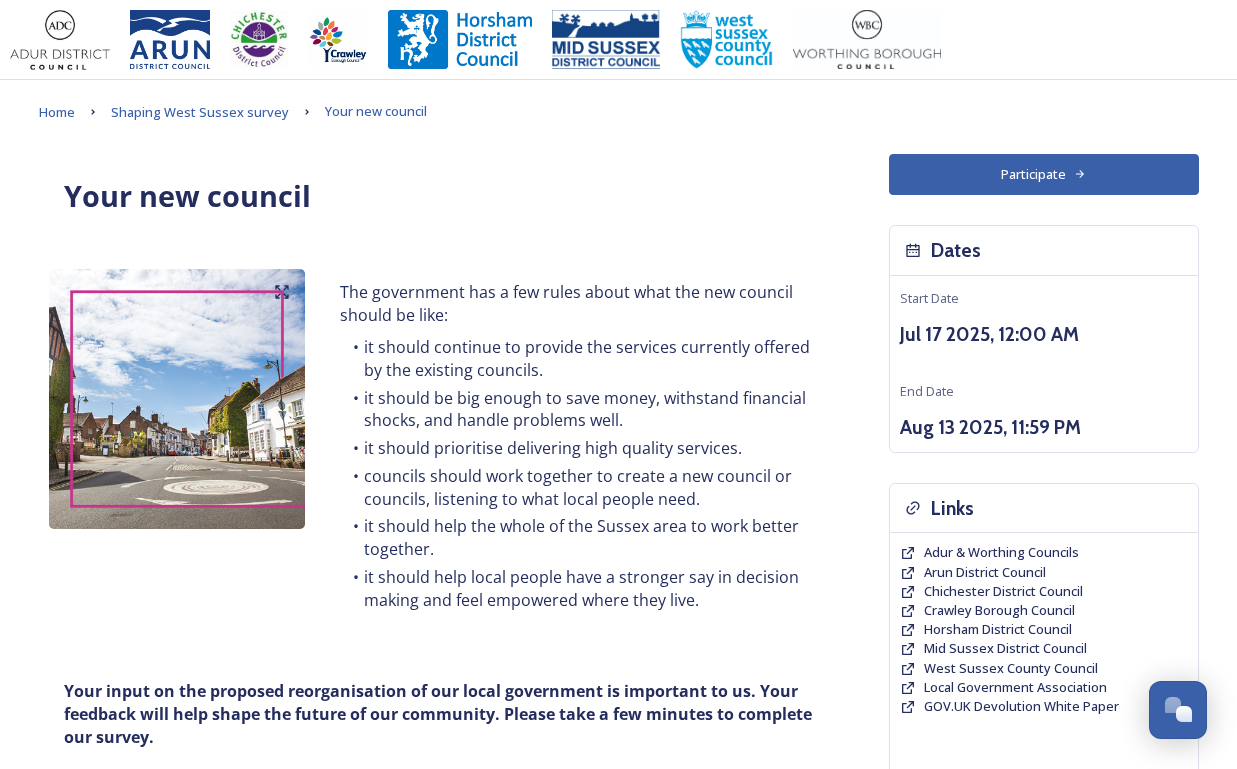 scroll, scrollTop: 0, scrollLeft: 0, axis: both 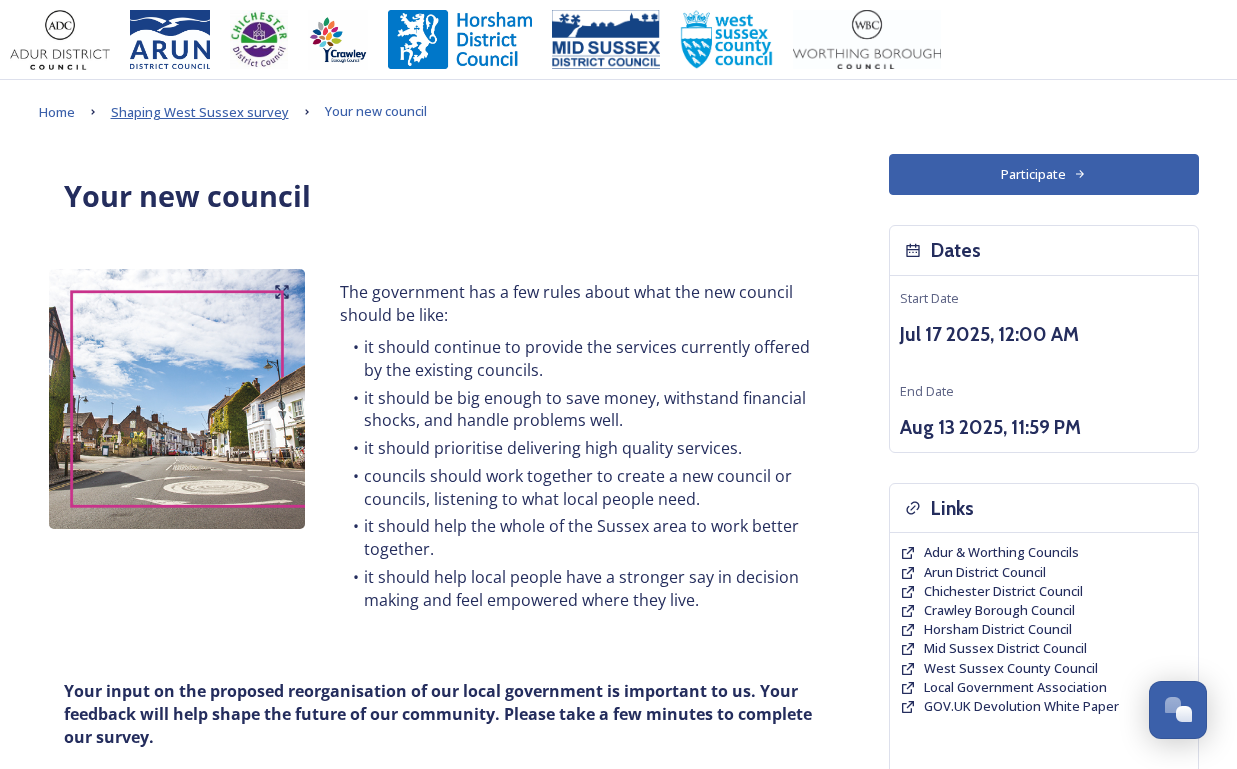 click on "Shaping West Sussex survey" at bounding box center [200, 112] 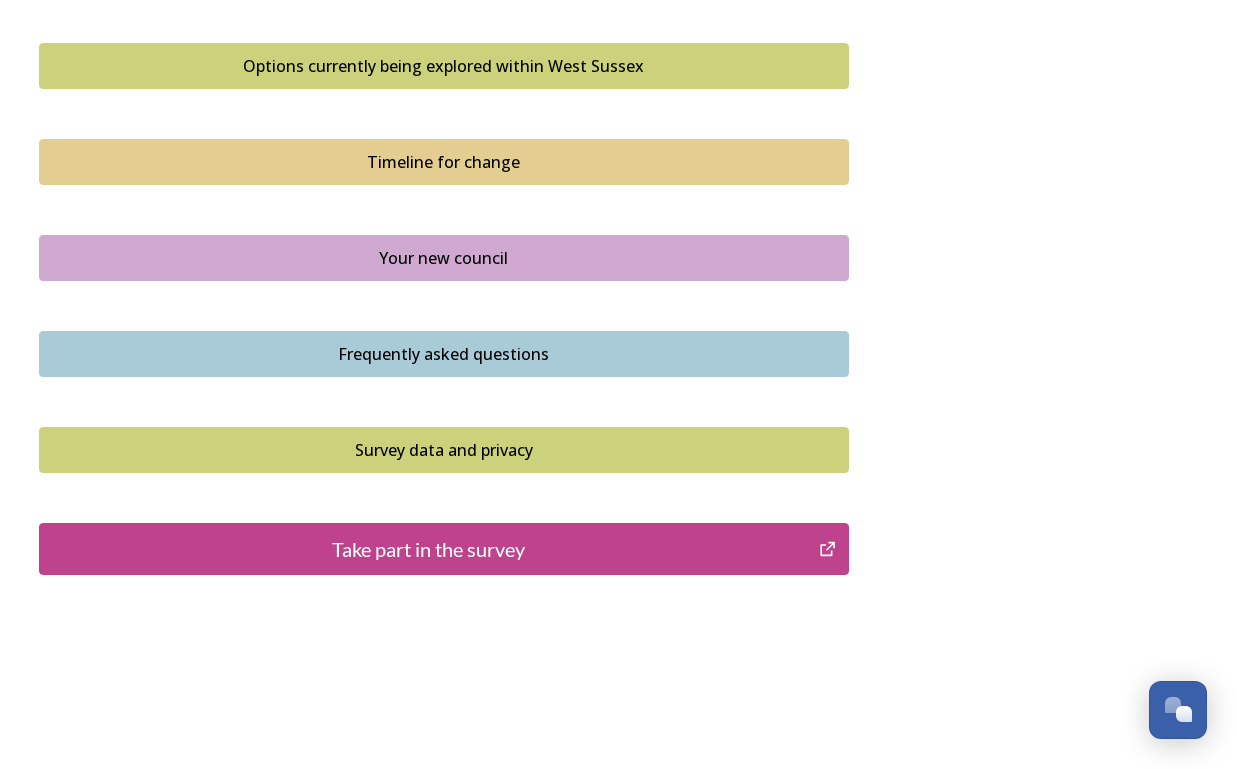 scroll, scrollTop: 1361, scrollLeft: 0, axis: vertical 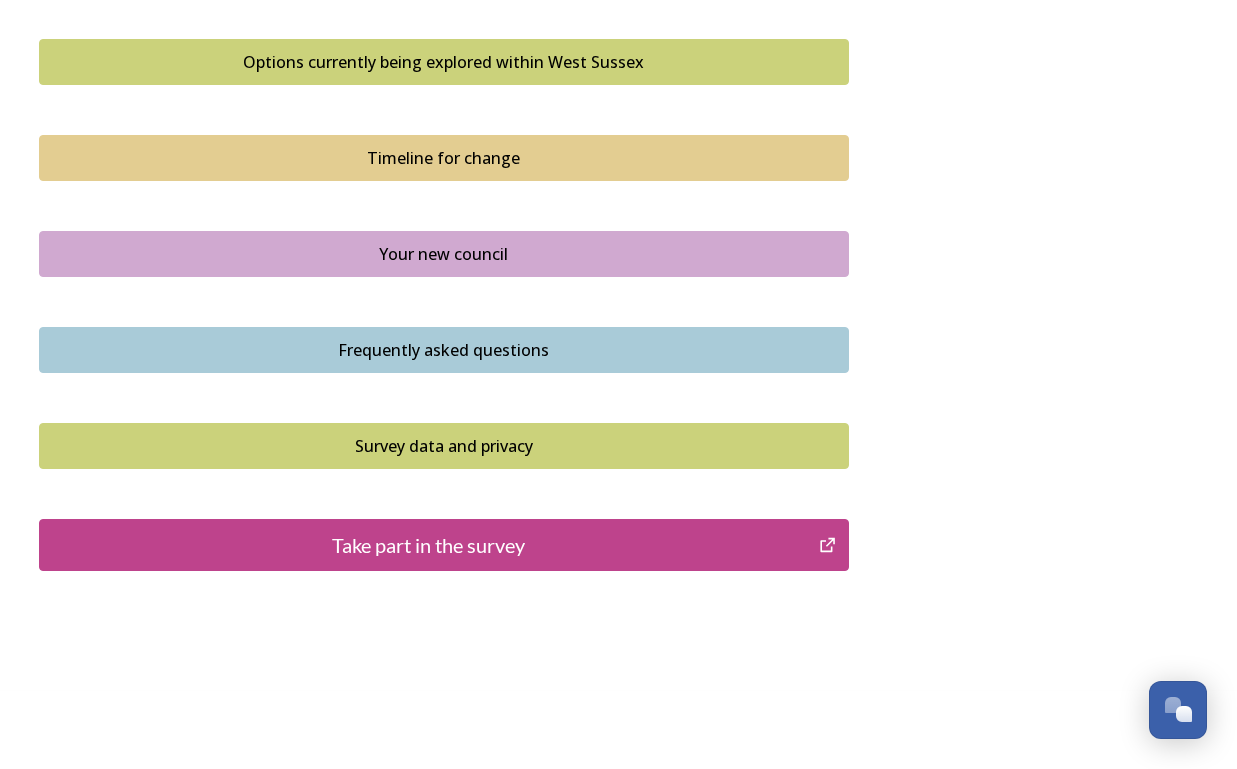 click on "Take part in the survey" at bounding box center [429, 545] 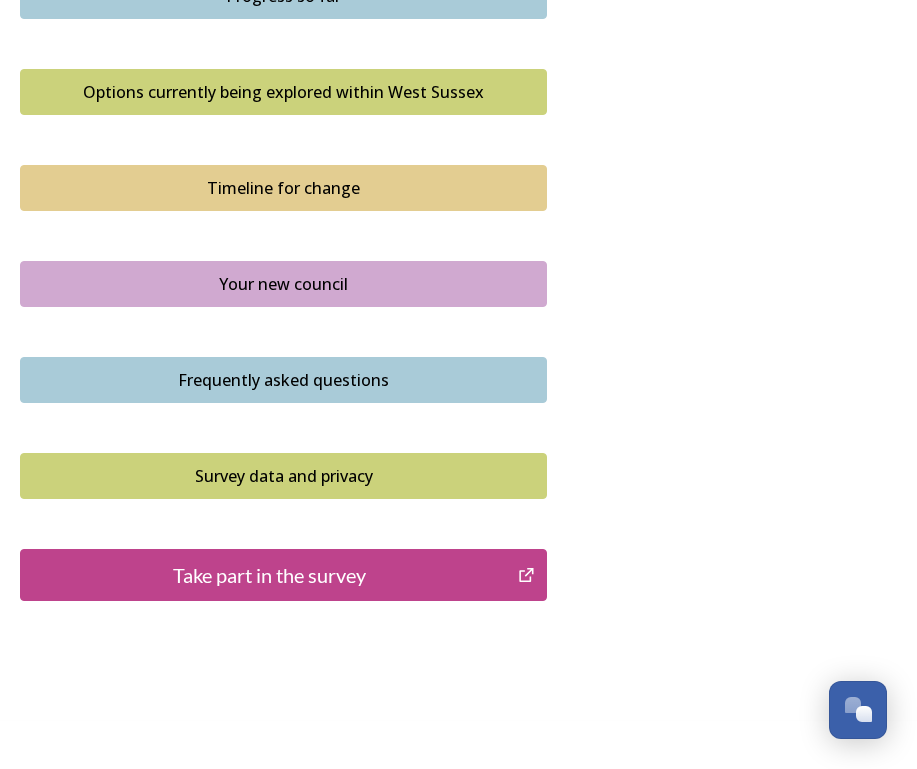 scroll, scrollTop: 1335, scrollLeft: 0, axis: vertical 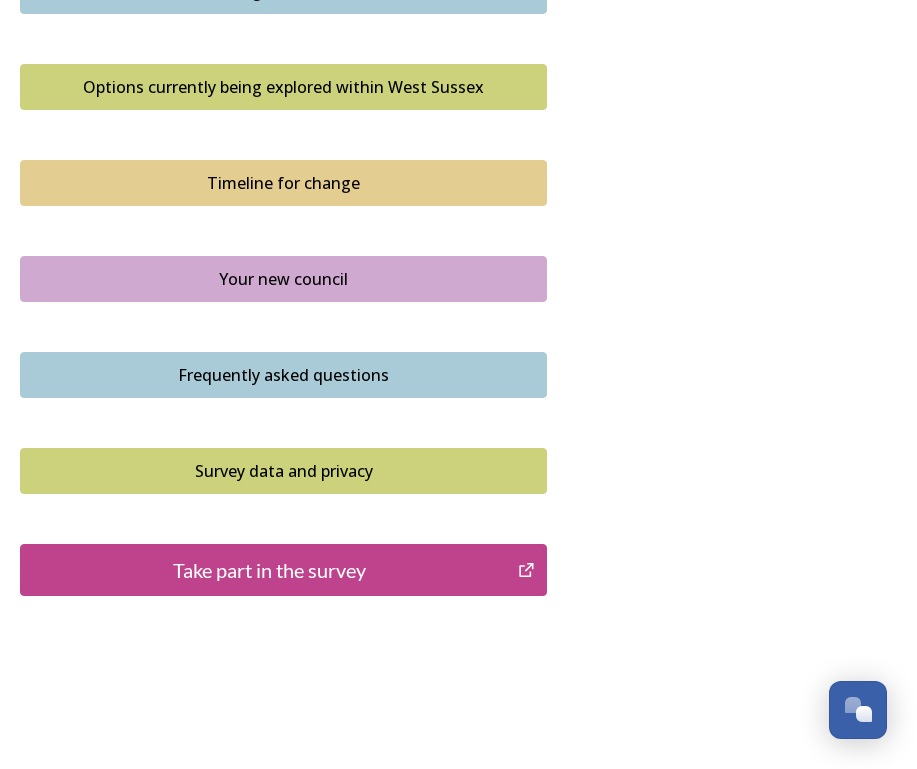 click on "Take part in the survey" at bounding box center [269, 570] 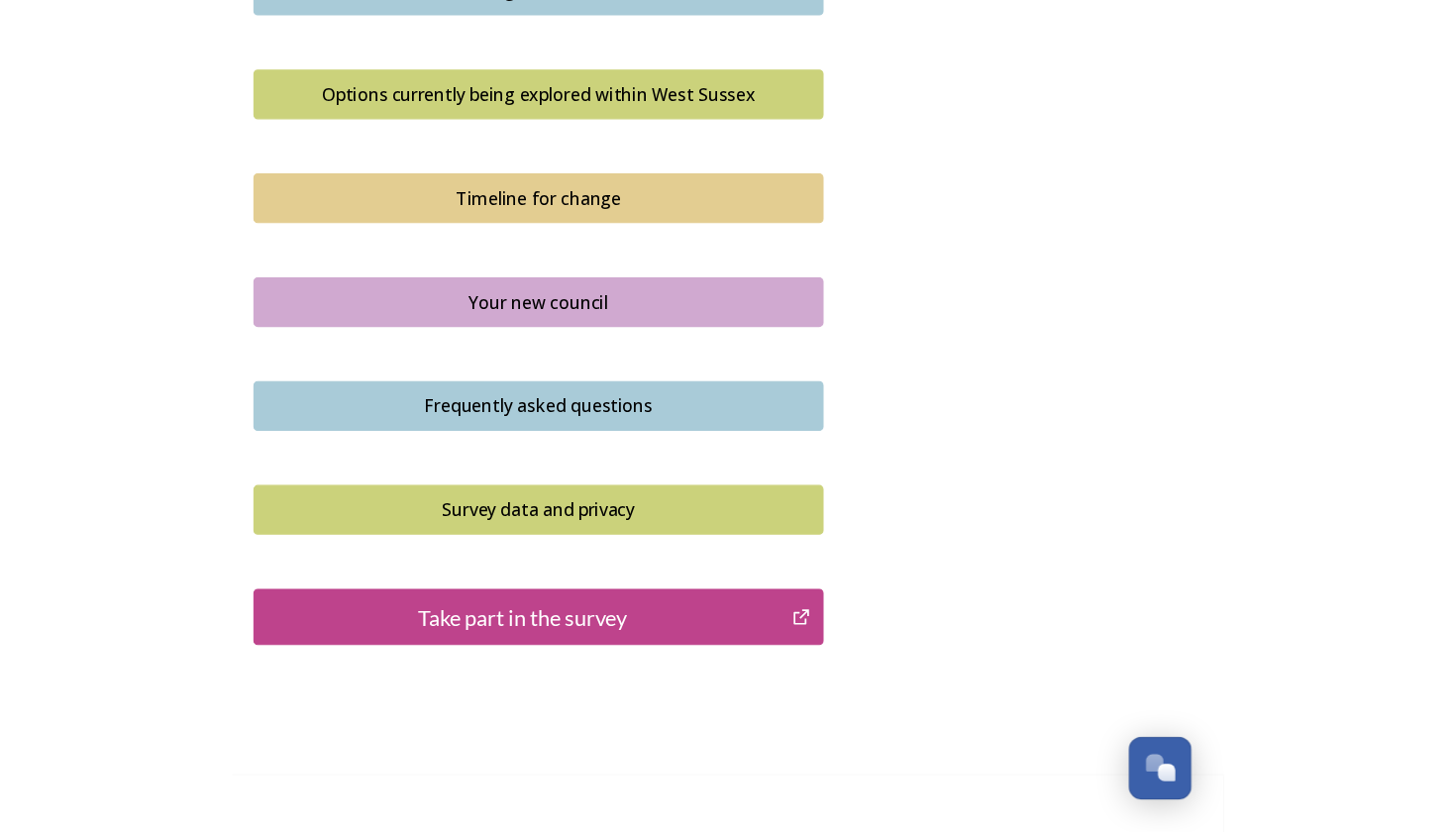 scroll, scrollTop: 1276, scrollLeft: 0, axis: vertical 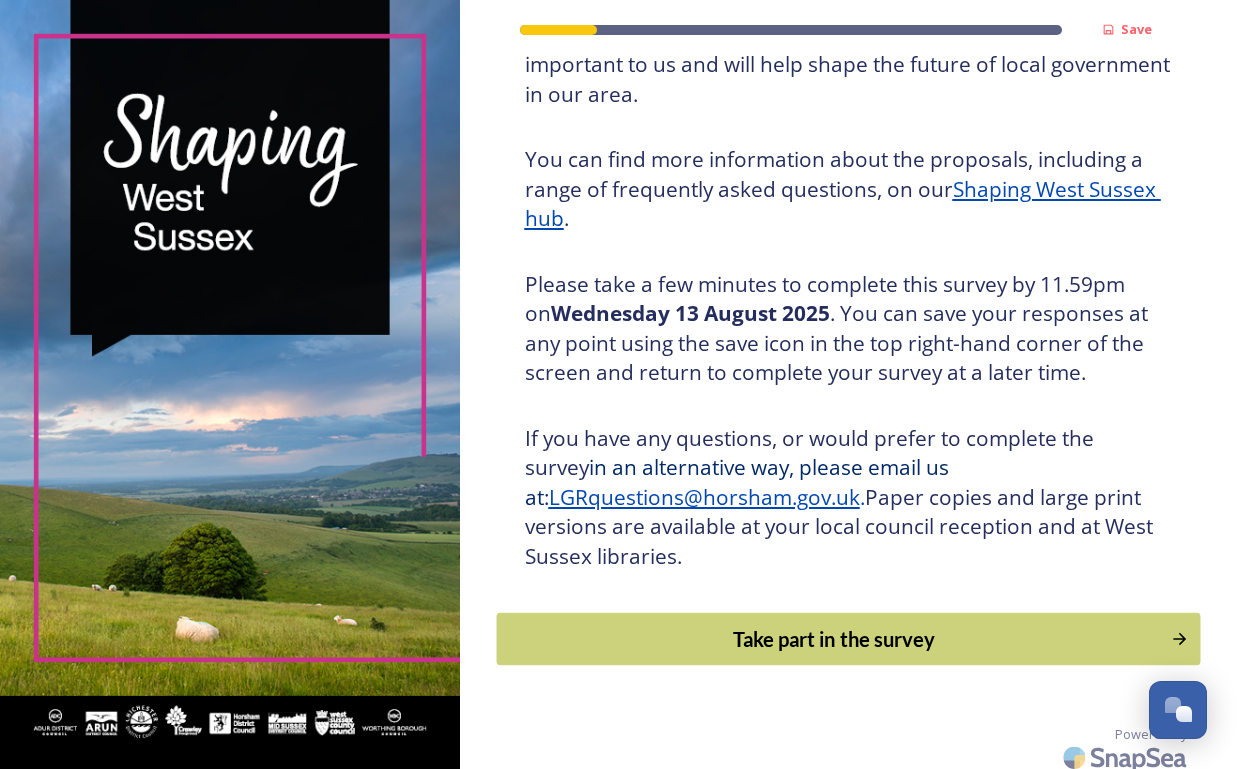 click on "Take part in the survey" at bounding box center [833, 639] 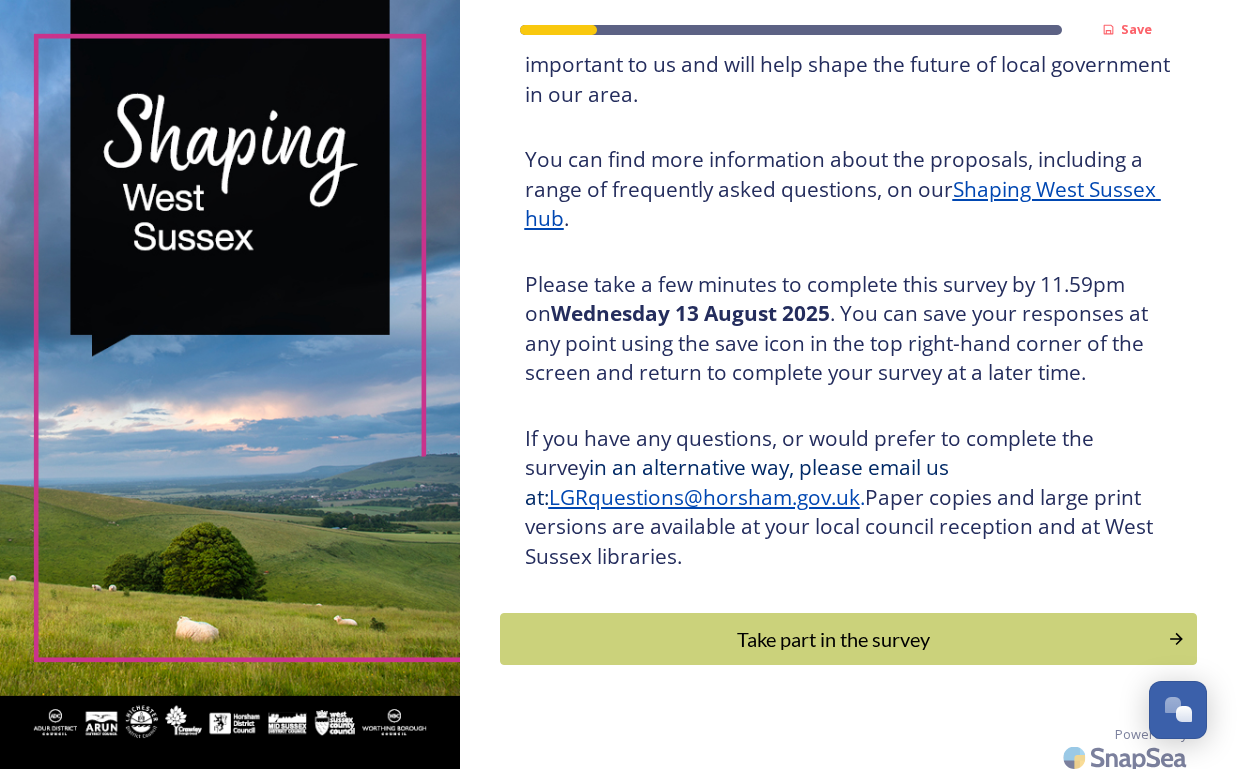 scroll, scrollTop: 0, scrollLeft: 0, axis: both 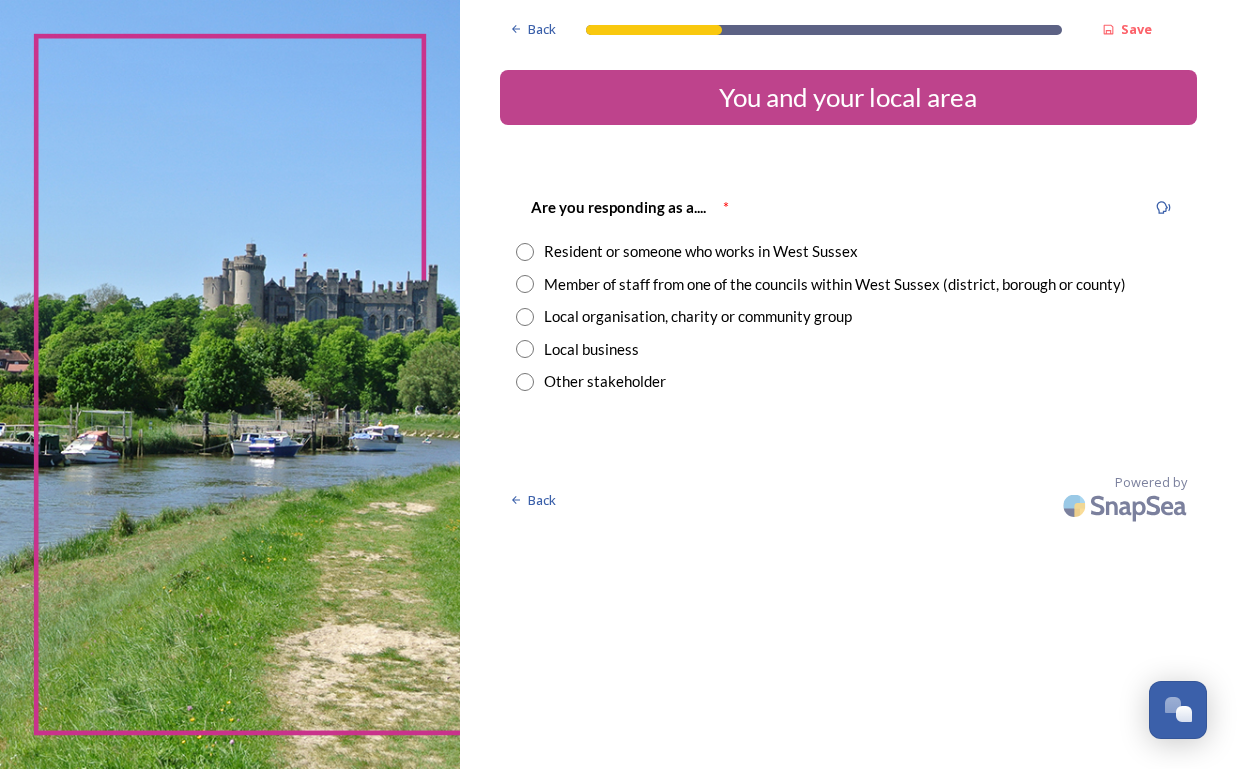click at bounding box center [525, 252] 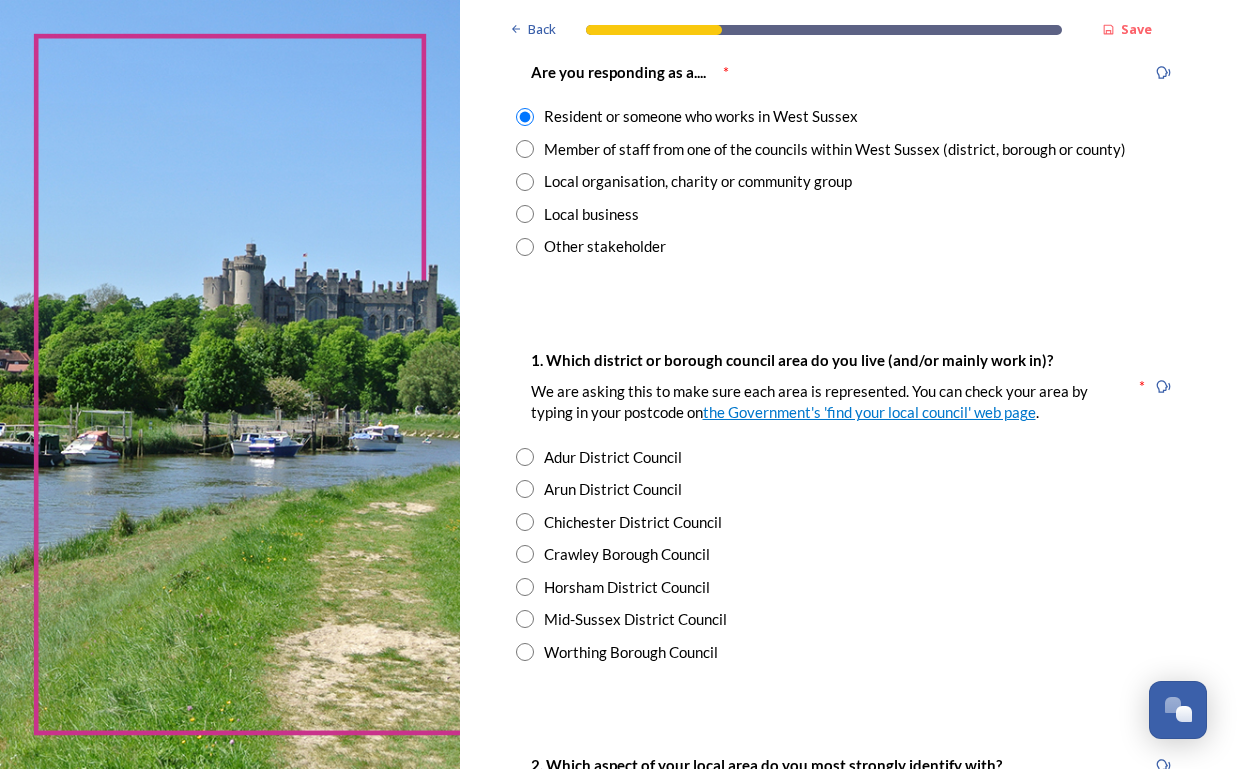 scroll, scrollTop: 173, scrollLeft: 0, axis: vertical 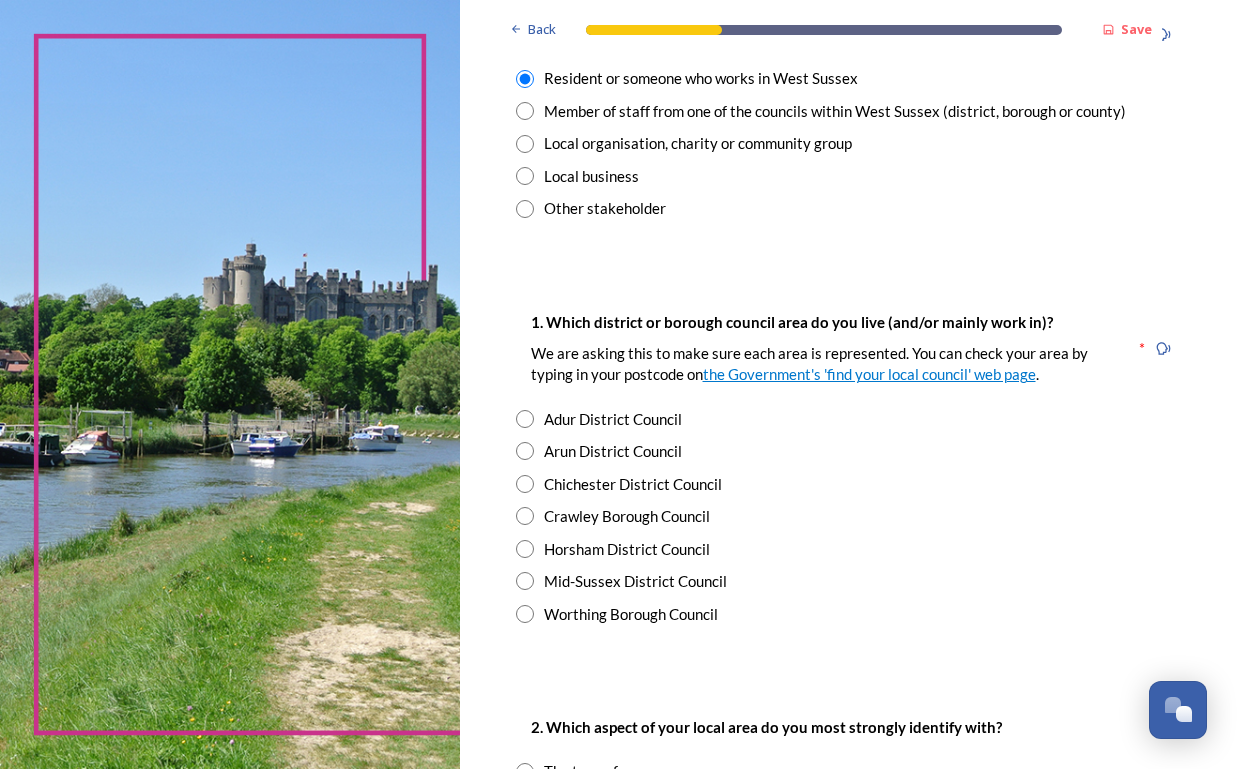 click at bounding box center (525, 419) 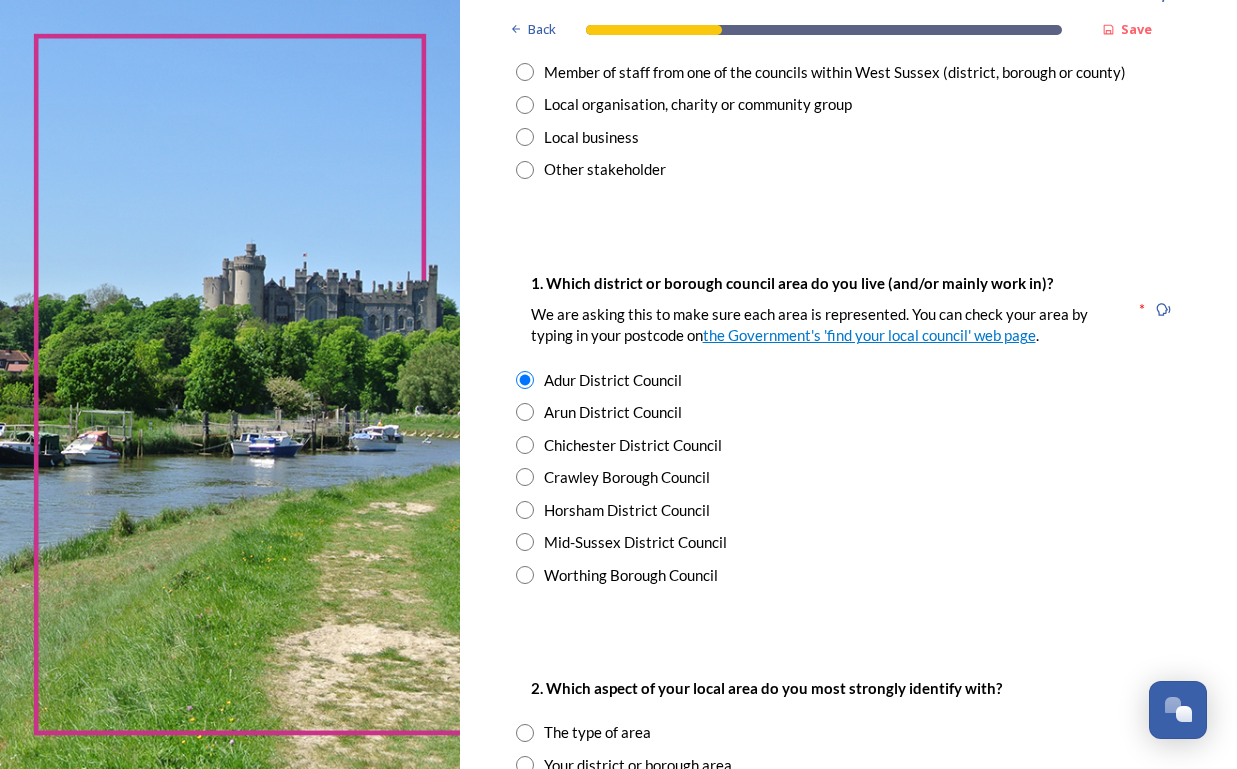 scroll, scrollTop: 225, scrollLeft: 0, axis: vertical 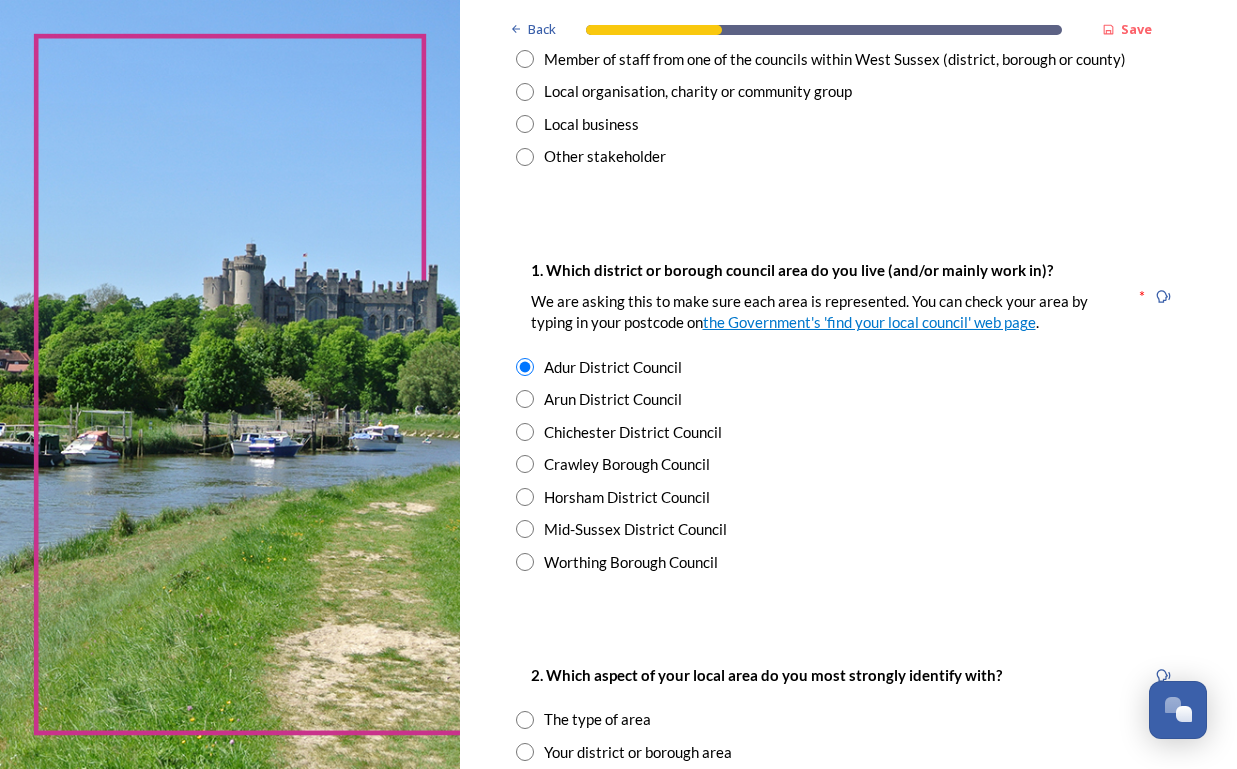 click at bounding box center [525, 399] 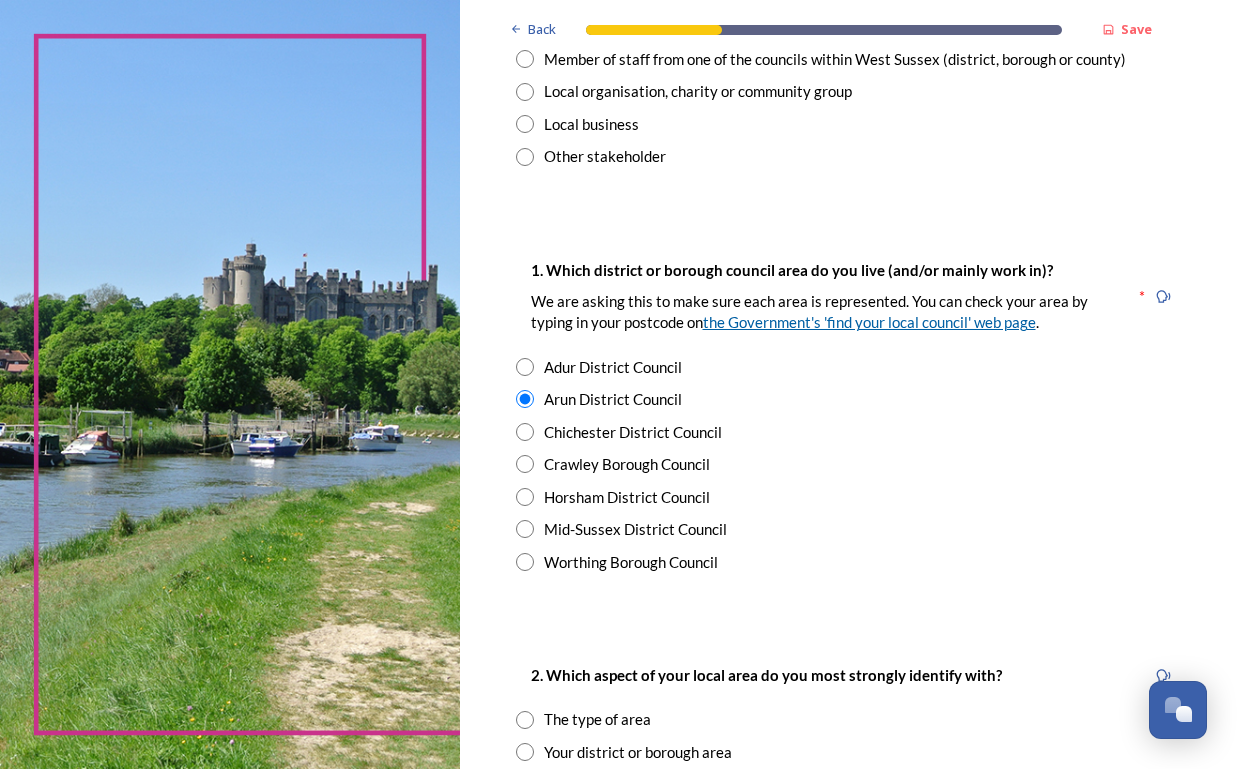 click on "the Government's 'find your local council' web page" at bounding box center [869, 322] 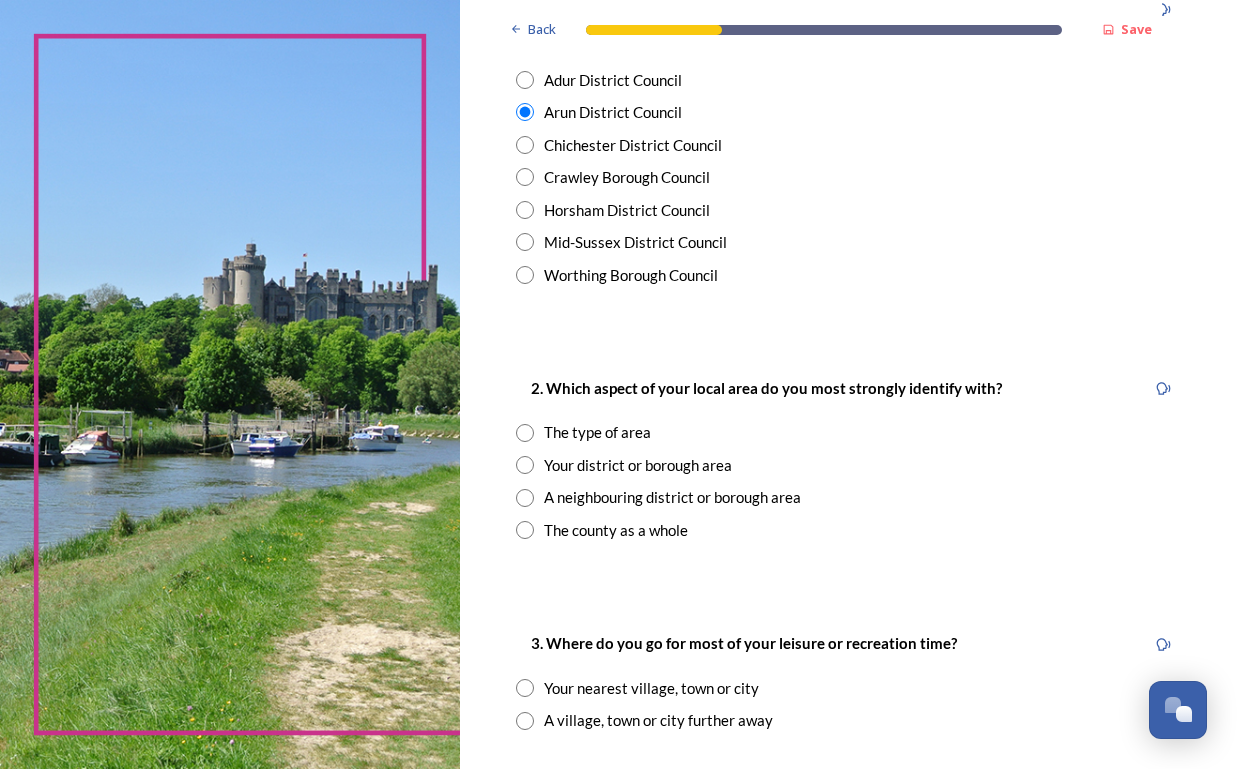 scroll, scrollTop: 516, scrollLeft: 0, axis: vertical 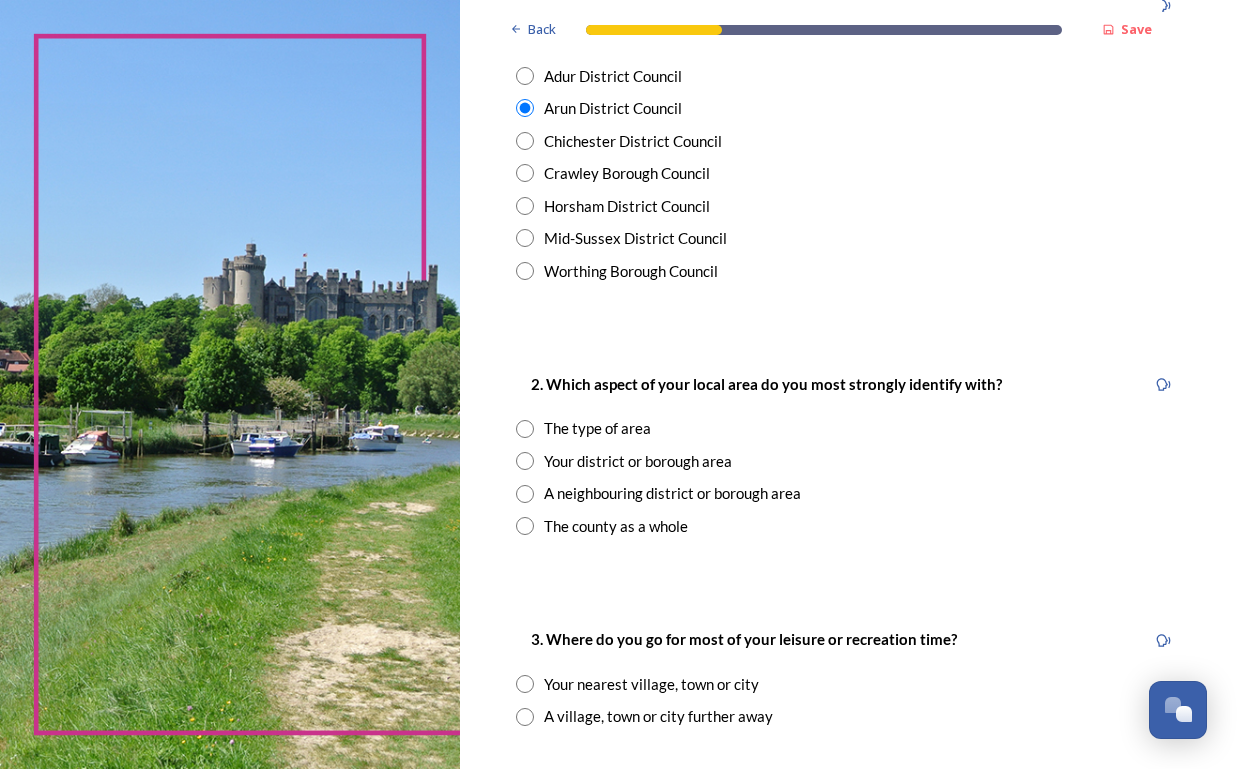 click at bounding box center (525, 429) 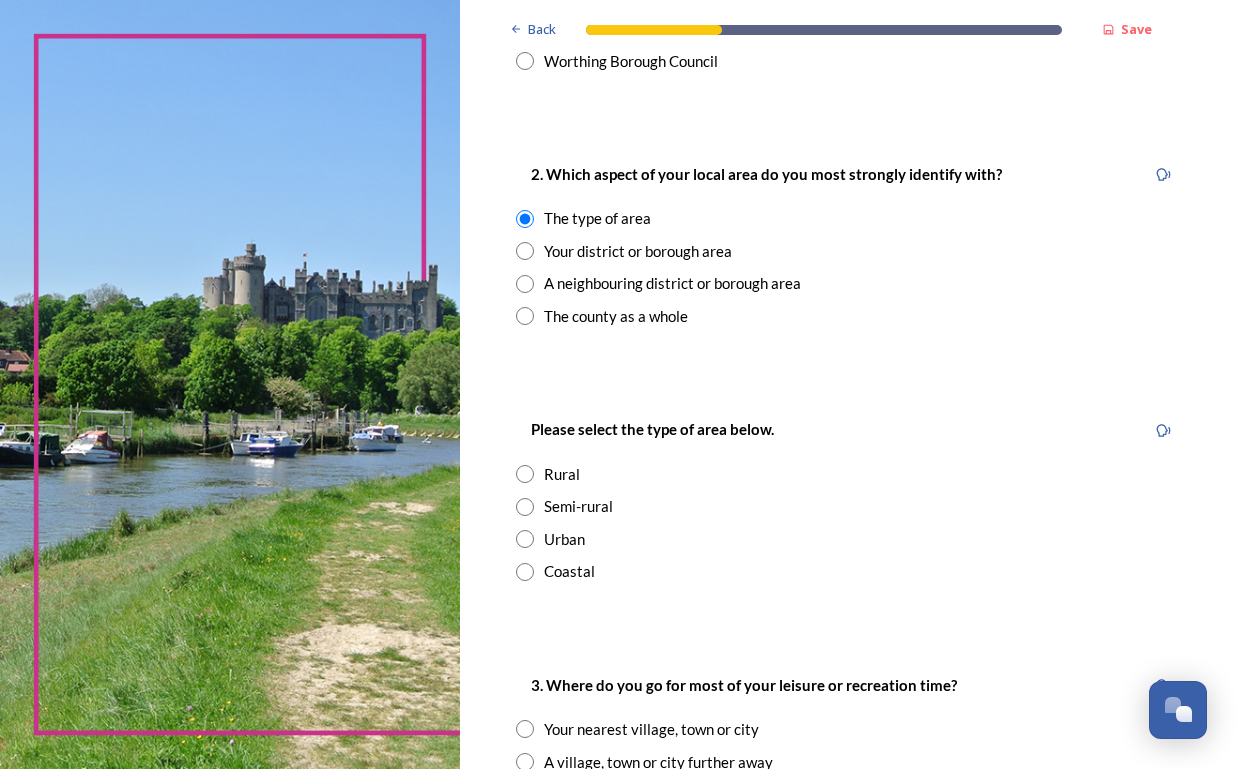 scroll, scrollTop: 759, scrollLeft: 0, axis: vertical 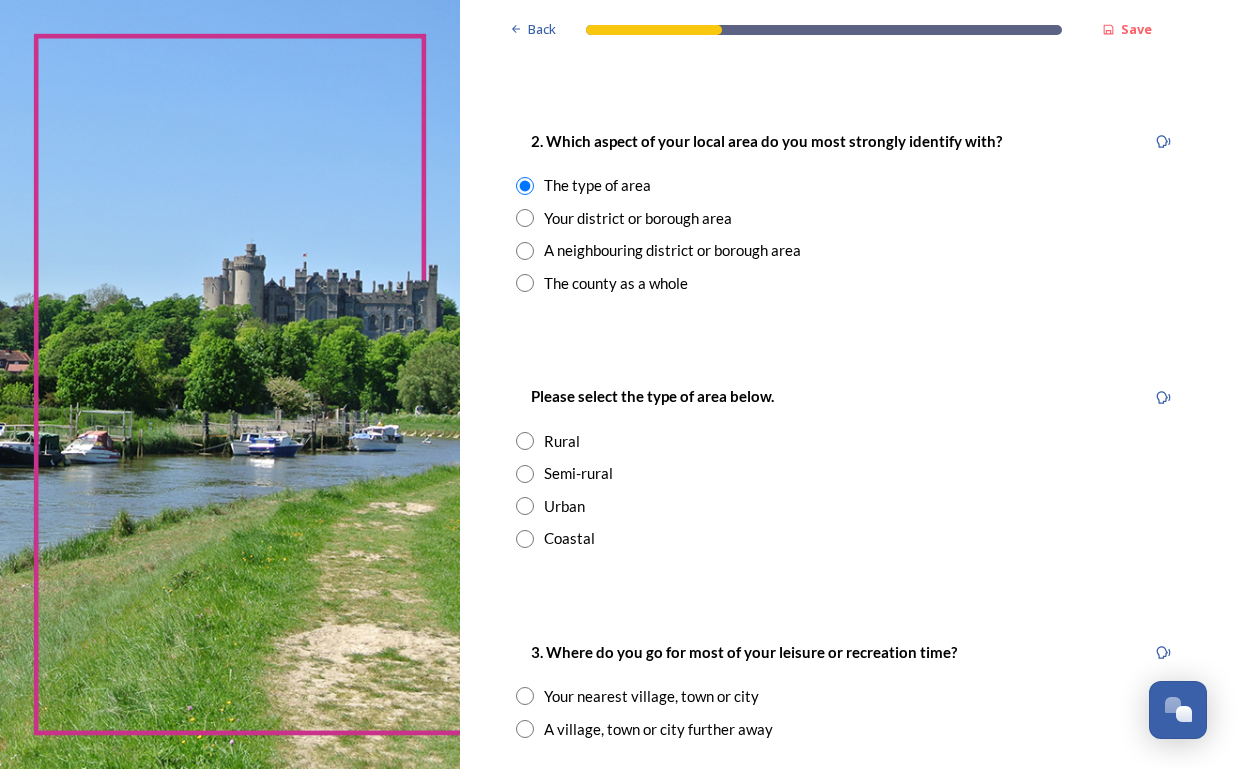 click at bounding box center (525, 539) 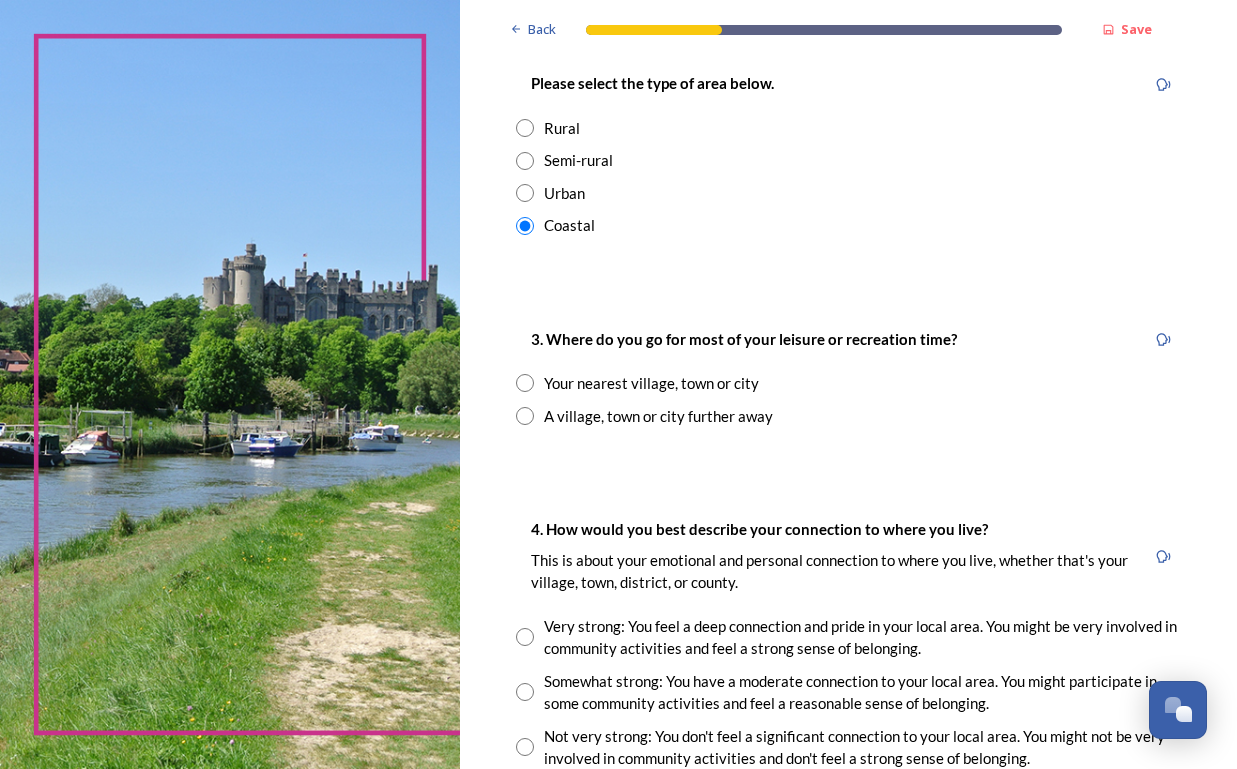 scroll, scrollTop: 1074, scrollLeft: 0, axis: vertical 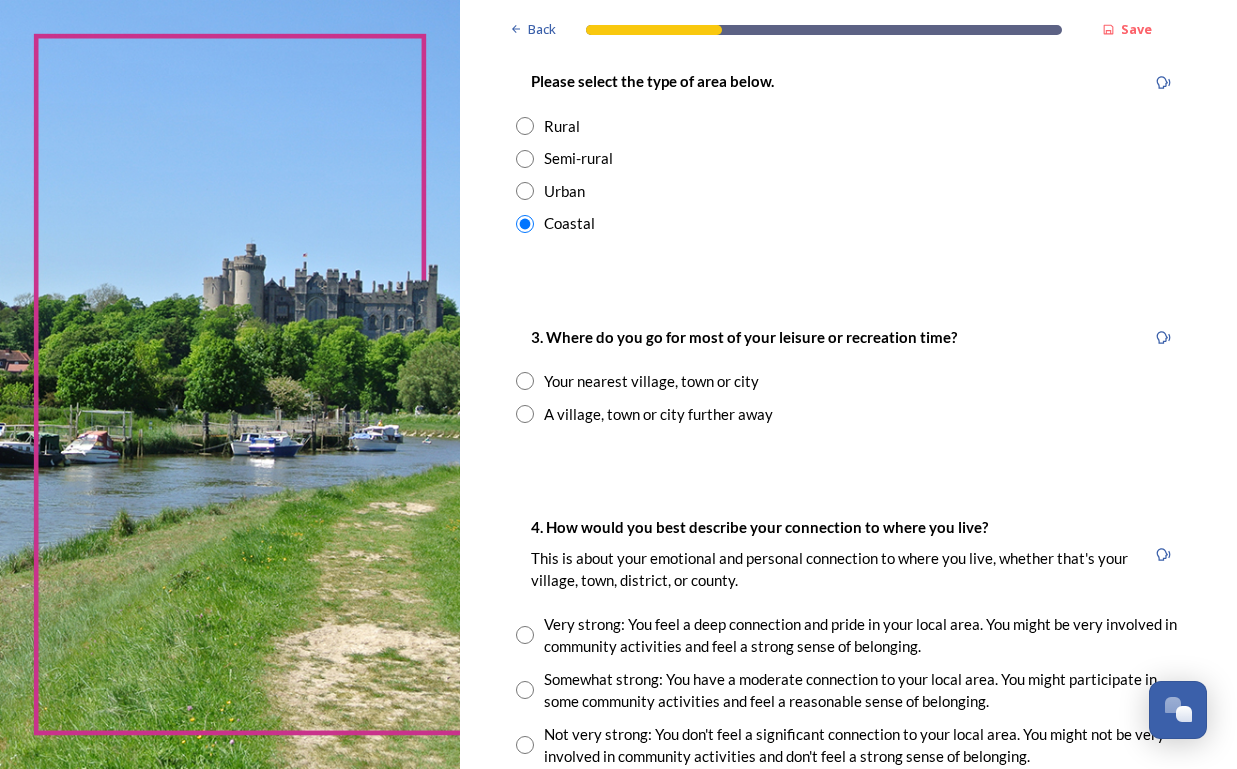 click at bounding box center [525, 381] 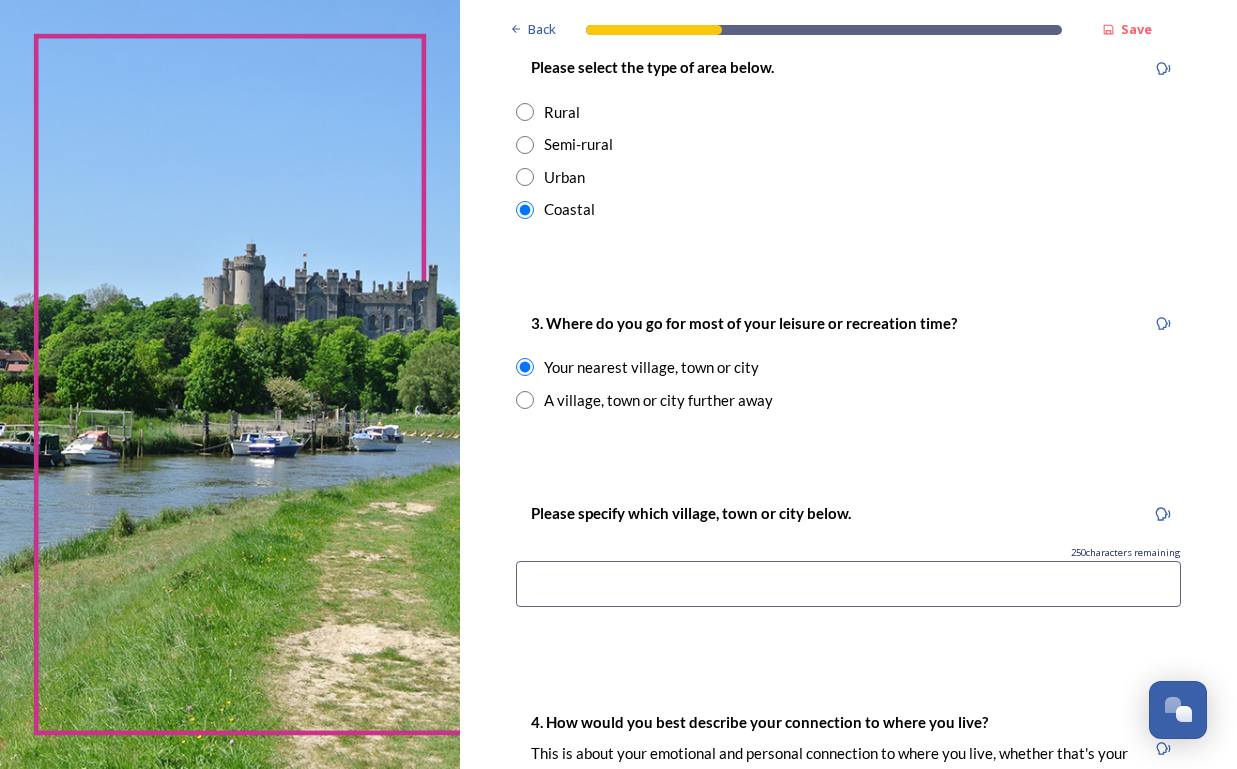scroll, scrollTop: 1100, scrollLeft: 0, axis: vertical 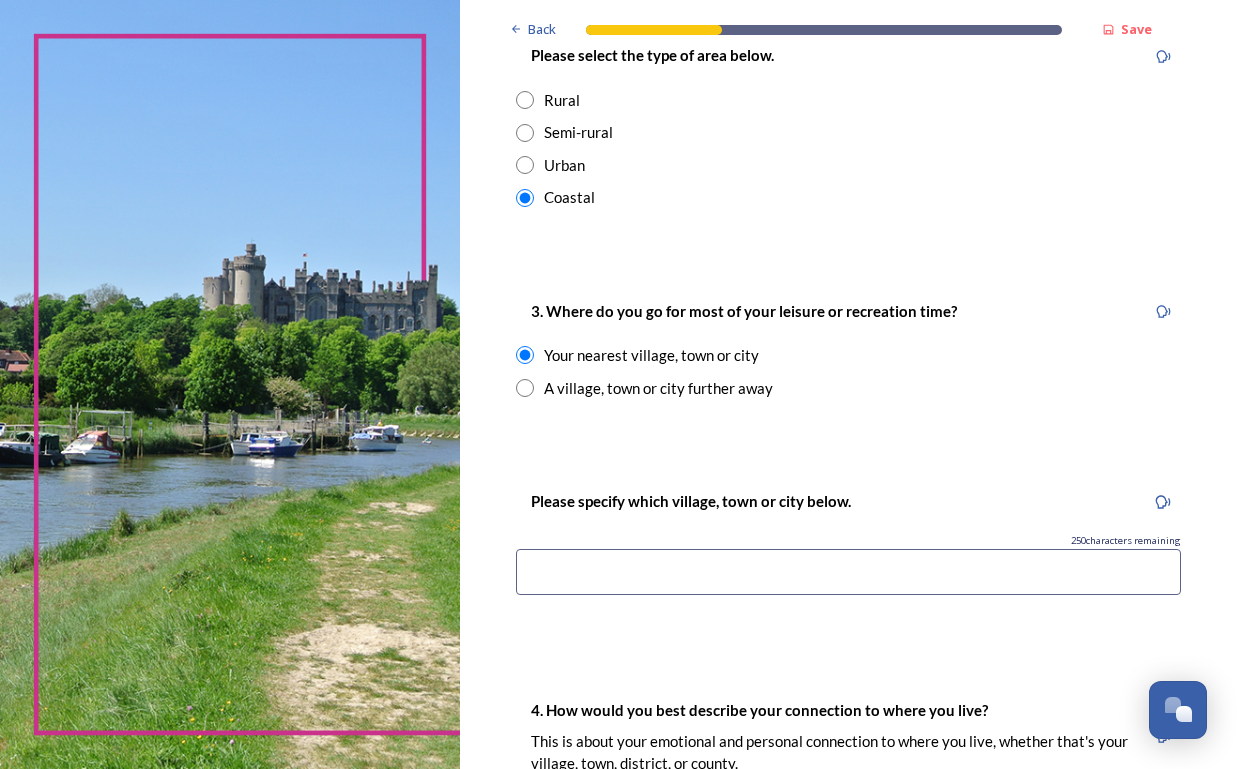 click at bounding box center [848, 572] 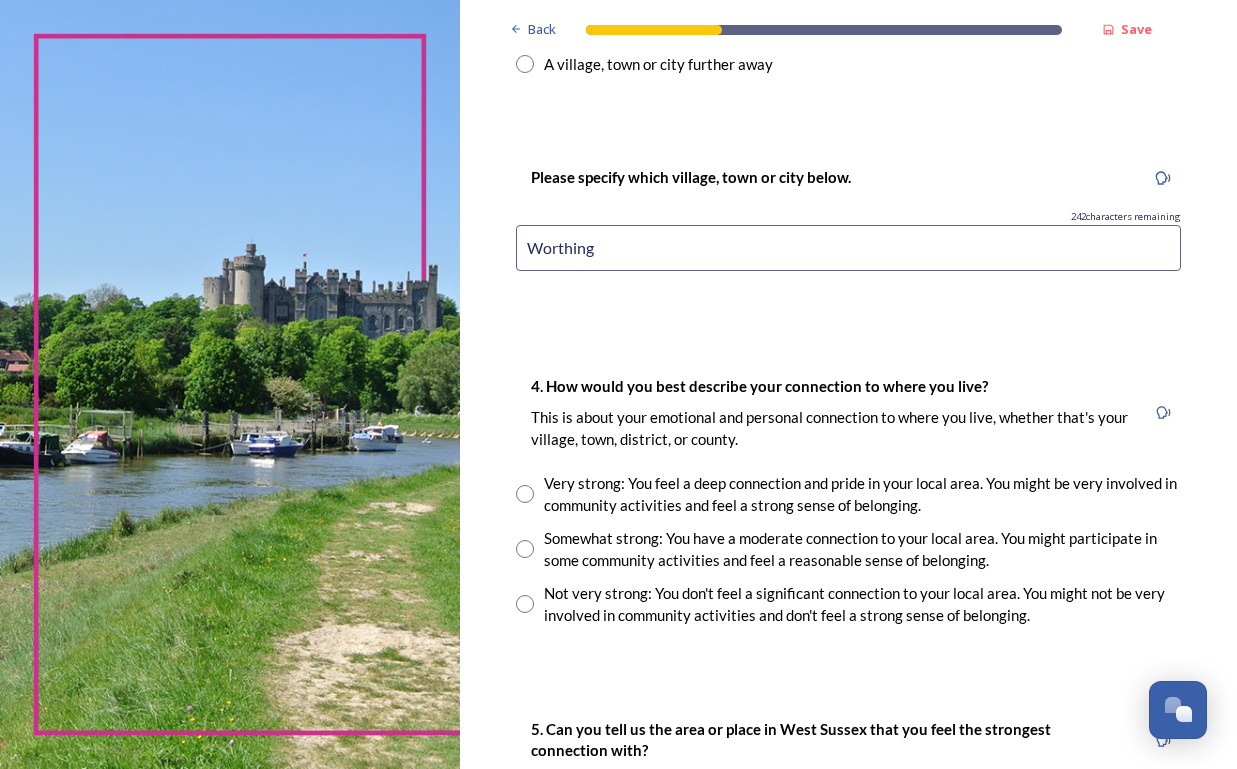 scroll, scrollTop: 1425, scrollLeft: 0, axis: vertical 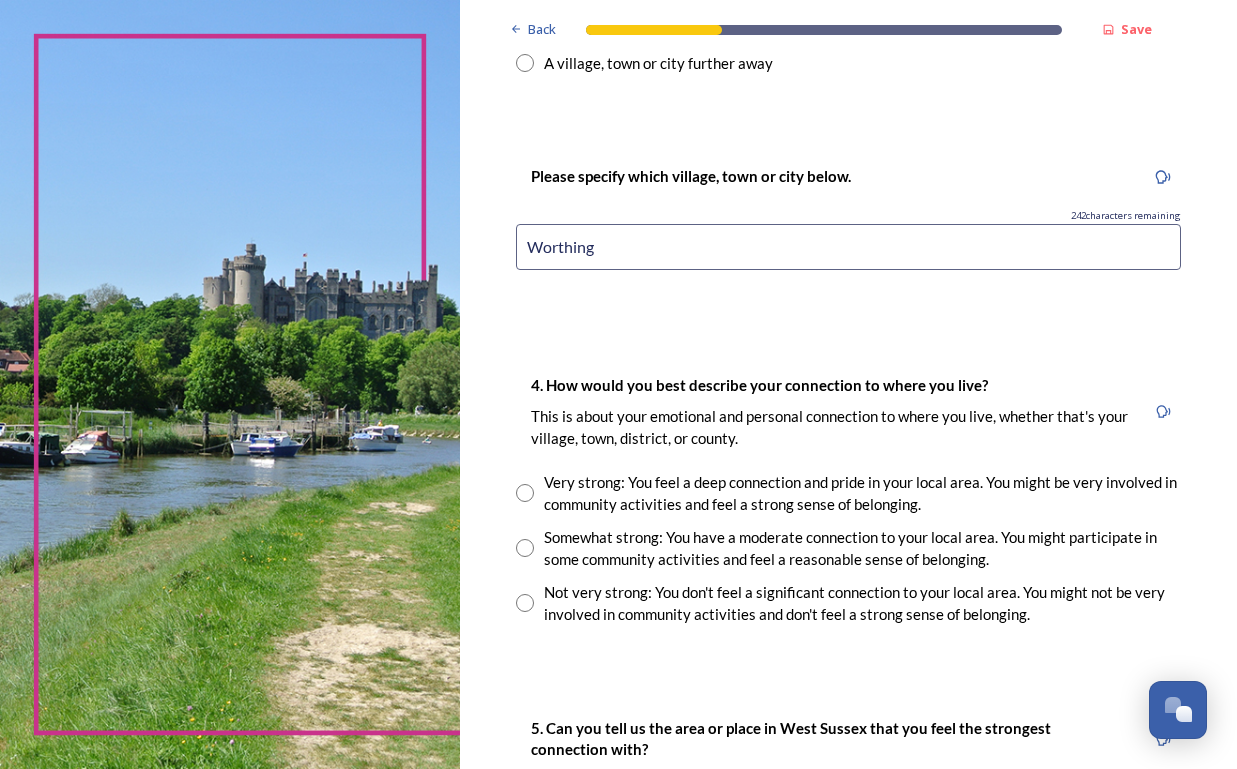 type on "Worthing" 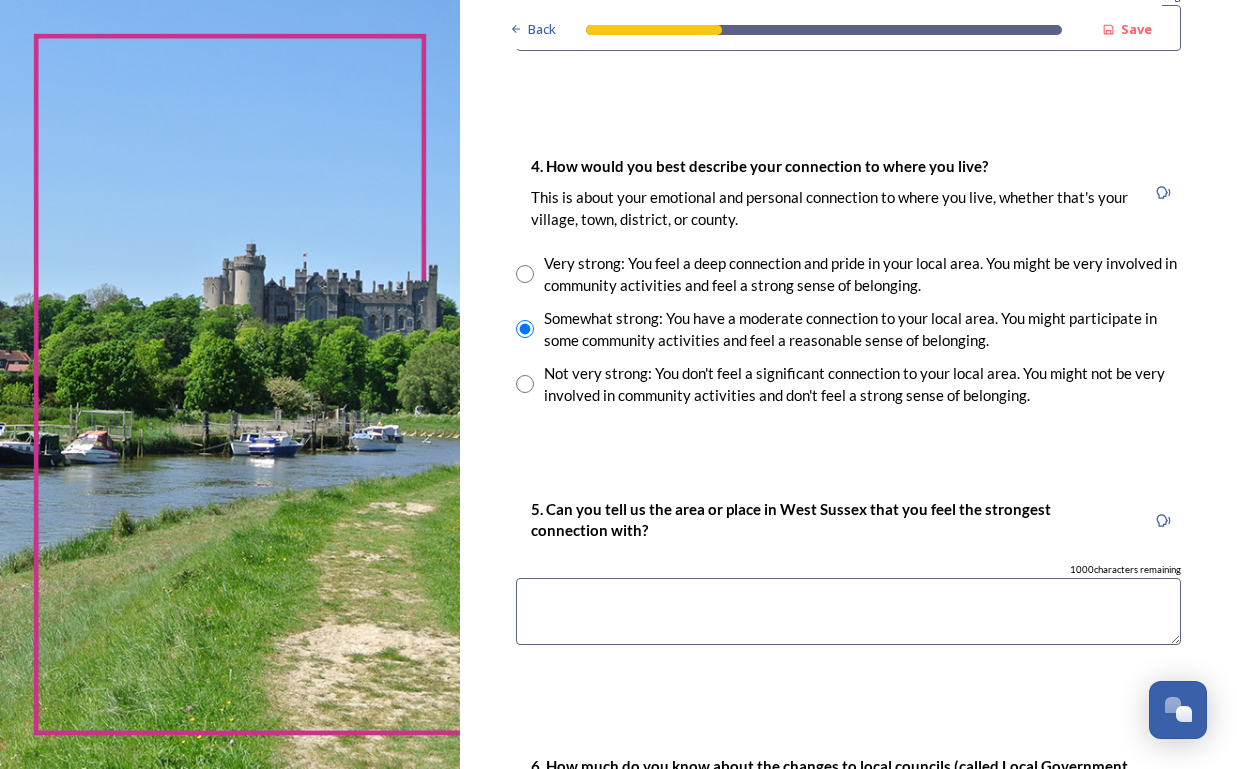 scroll, scrollTop: 1646, scrollLeft: 0, axis: vertical 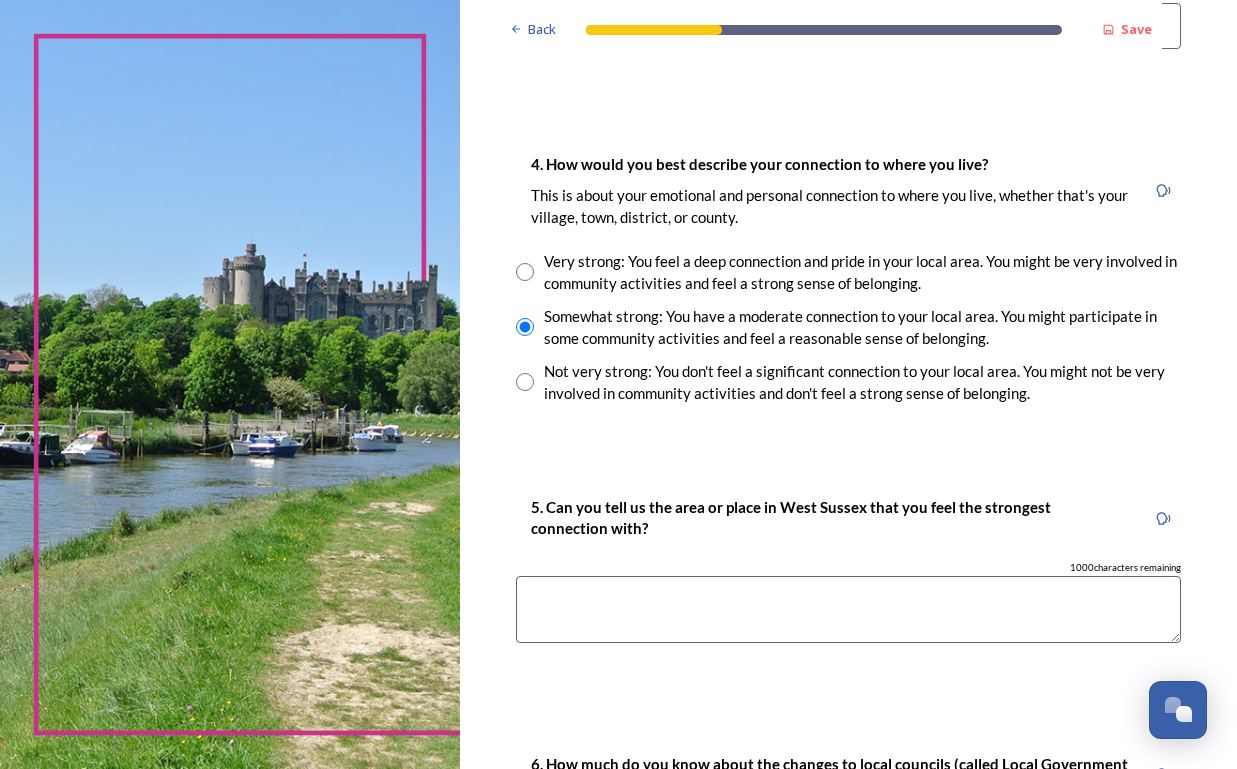 click at bounding box center [848, 609] 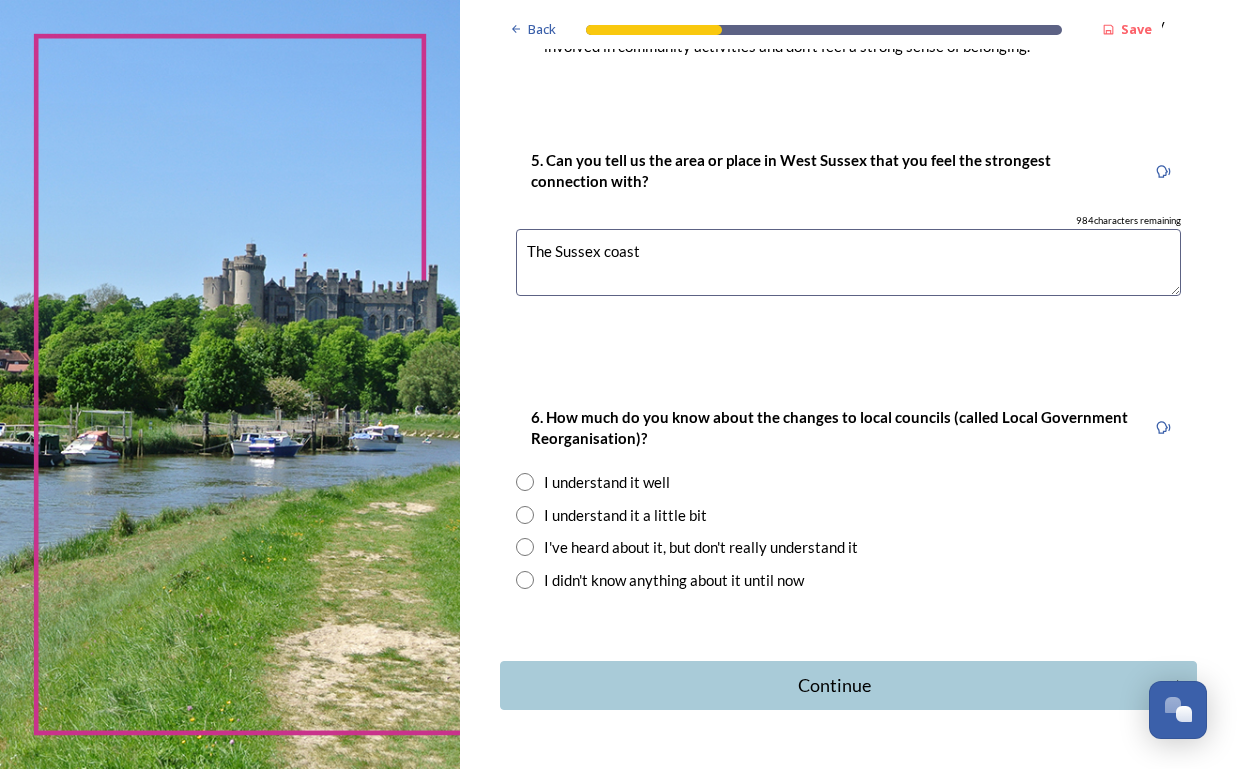 scroll, scrollTop: 2004, scrollLeft: 0, axis: vertical 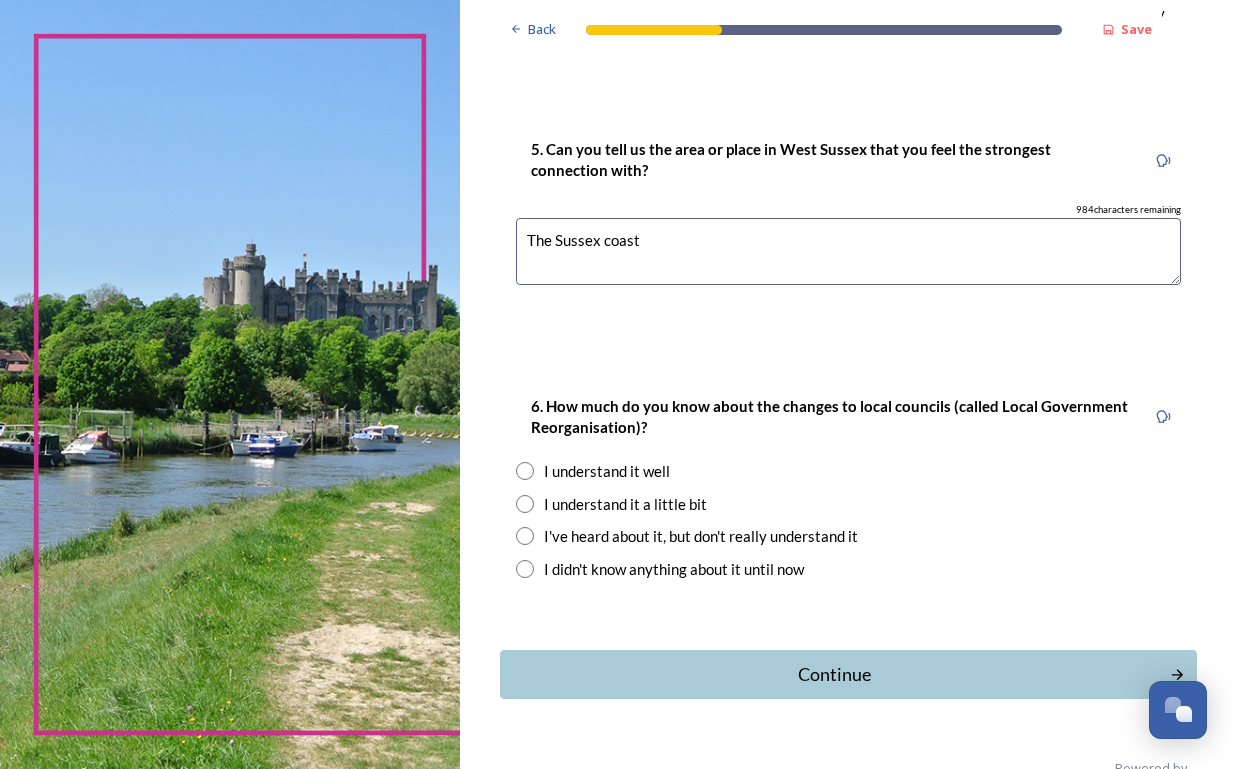 type on "The Sussex coast" 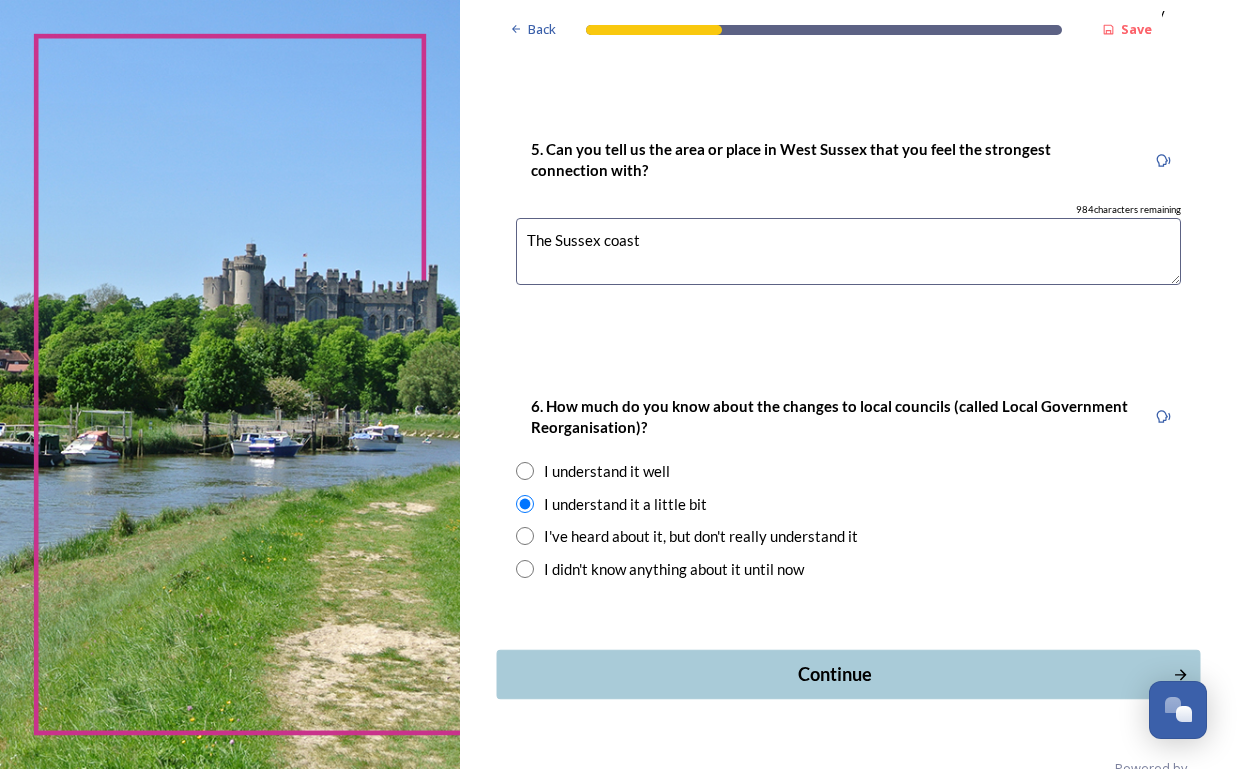 click on "Continue" at bounding box center (834, 674) 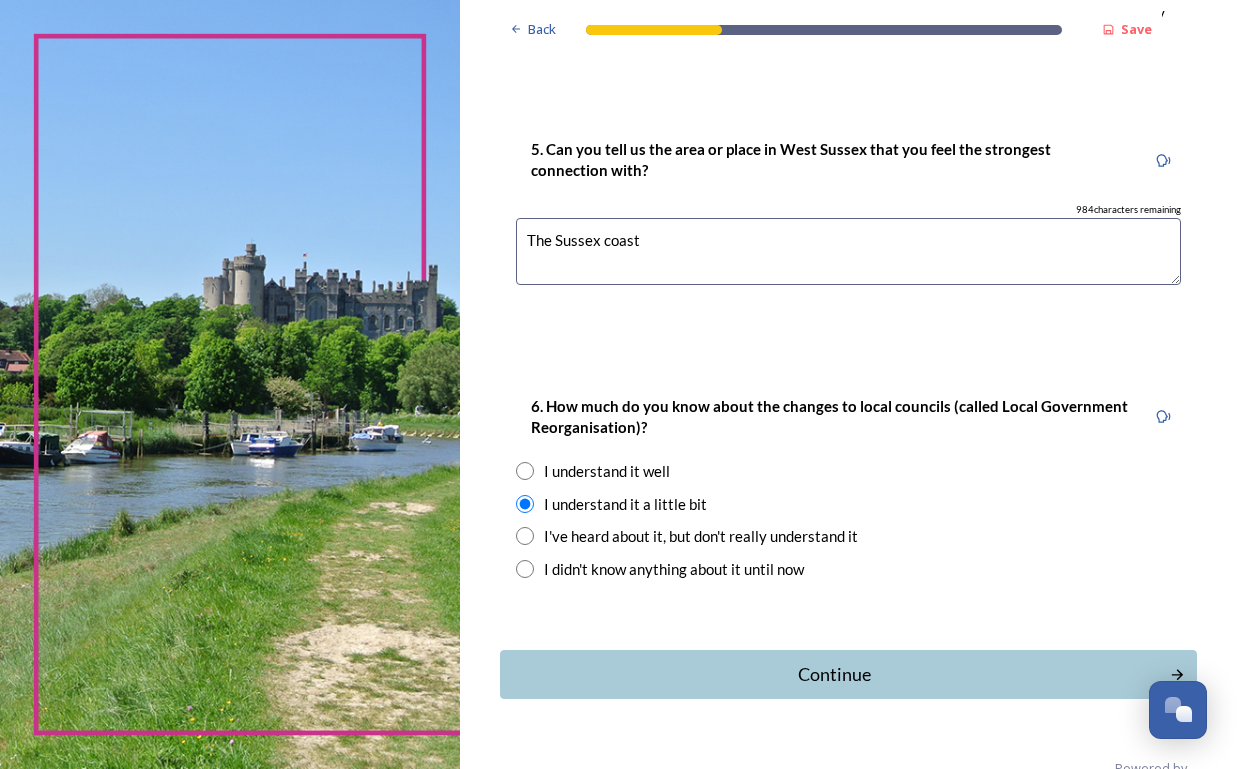 scroll, scrollTop: 0, scrollLeft: 0, axis: both 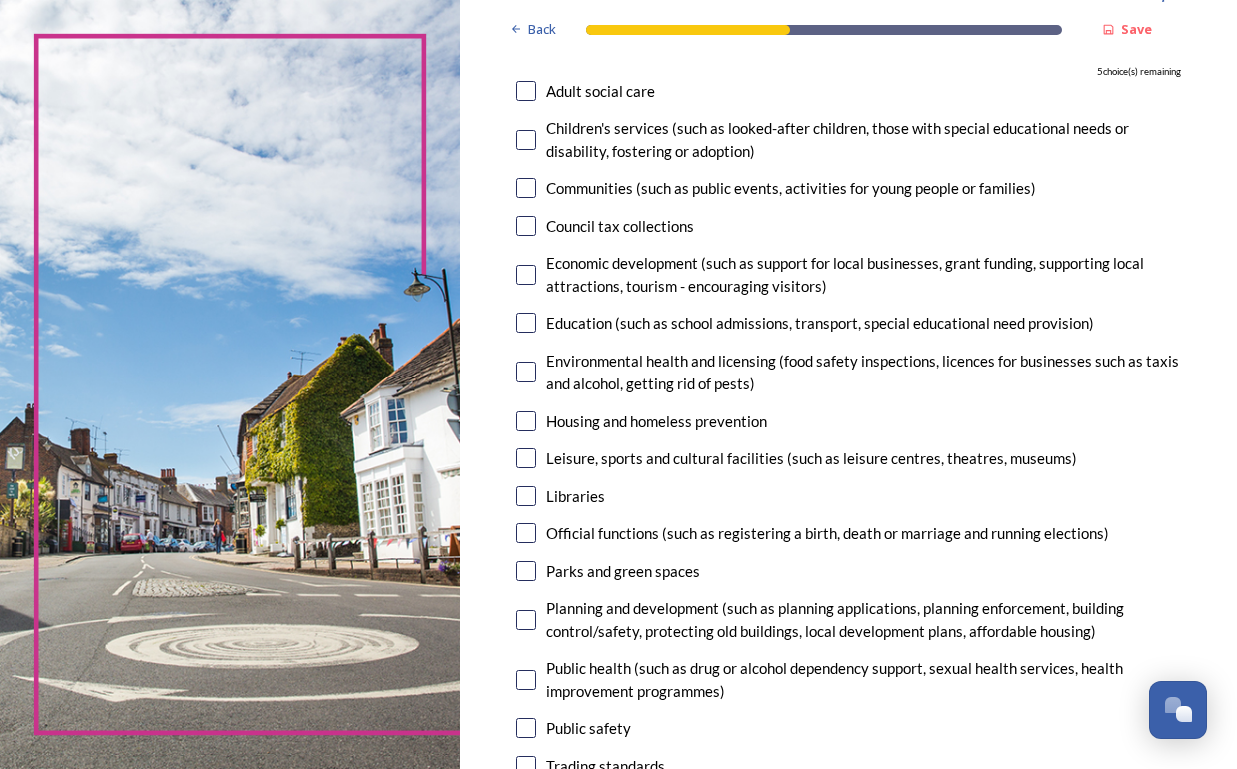 click at bounding box center [526, 91] 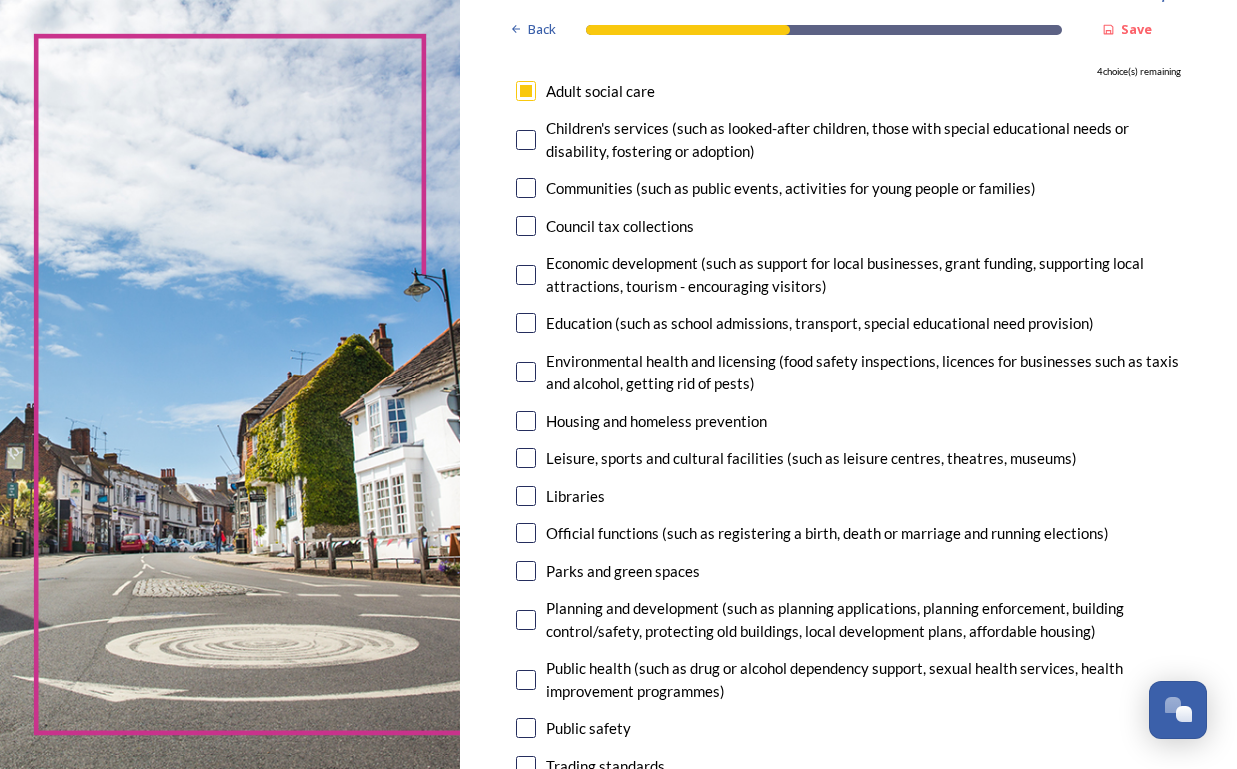 click at bounding box center (526, 140) 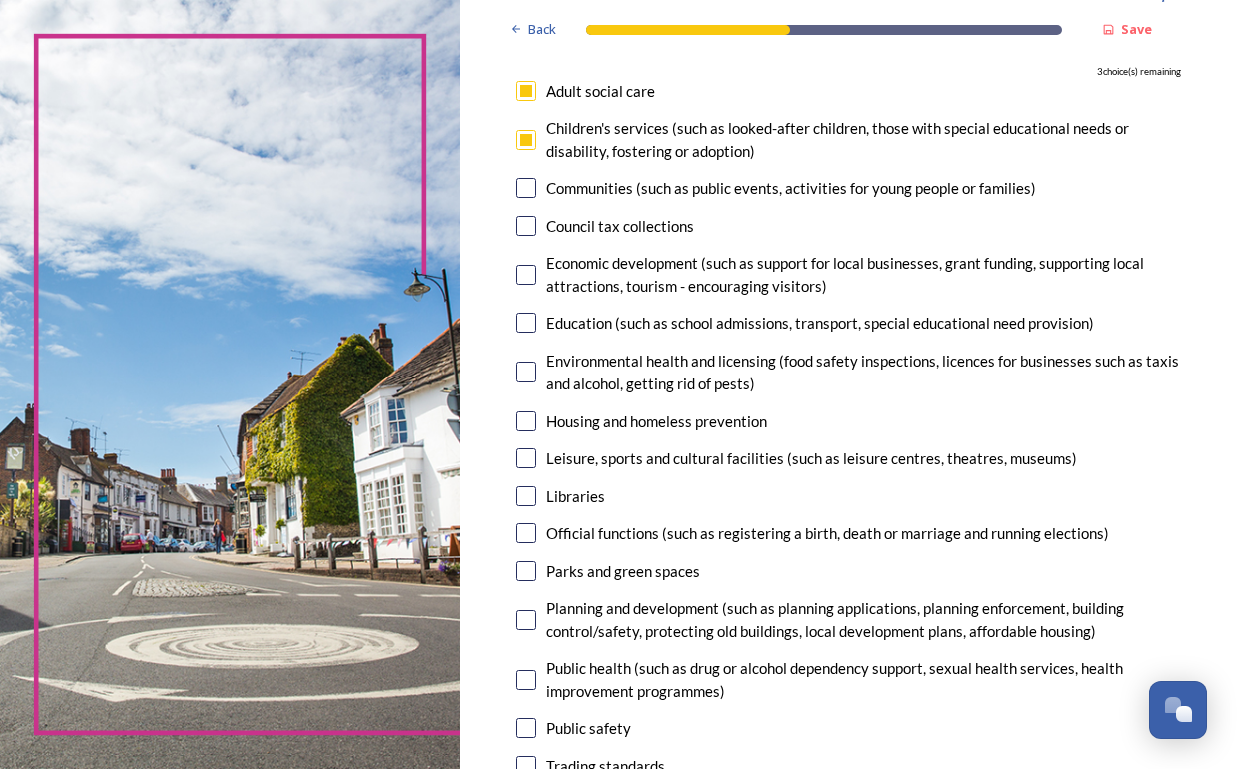 click at bounding box center [526, 188] 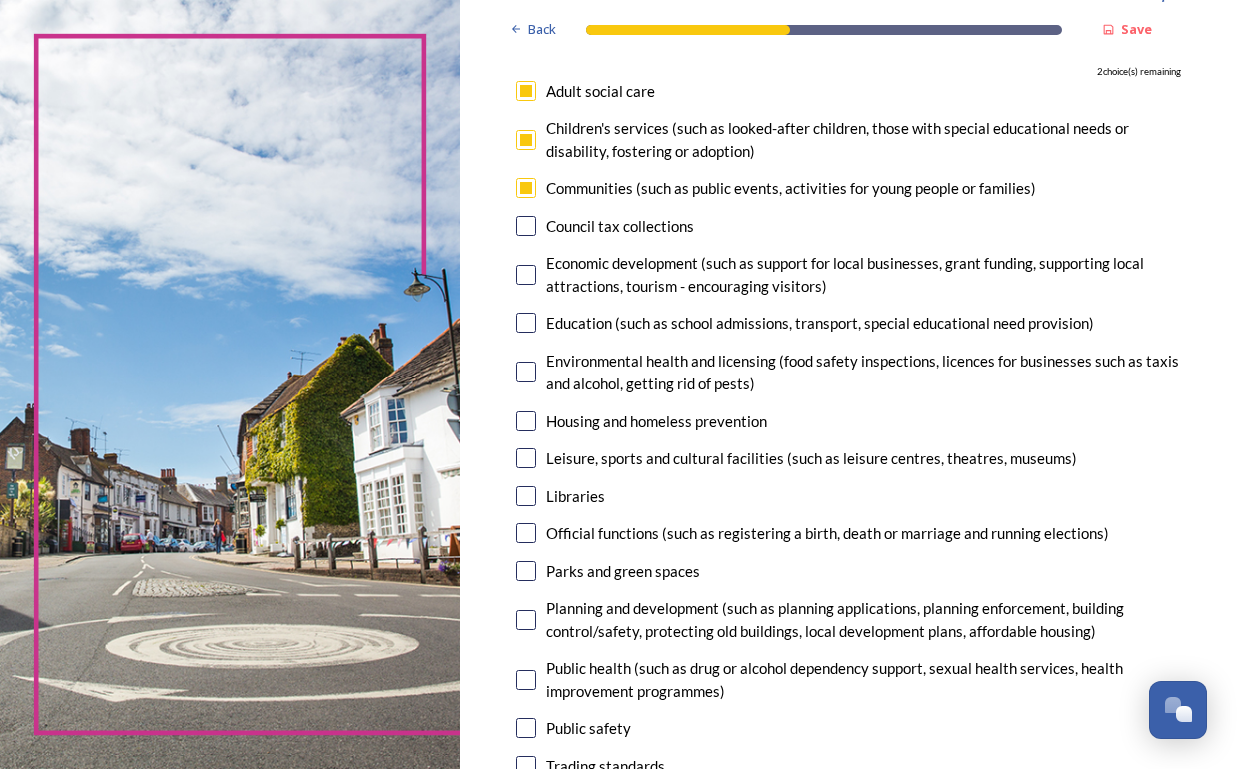 click at bounding box center [526, 226] 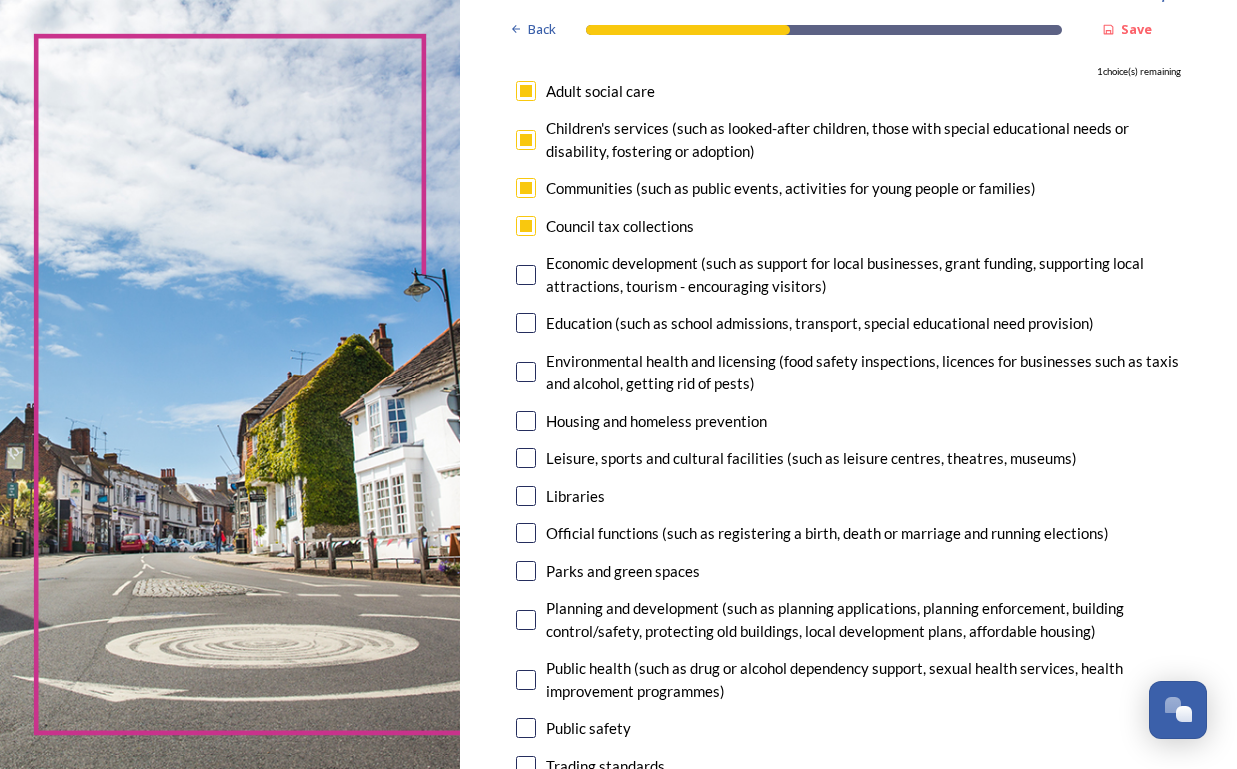click at bounding box center (526, 275) 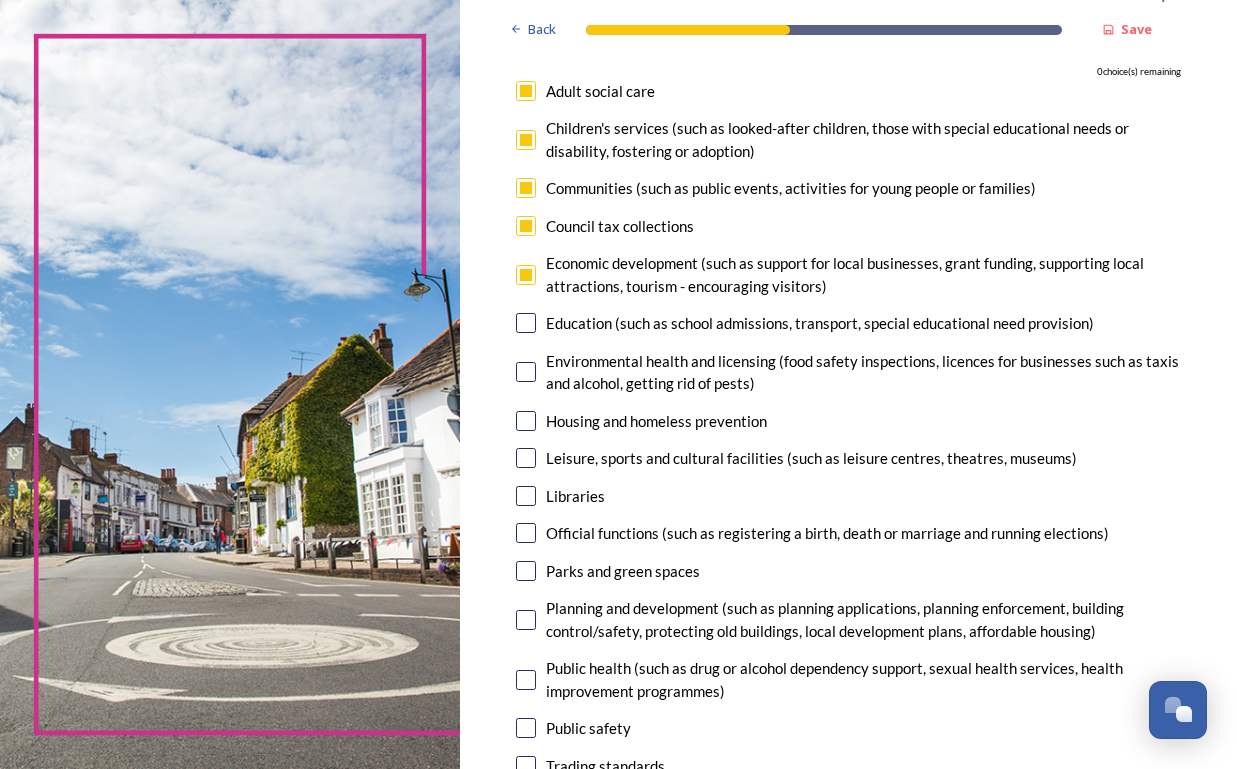 click at bounding box center [526, 323] 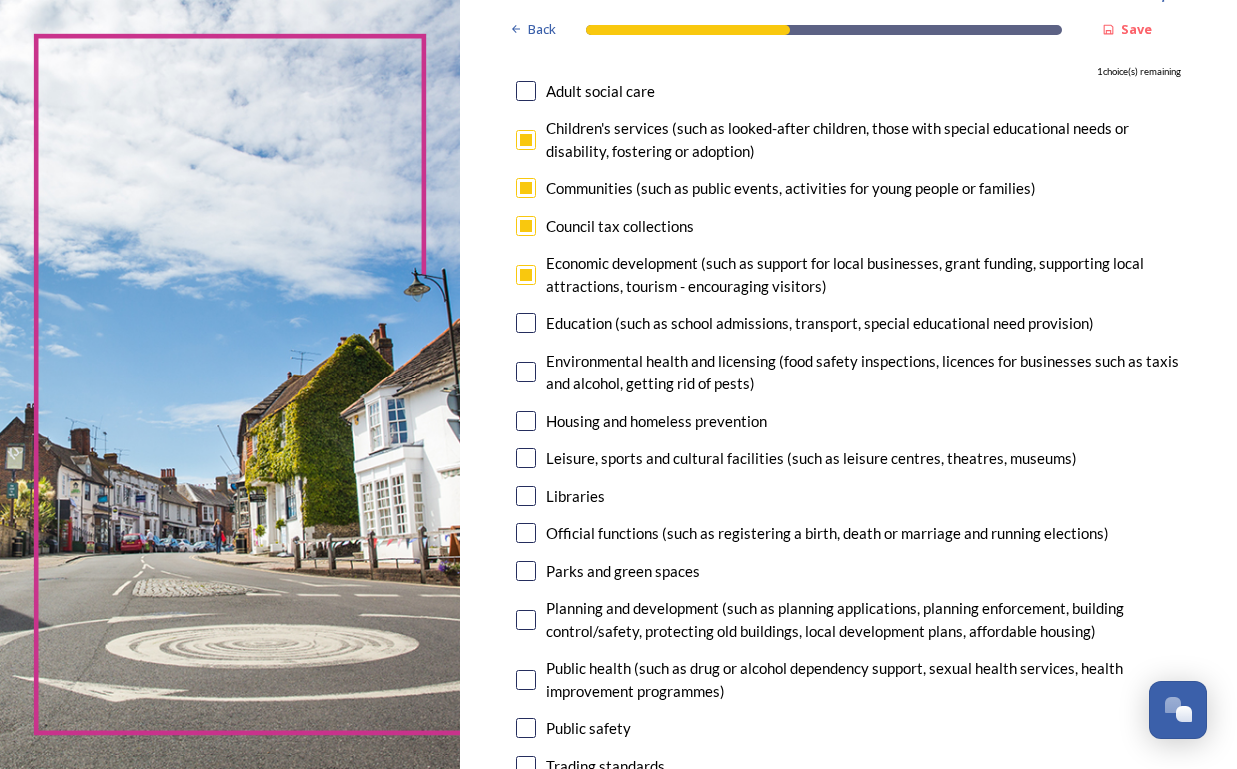 click at bounding box center [526, 140] 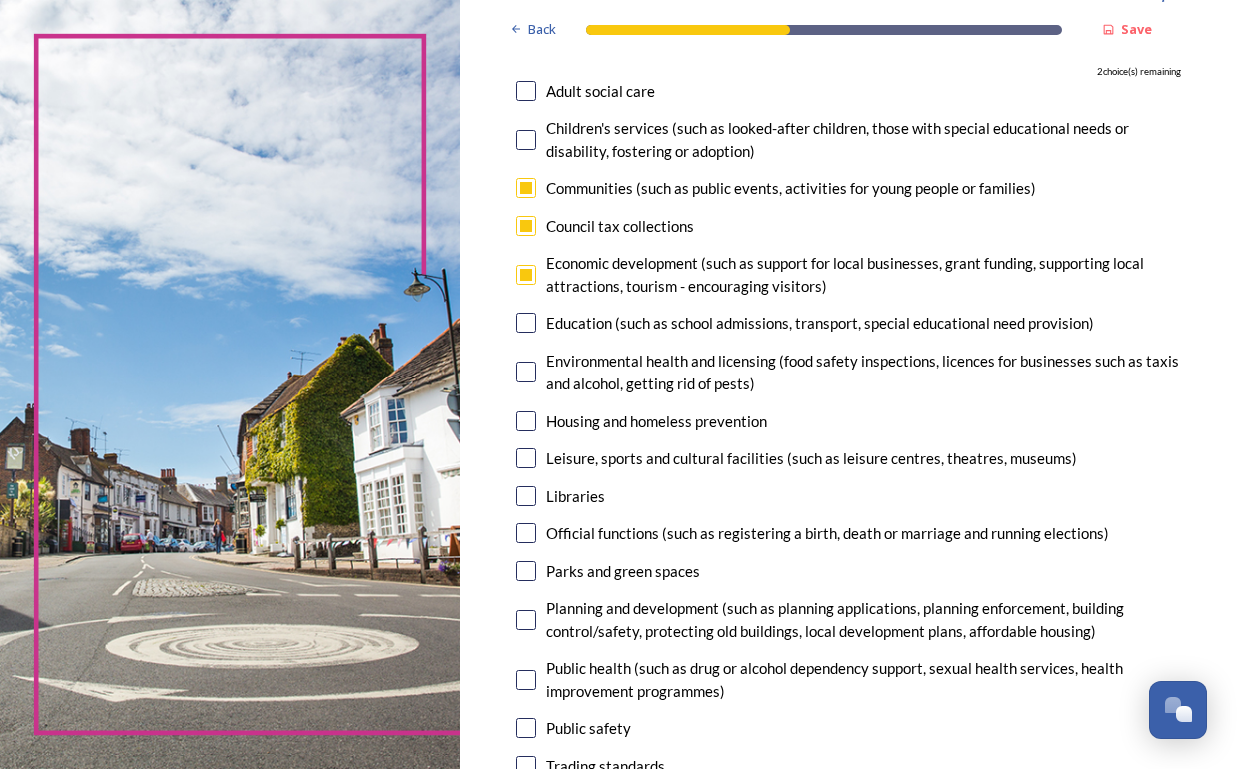 click at bounding box center [526, 188] 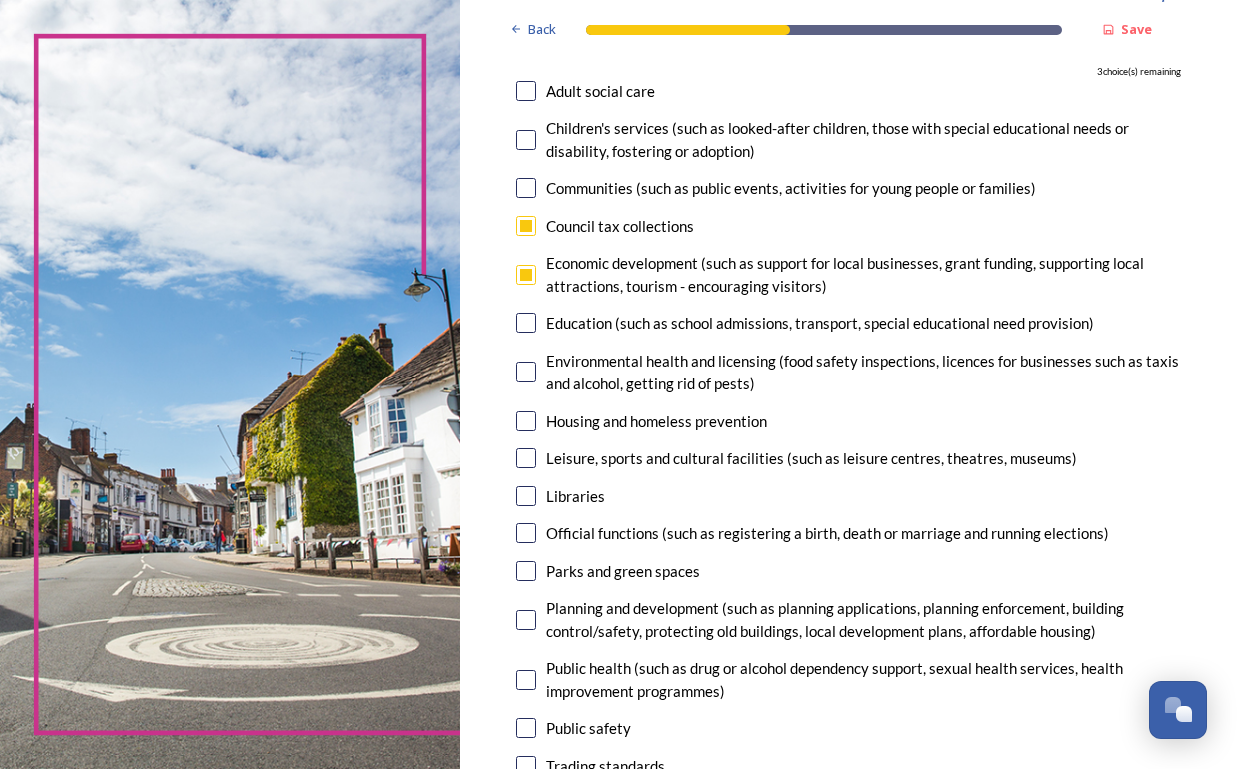 click at bounding box center [526, 226] 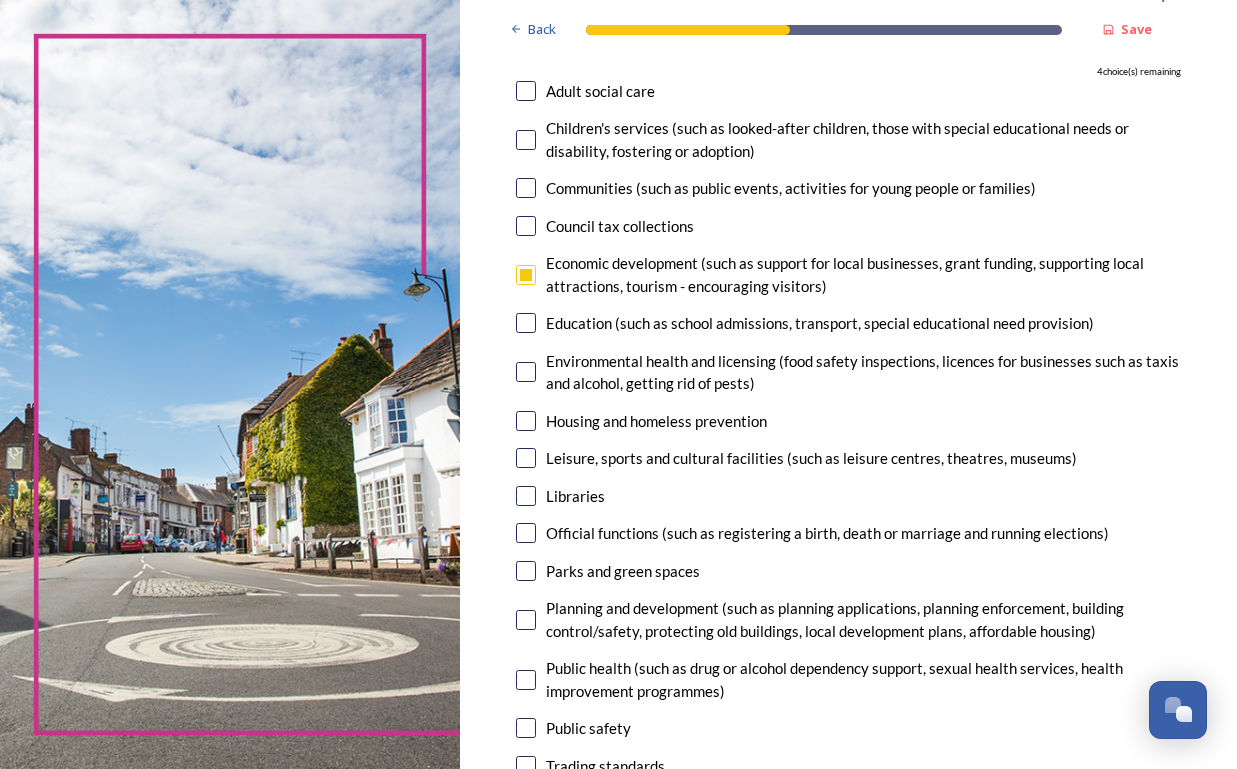 click at bounding box center [526, 275] 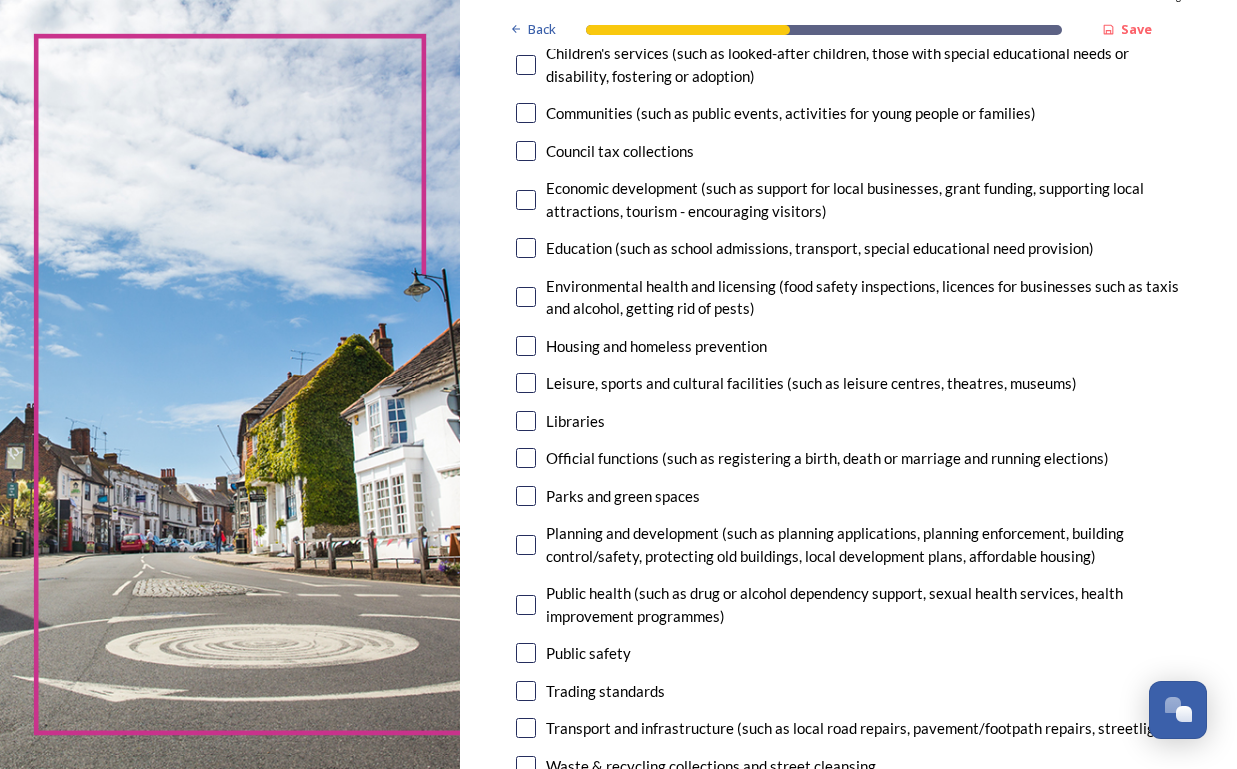 scroll, scrollTop: 326, scrollLeft: 0, axis: vertical 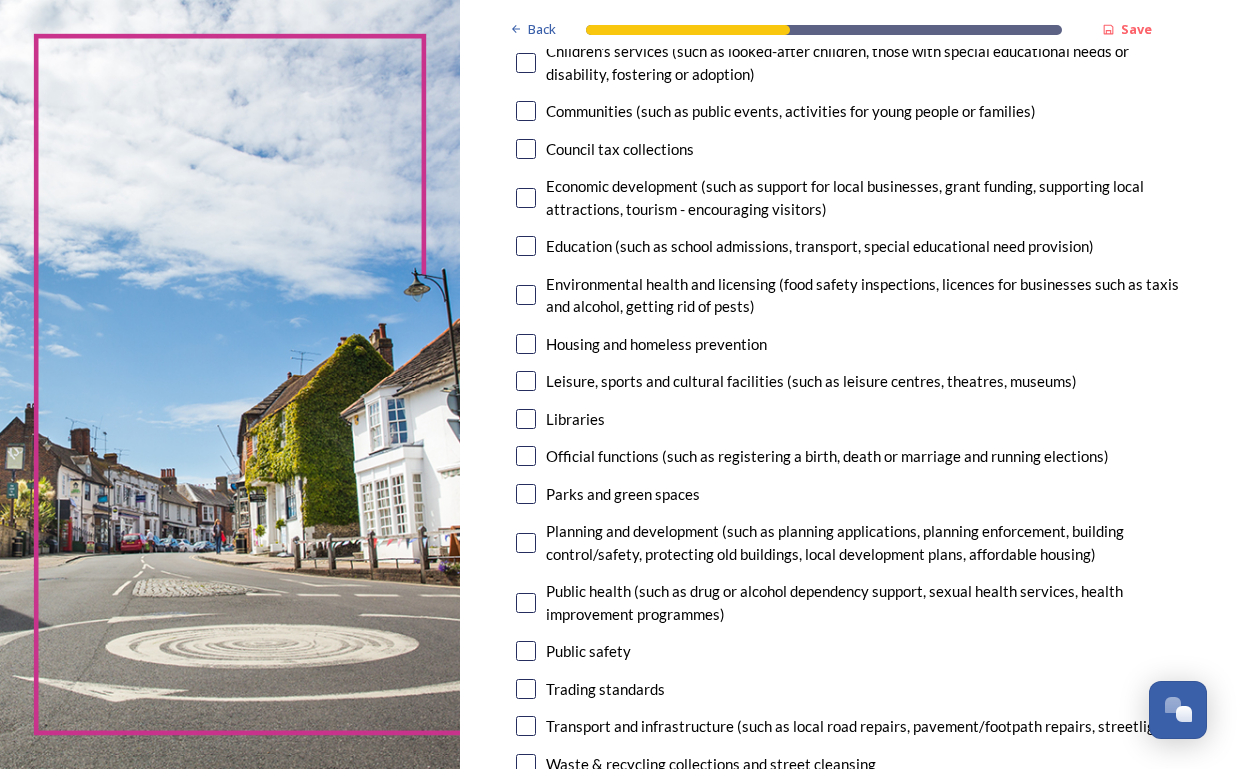 click at bounding box center [526, 381] 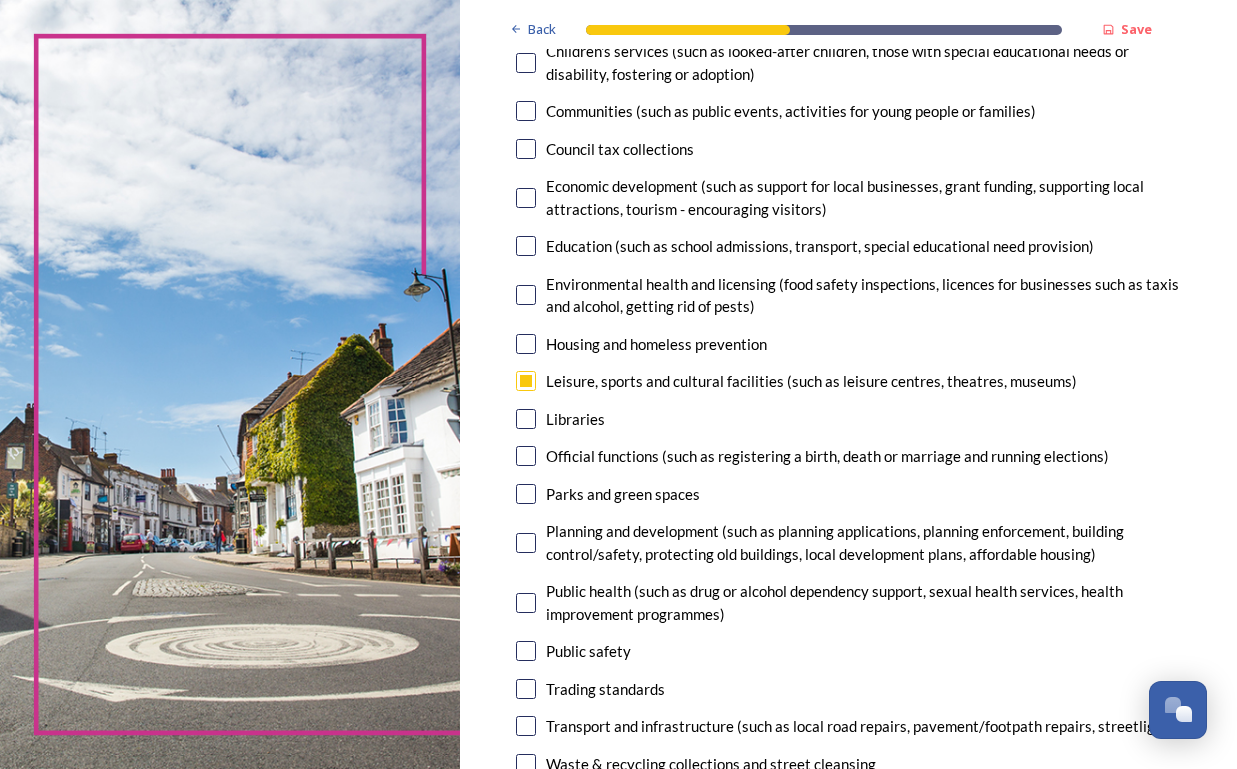 click at bounding box center (526, 419) 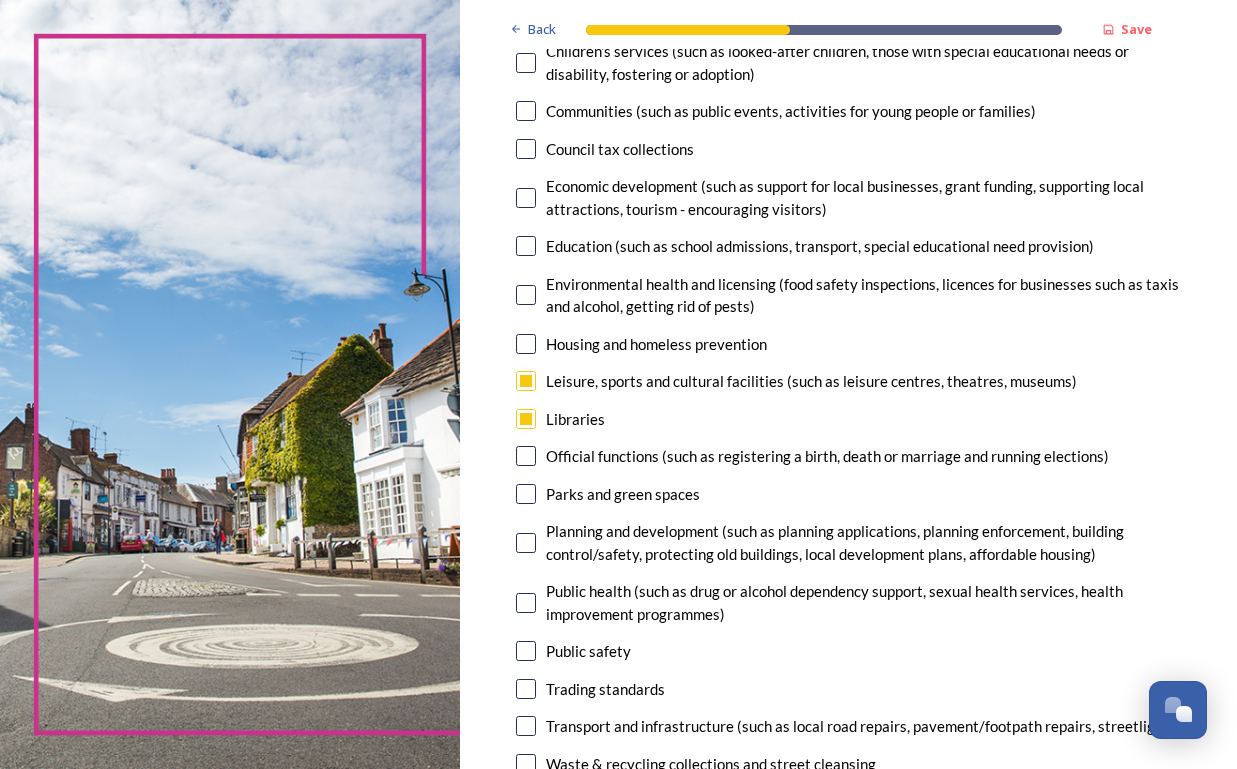 click at bounding box center (526, 494) 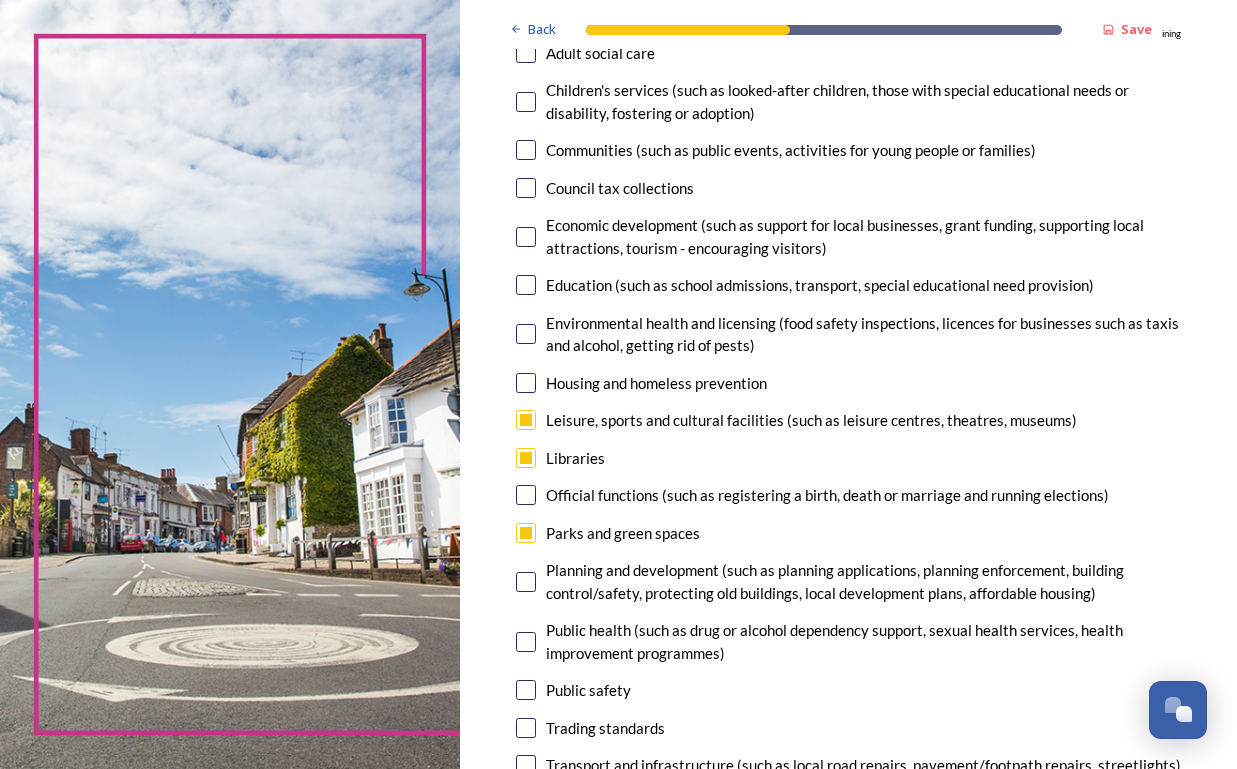 scroll, scrollTop: 273, scrollLeft: 0, axis: vertical 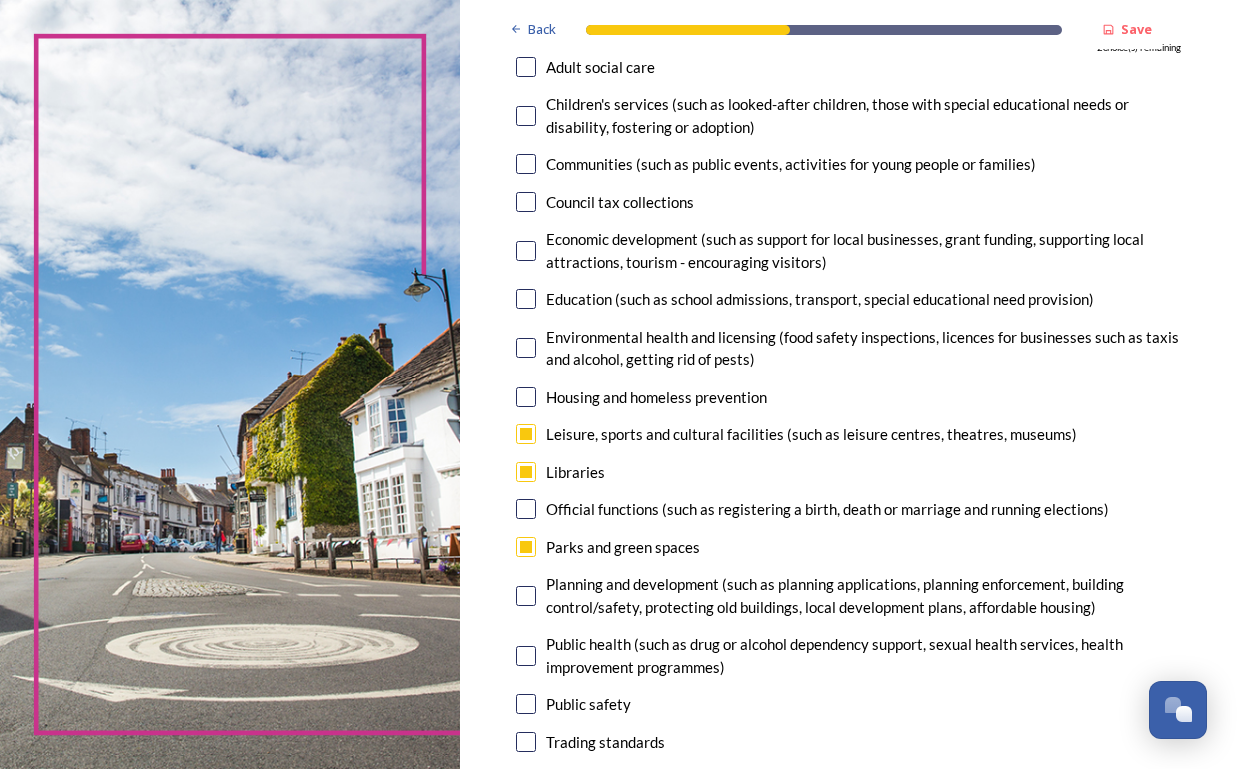 click at bounding box center [526, 67] 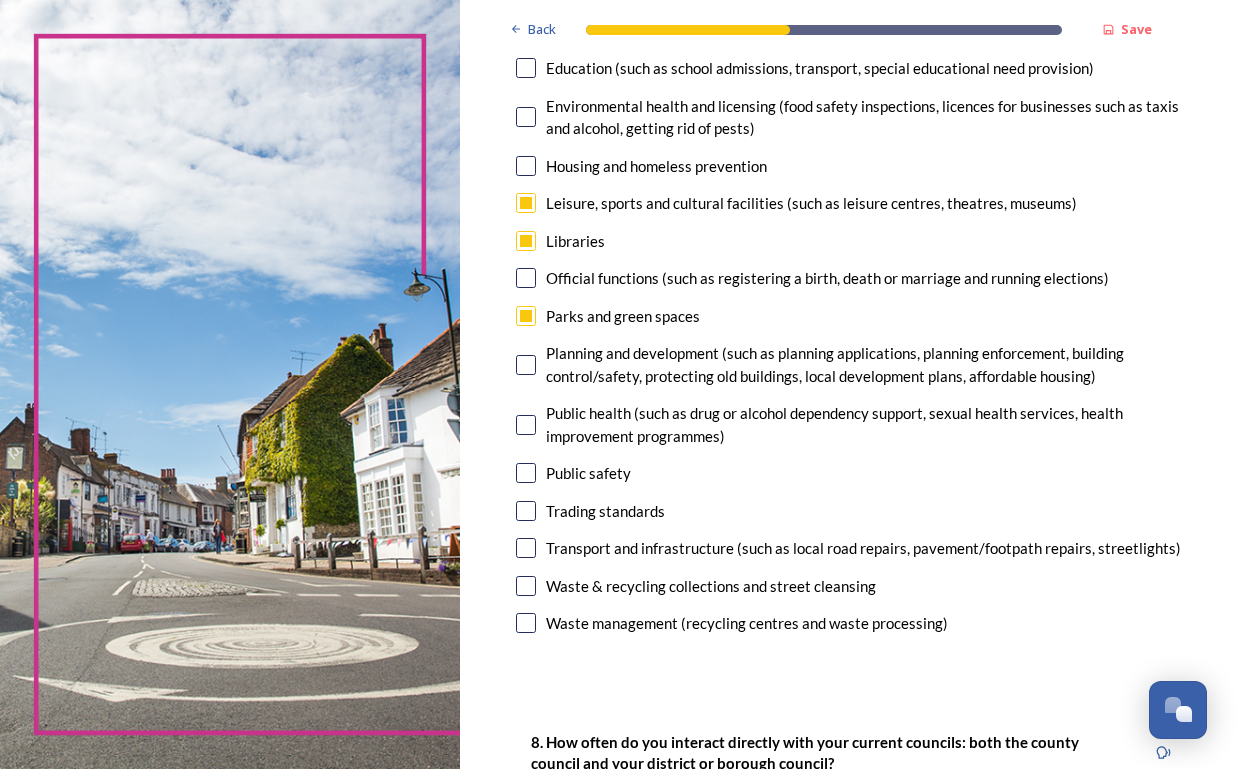 scroll, scrollTop: 511, scrollLeft: 0, axis: vertical 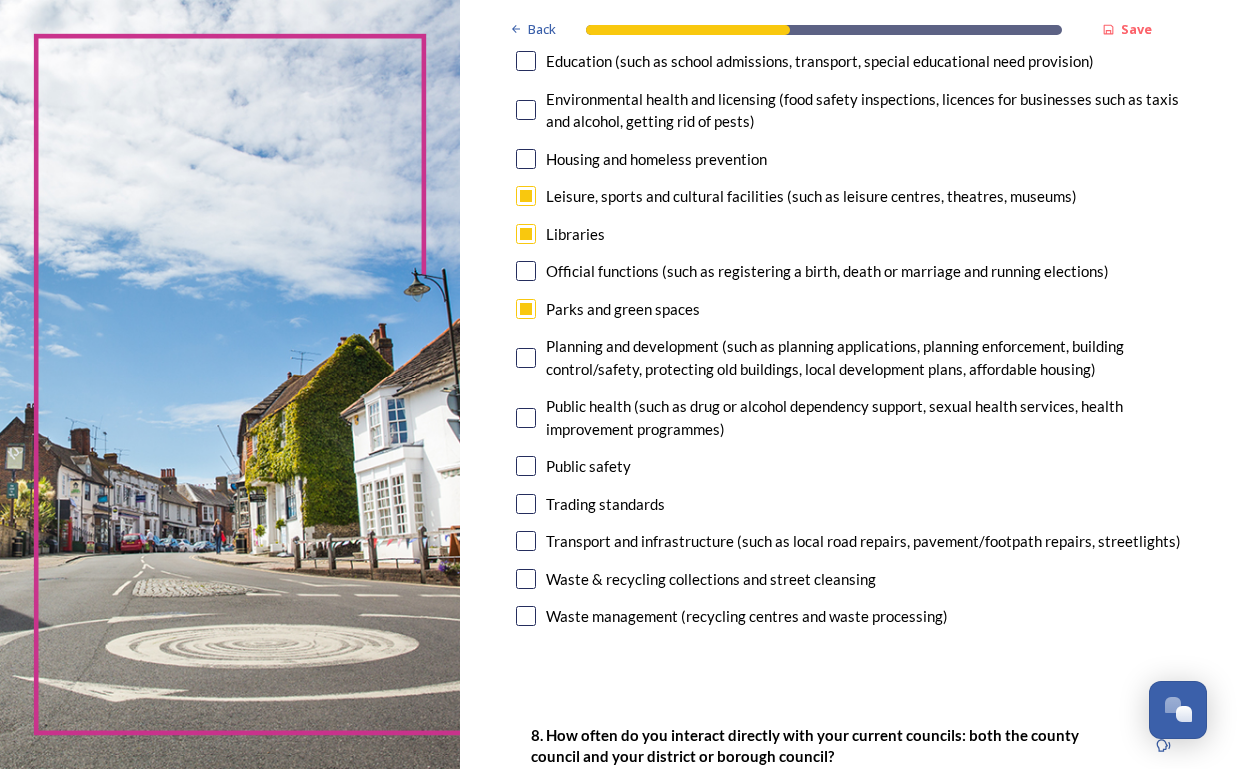 click at bounding box center [526, 616] 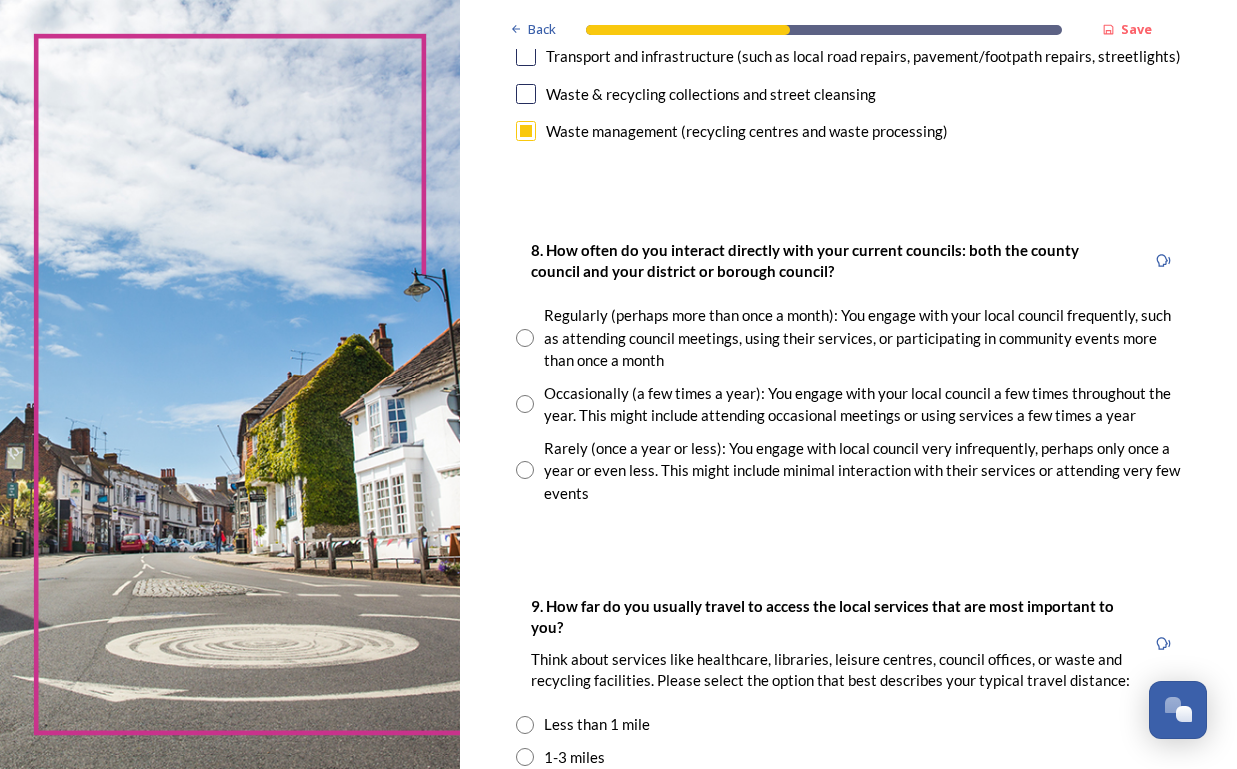 scroll, scrollTop: 1057, scrollLeft: 0, axis: vertical 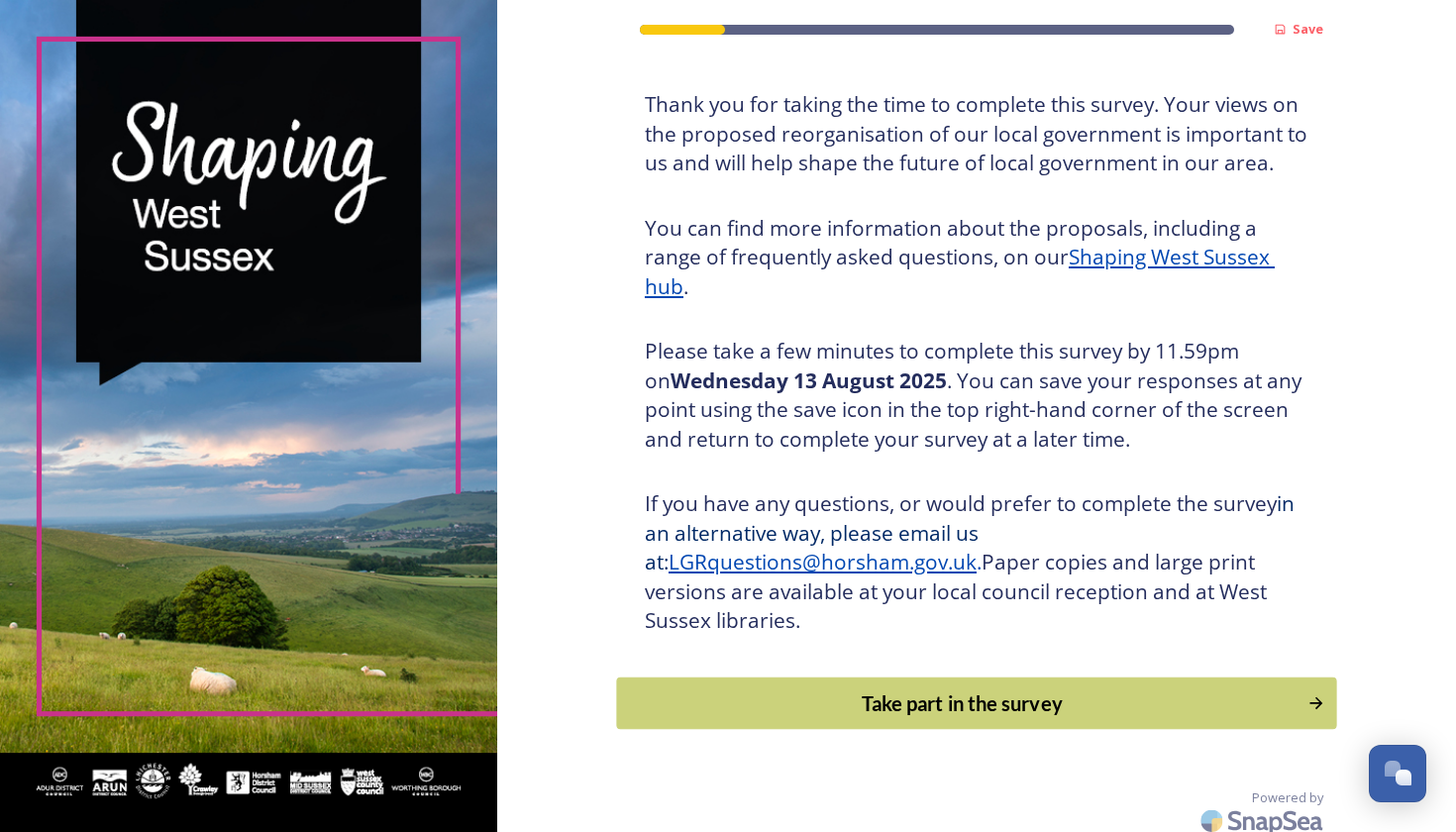 click on "Take part in the survey" at bounding box center [962, 703] 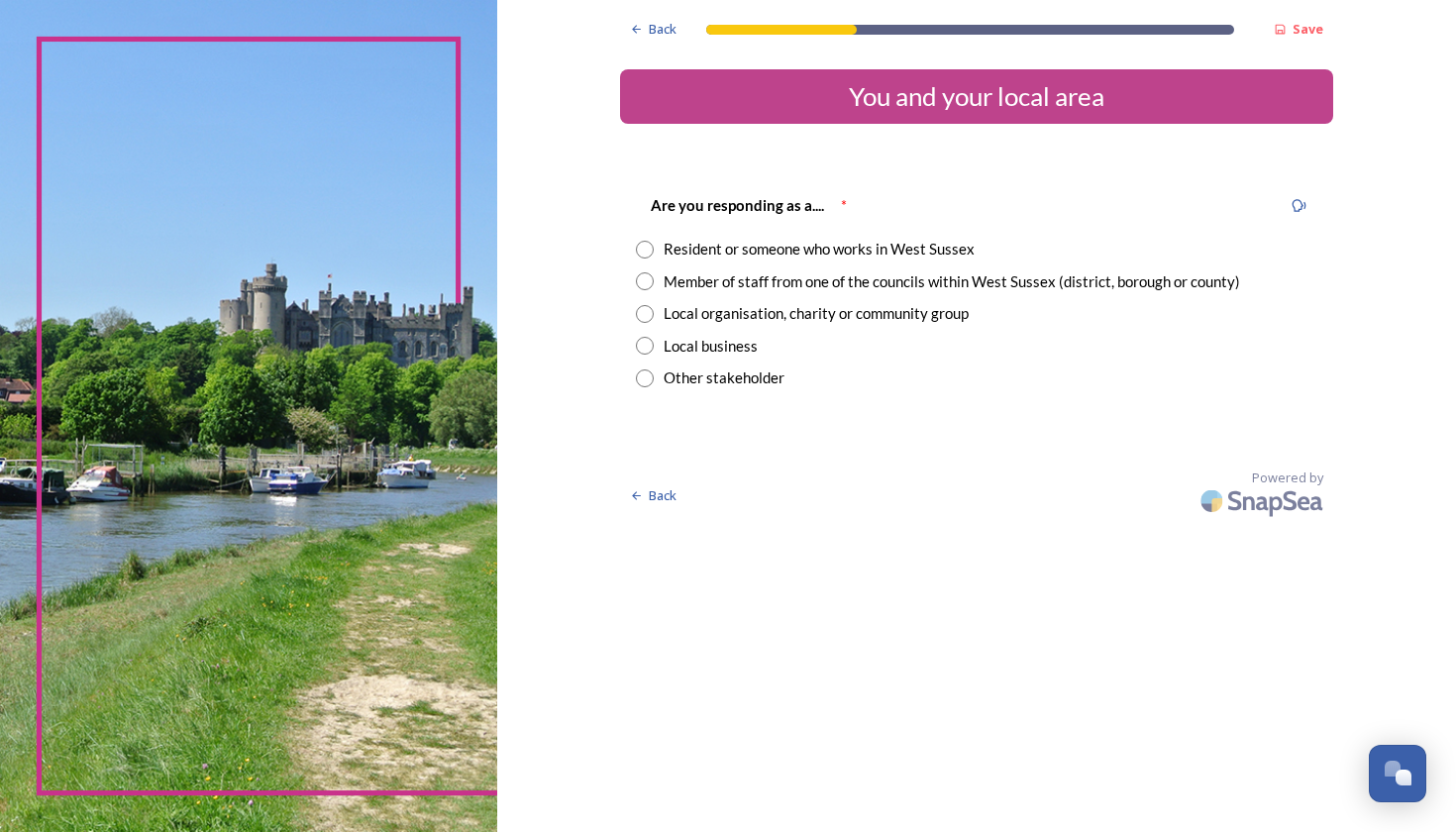 click at bounding box center (645, 250) 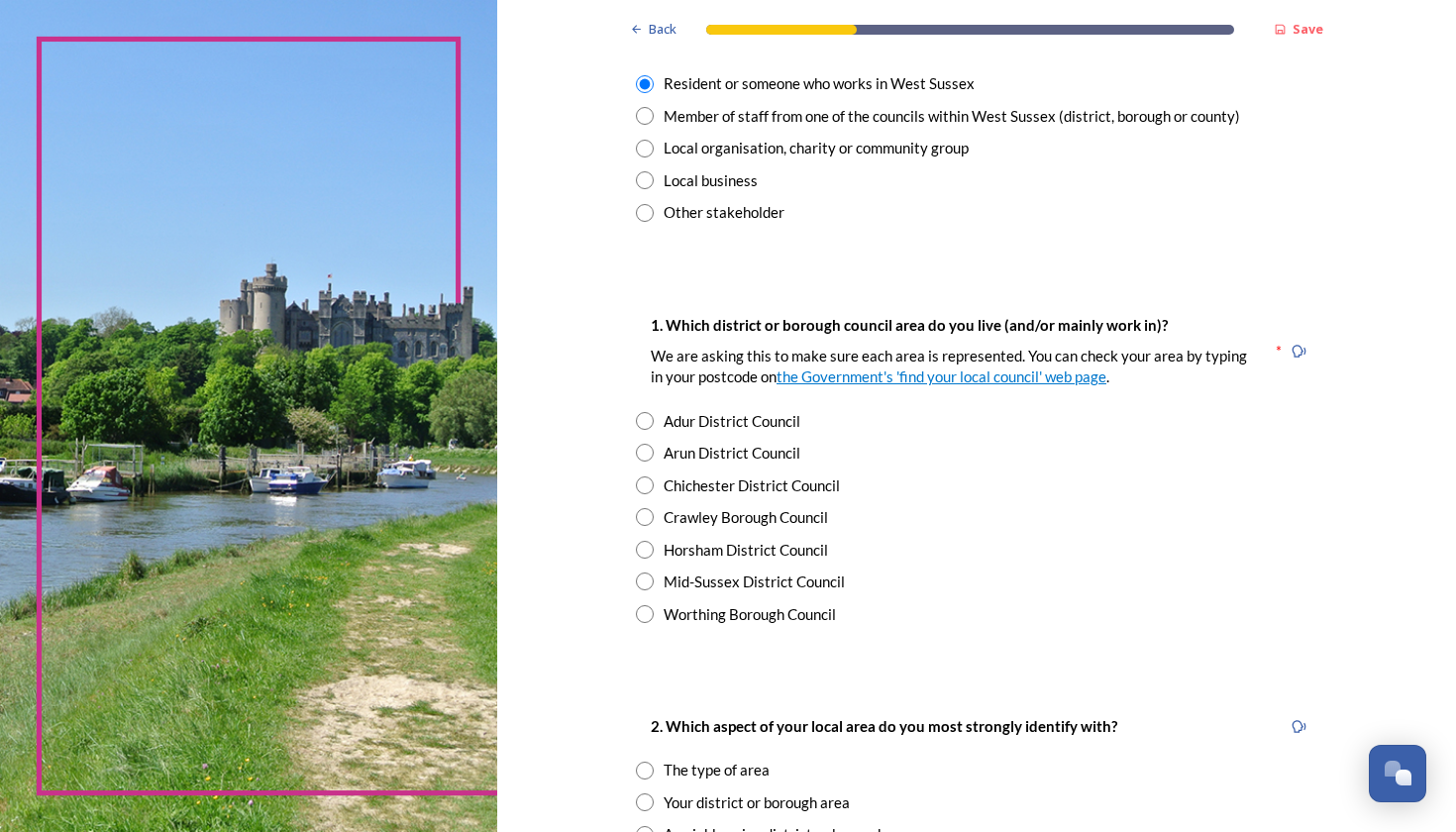scroll, scrollTop: 175, scrollLeft: 0, axis: vertical 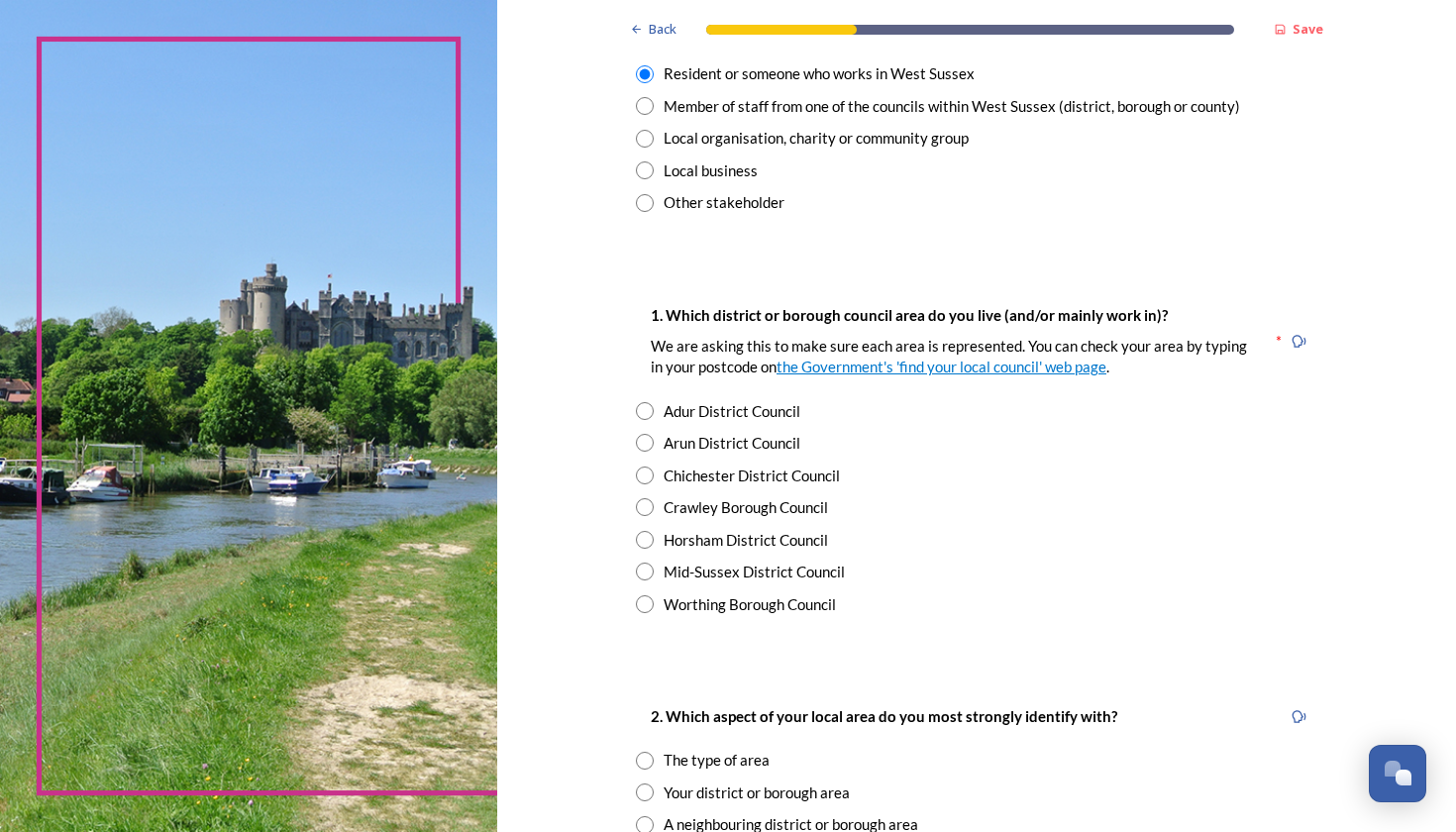 click at bounding box center [645, 443] 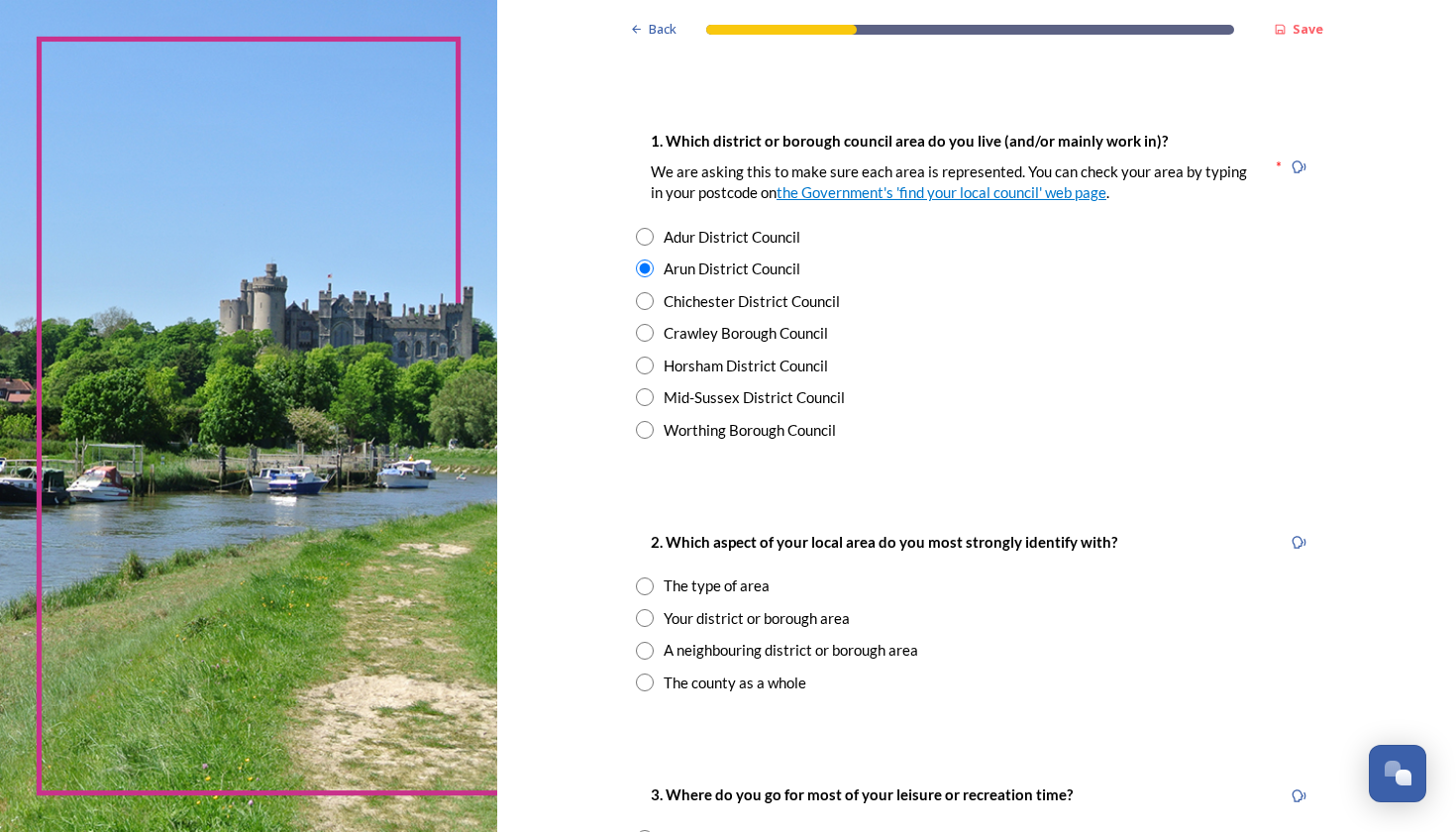 scroll, scrollTop: 356, scrollLeft: 0, axis: vertical 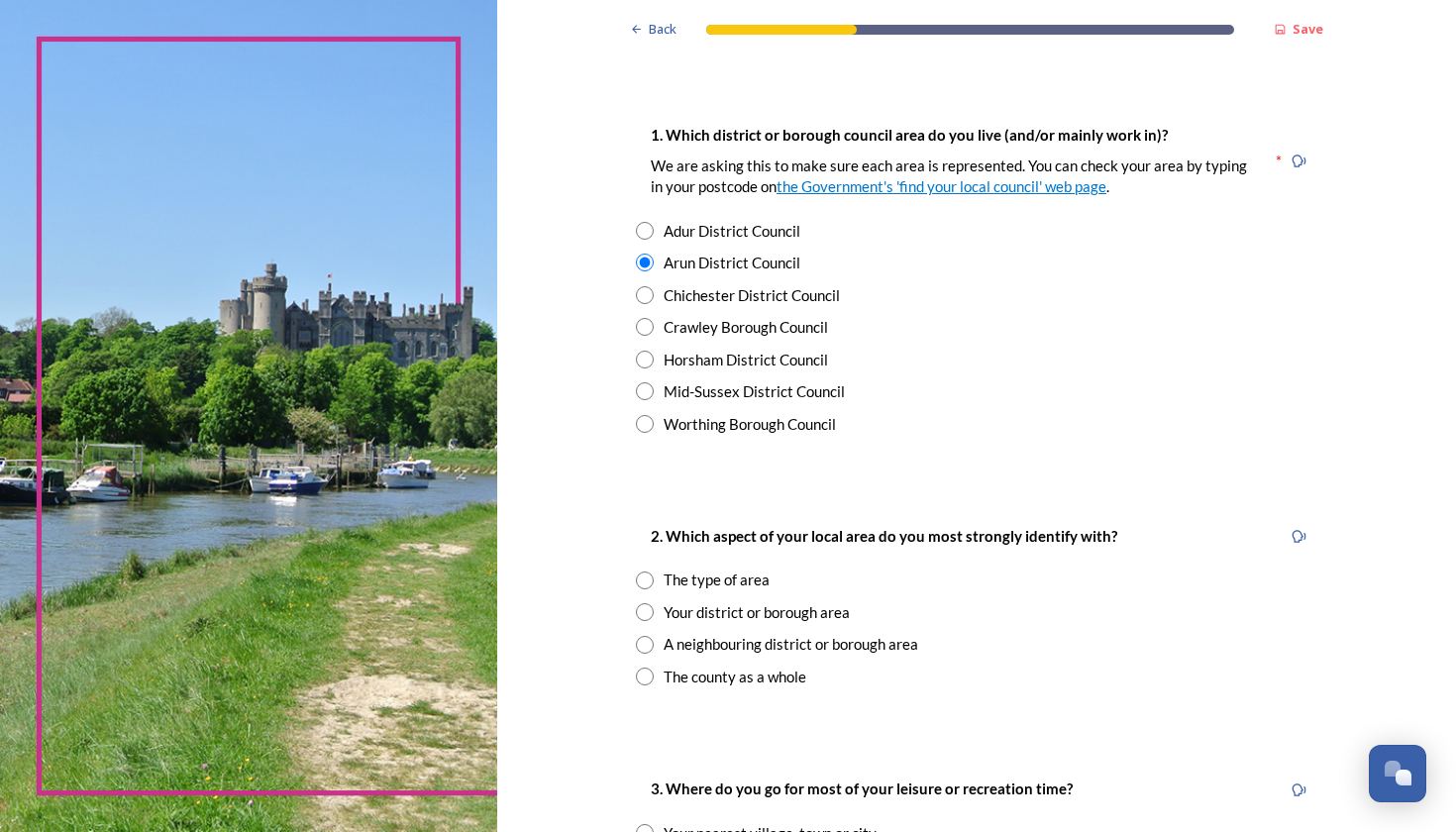 click at bounding box center [645, 676] 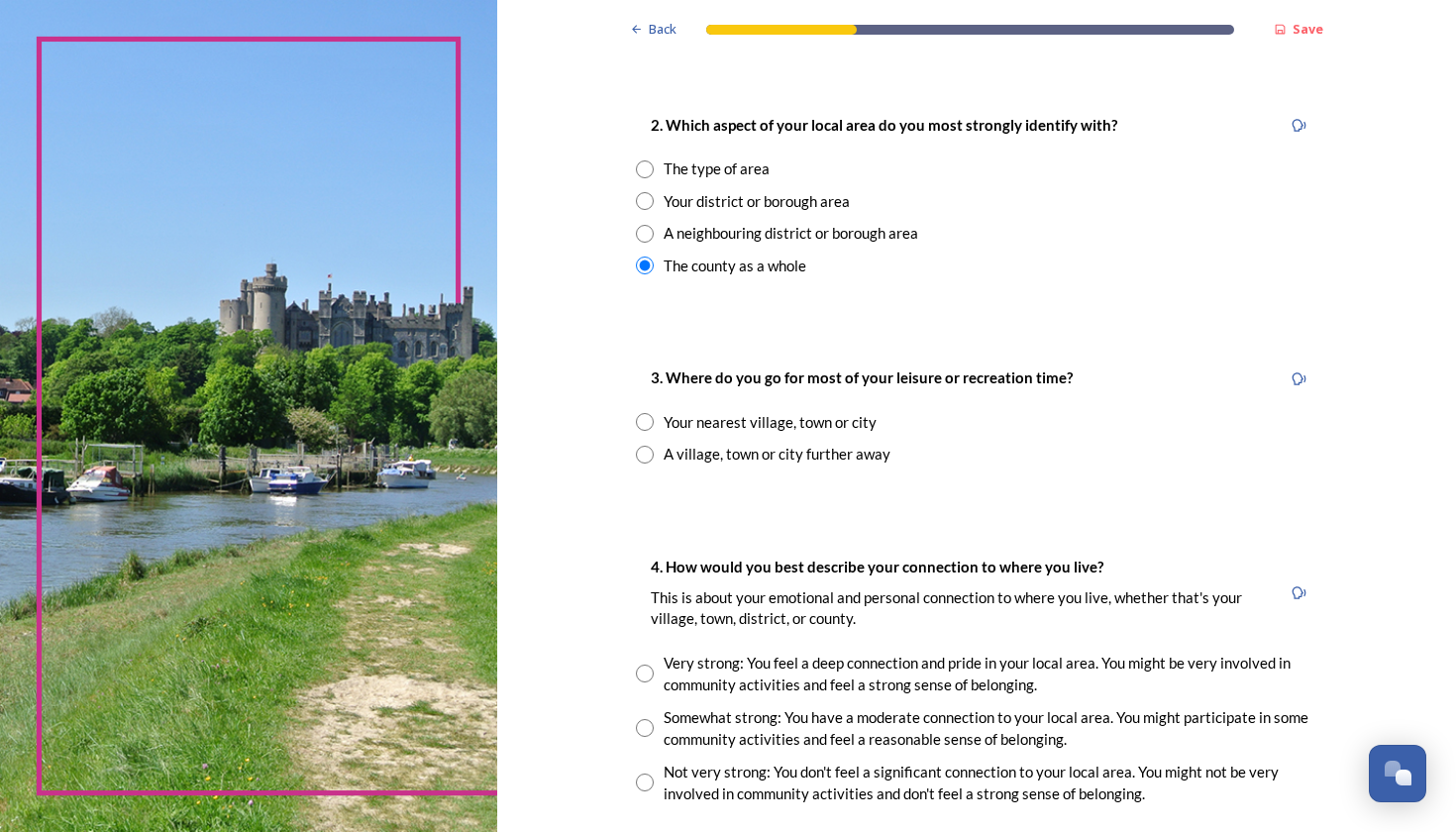 scroll, scrollTop: 768, scrollLeft: 0, axis: vertical 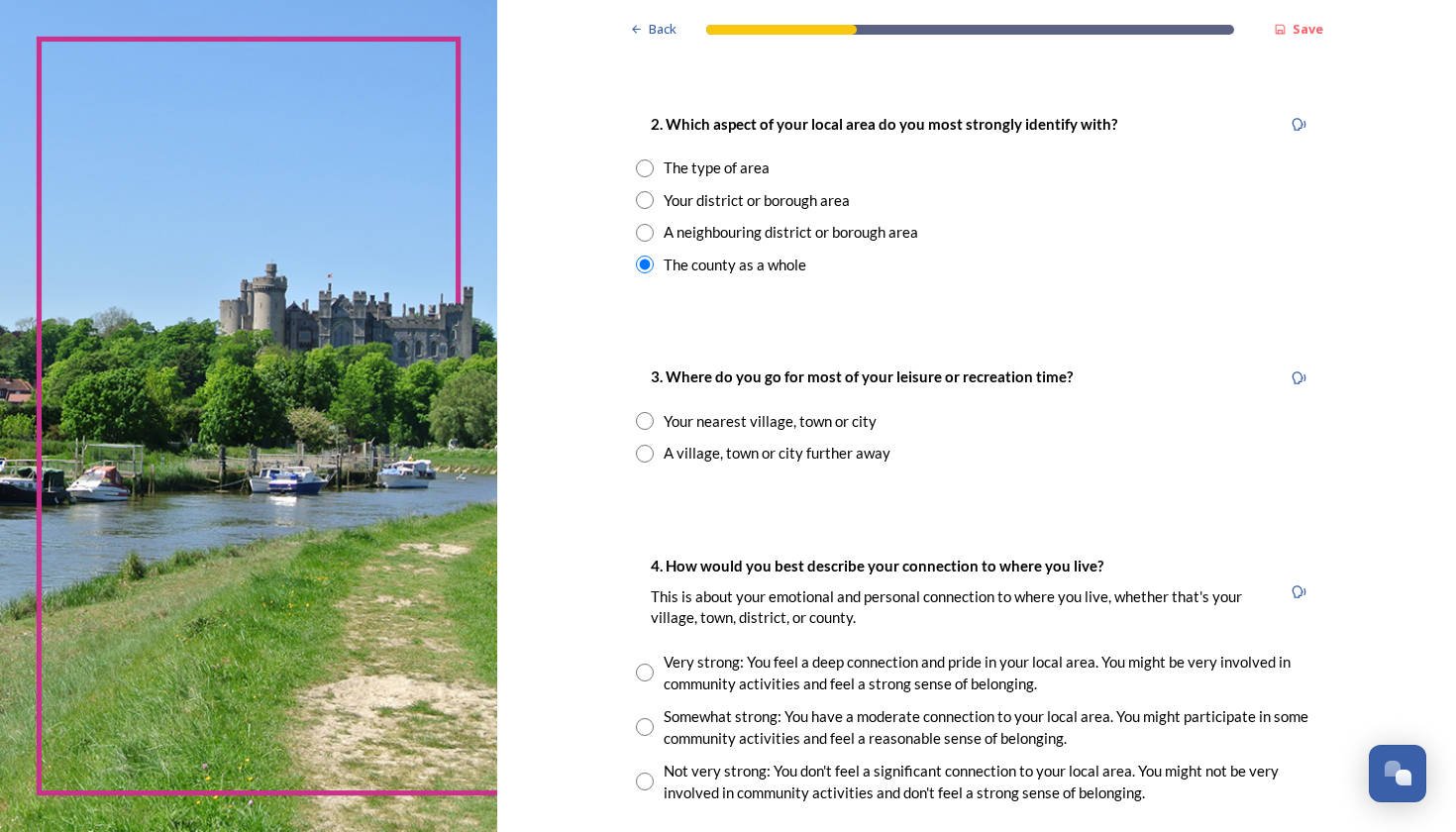 click at bounding box center [645, 454] 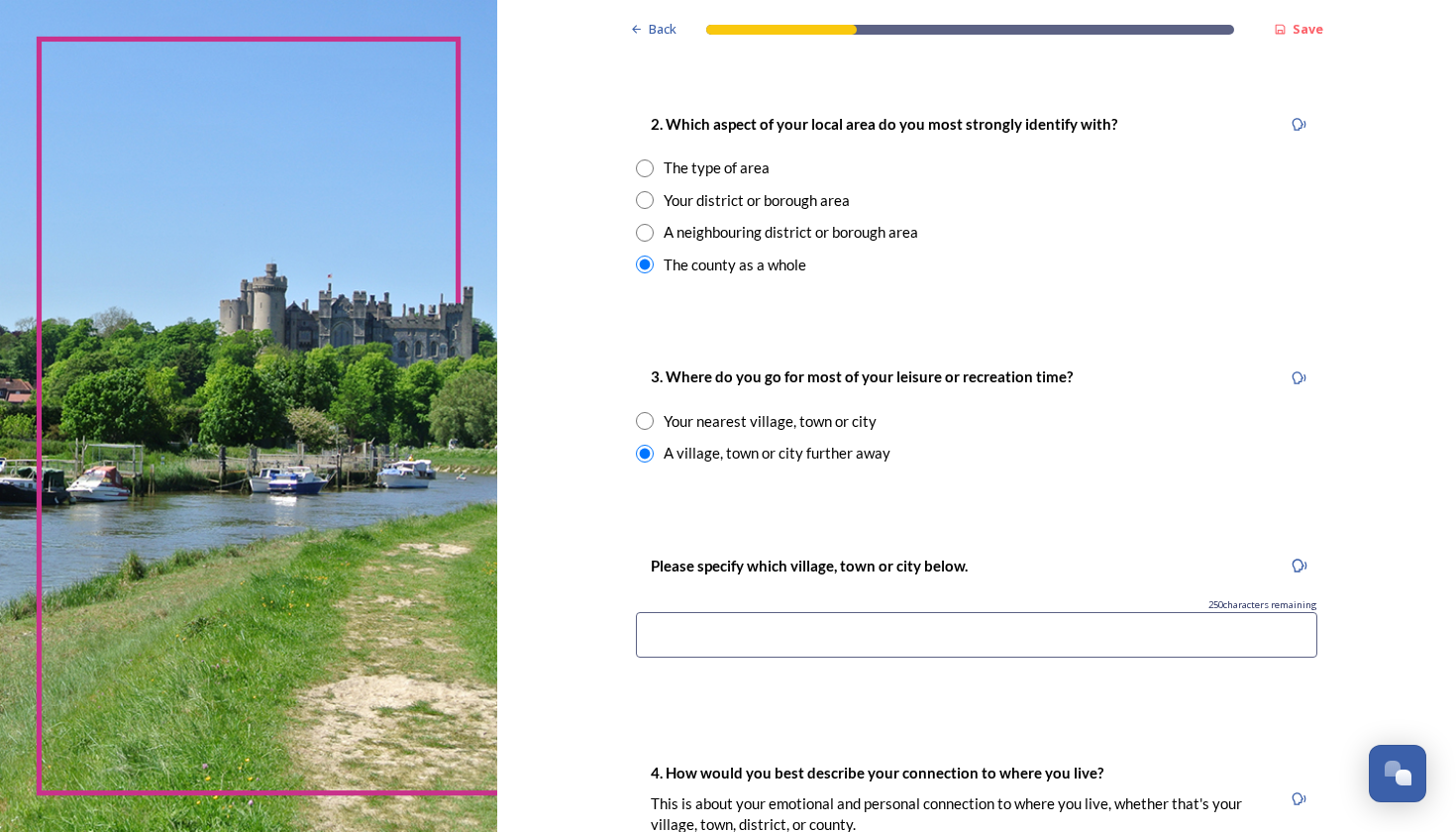 scroll, scrollTop: 782, scrollLeft: 0, axis: vertical 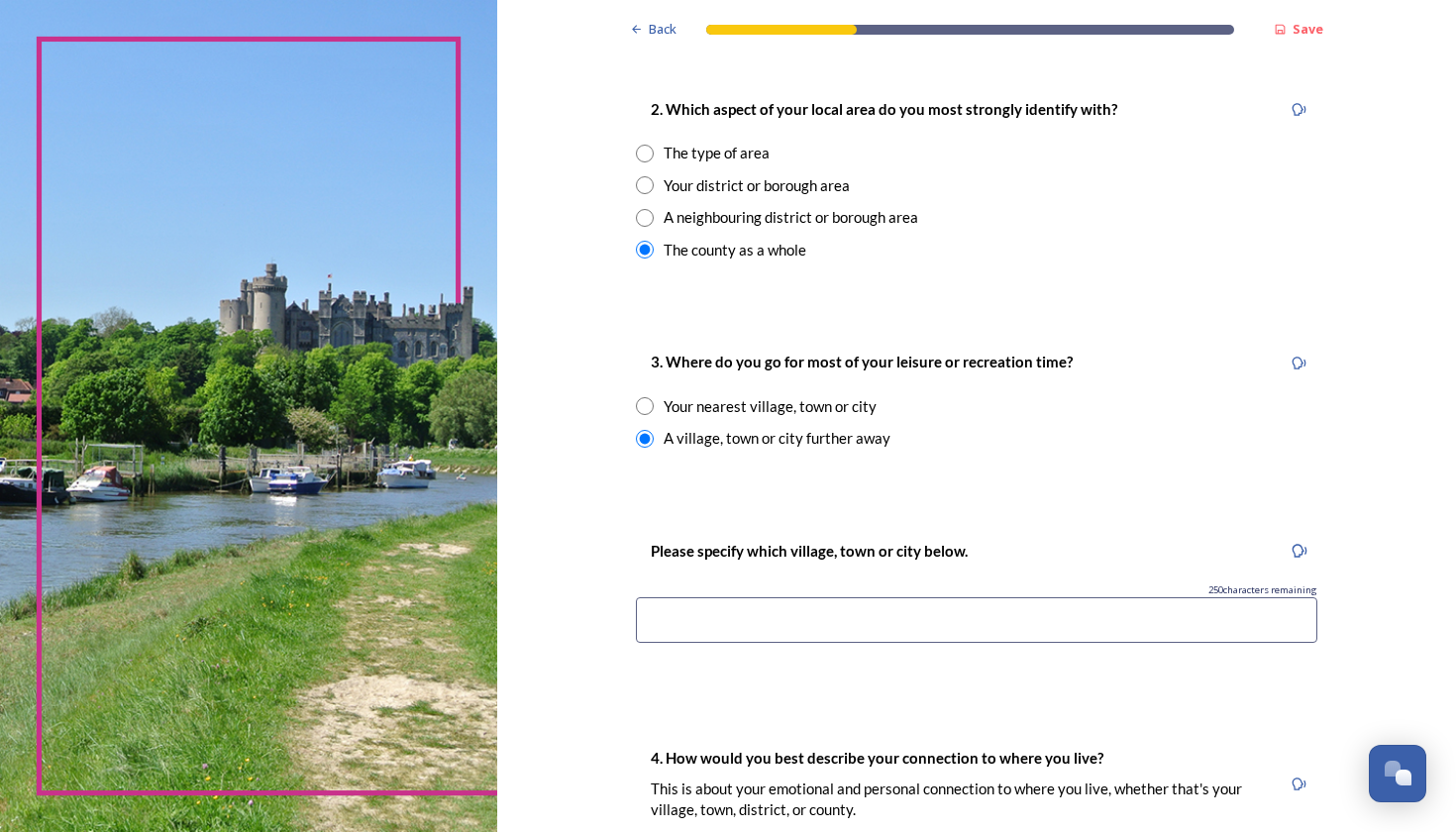 click at bounding box center [977, 620] 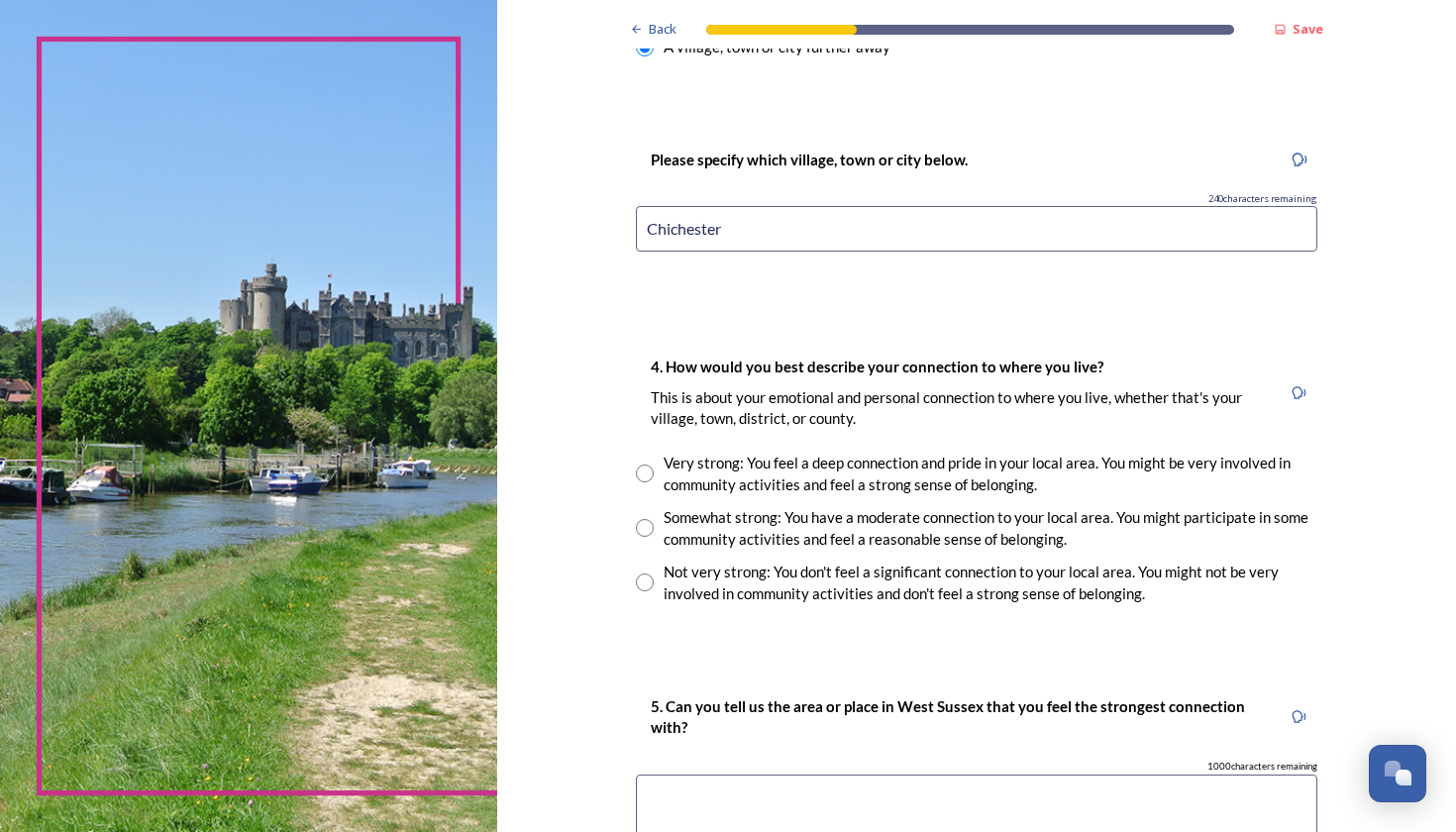 scroll, scrollTop: 1177, scrollLeft: 0, axis: vertical 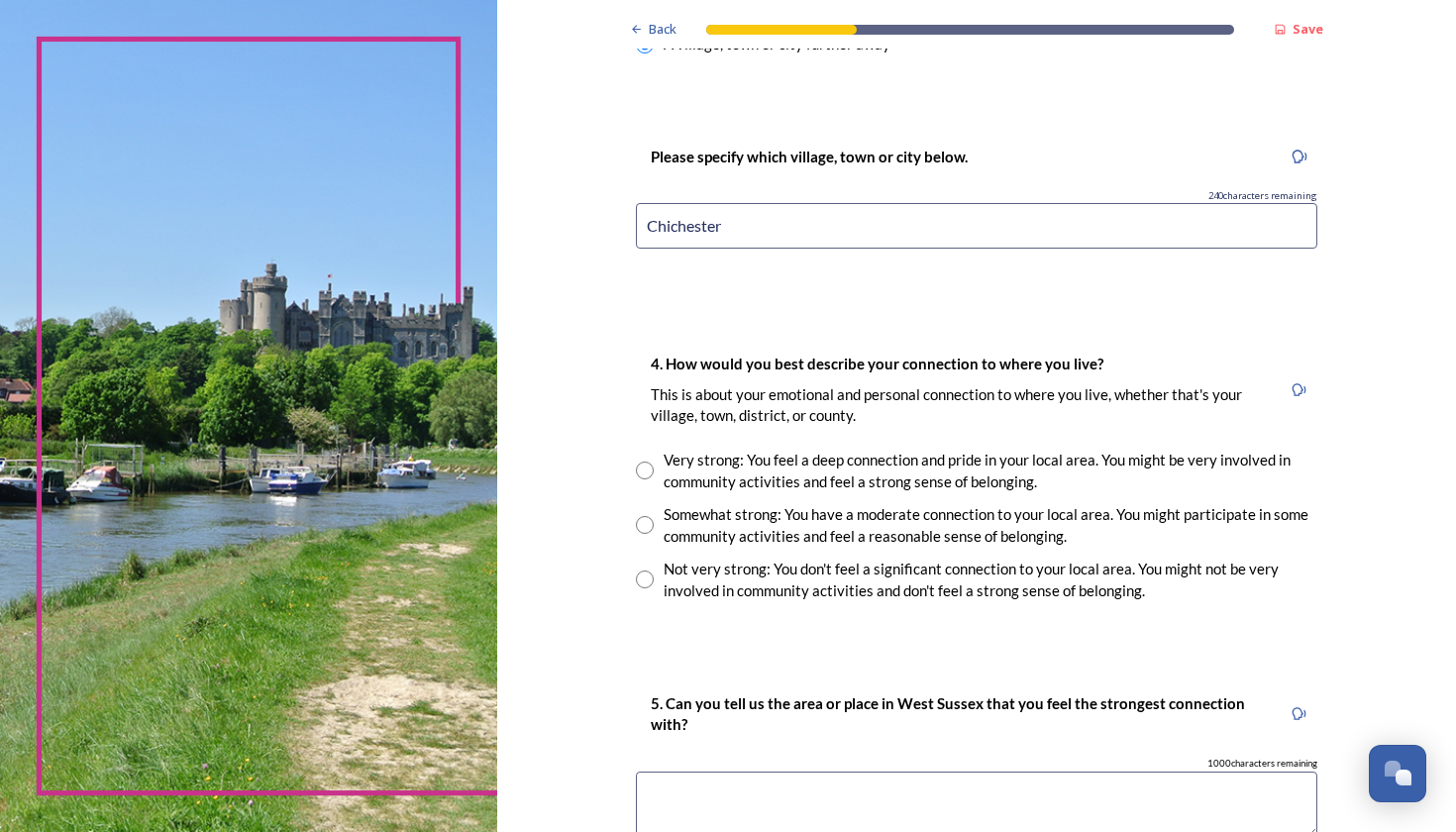 type on "Chichester" 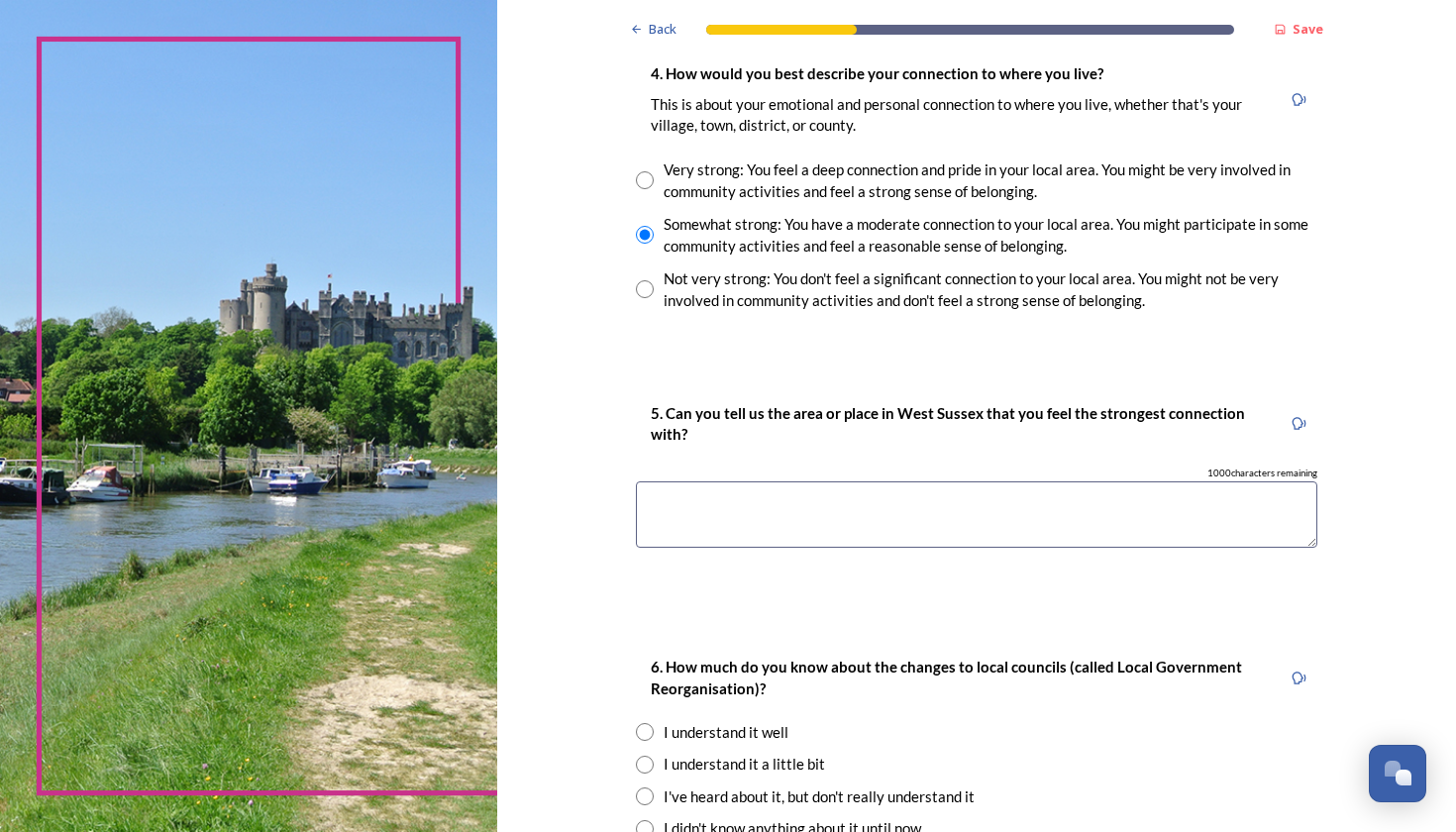 scroll, scrollTop: 1487, scrollLeft: 0, axis: vertical 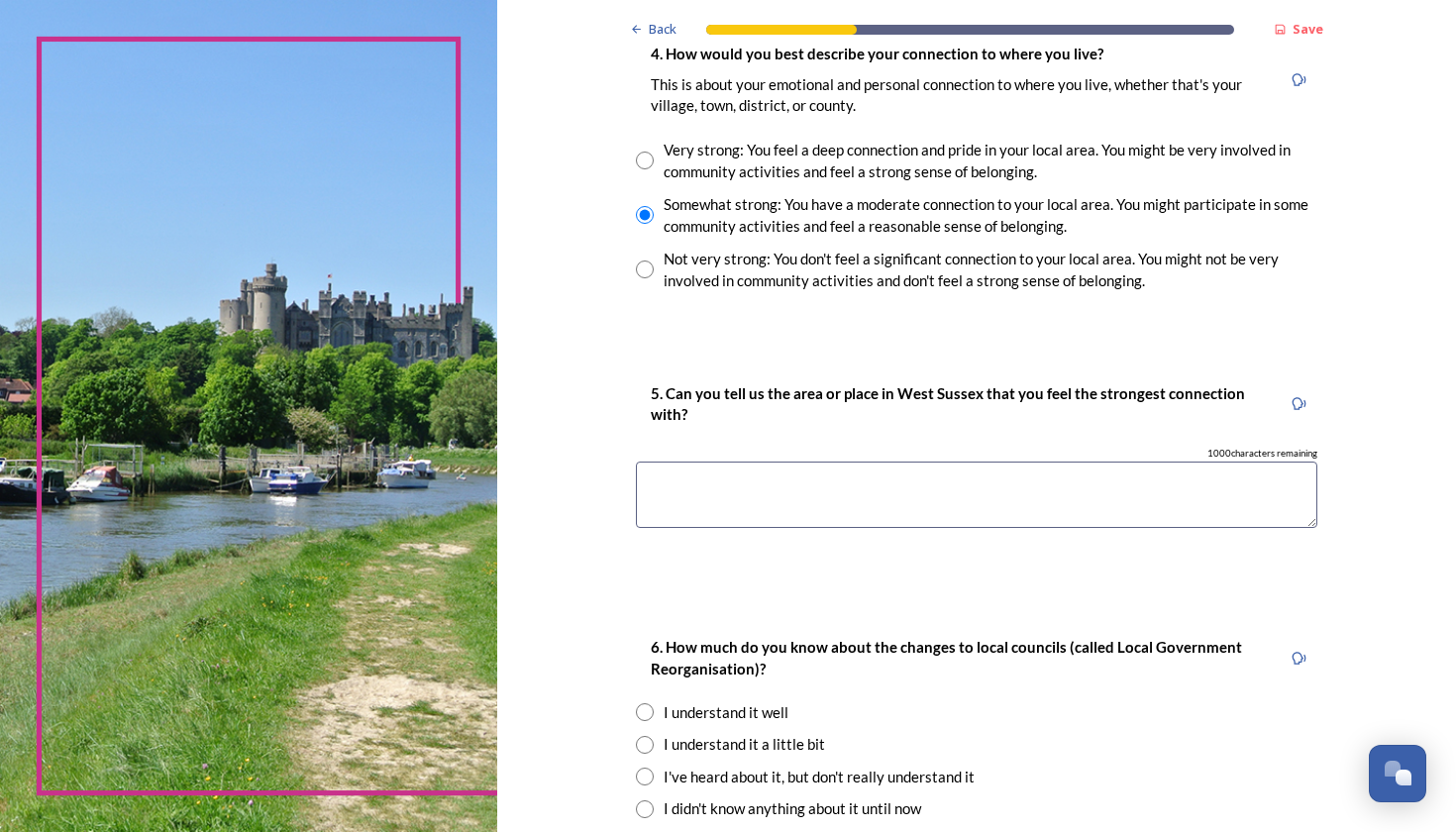 click at bounding box center (977, 494) 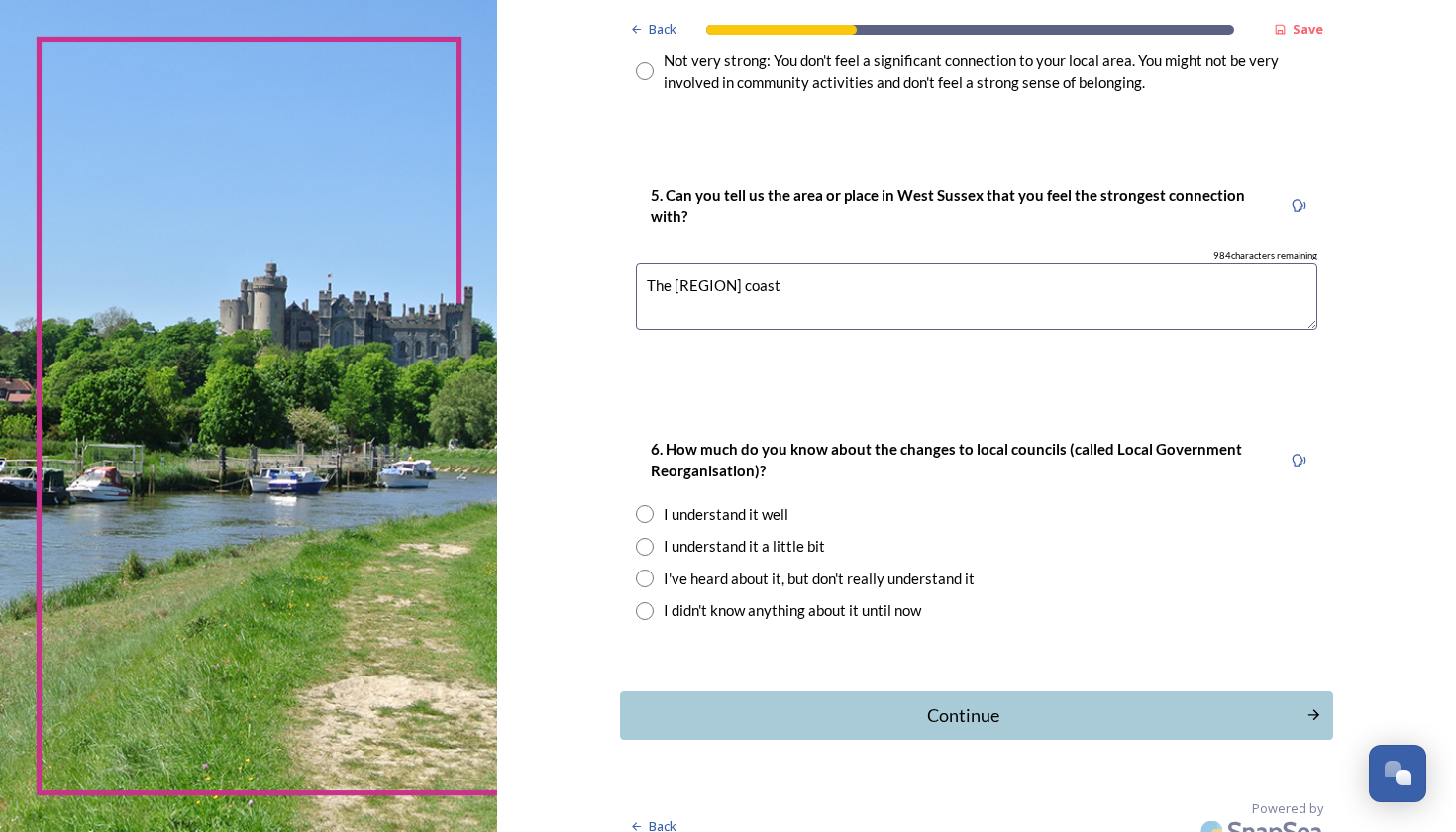 scroll, scrollTop: 1684, scrollLeft: 0, axis: vertical 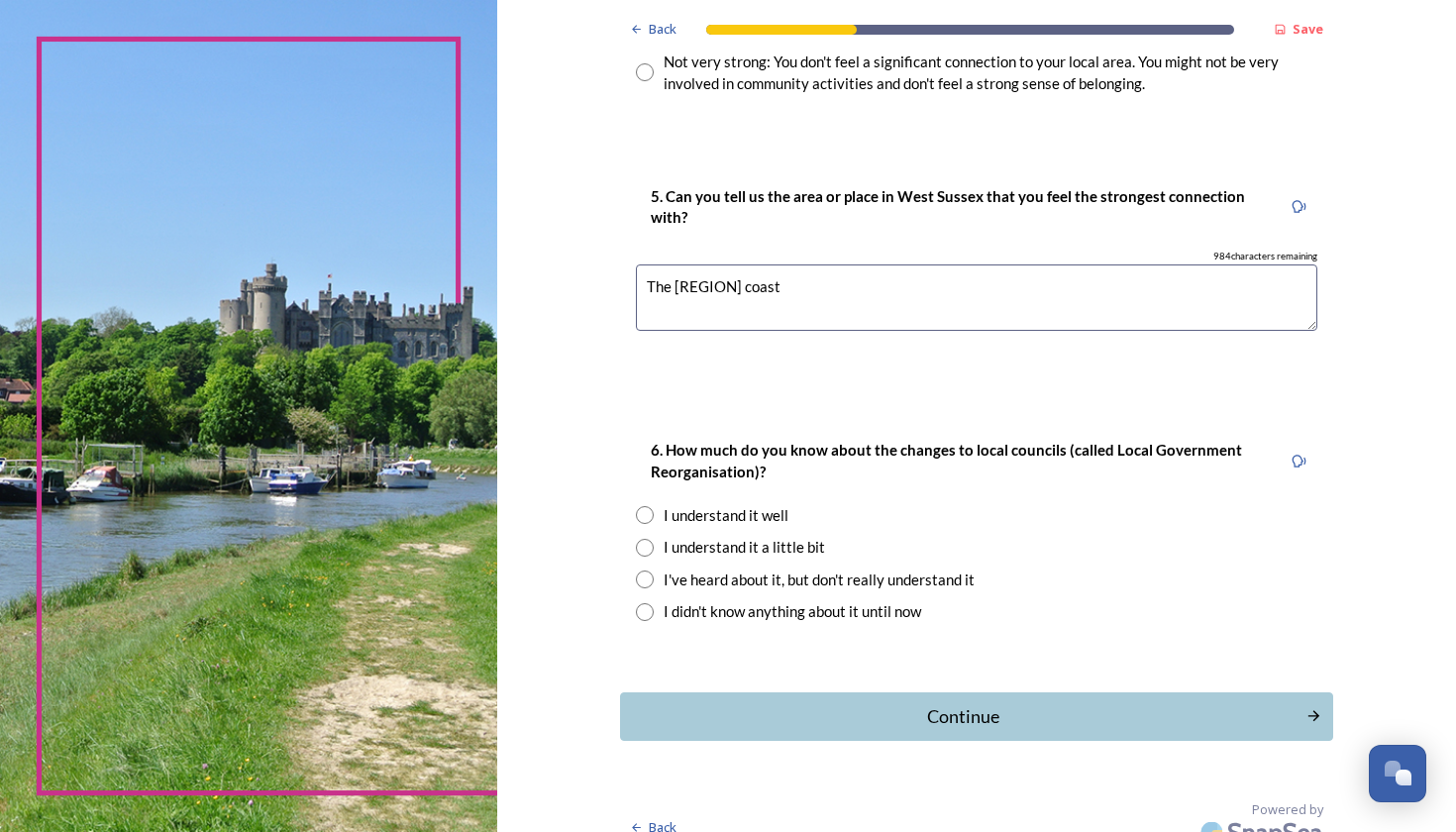 type on "The Sussex coast" 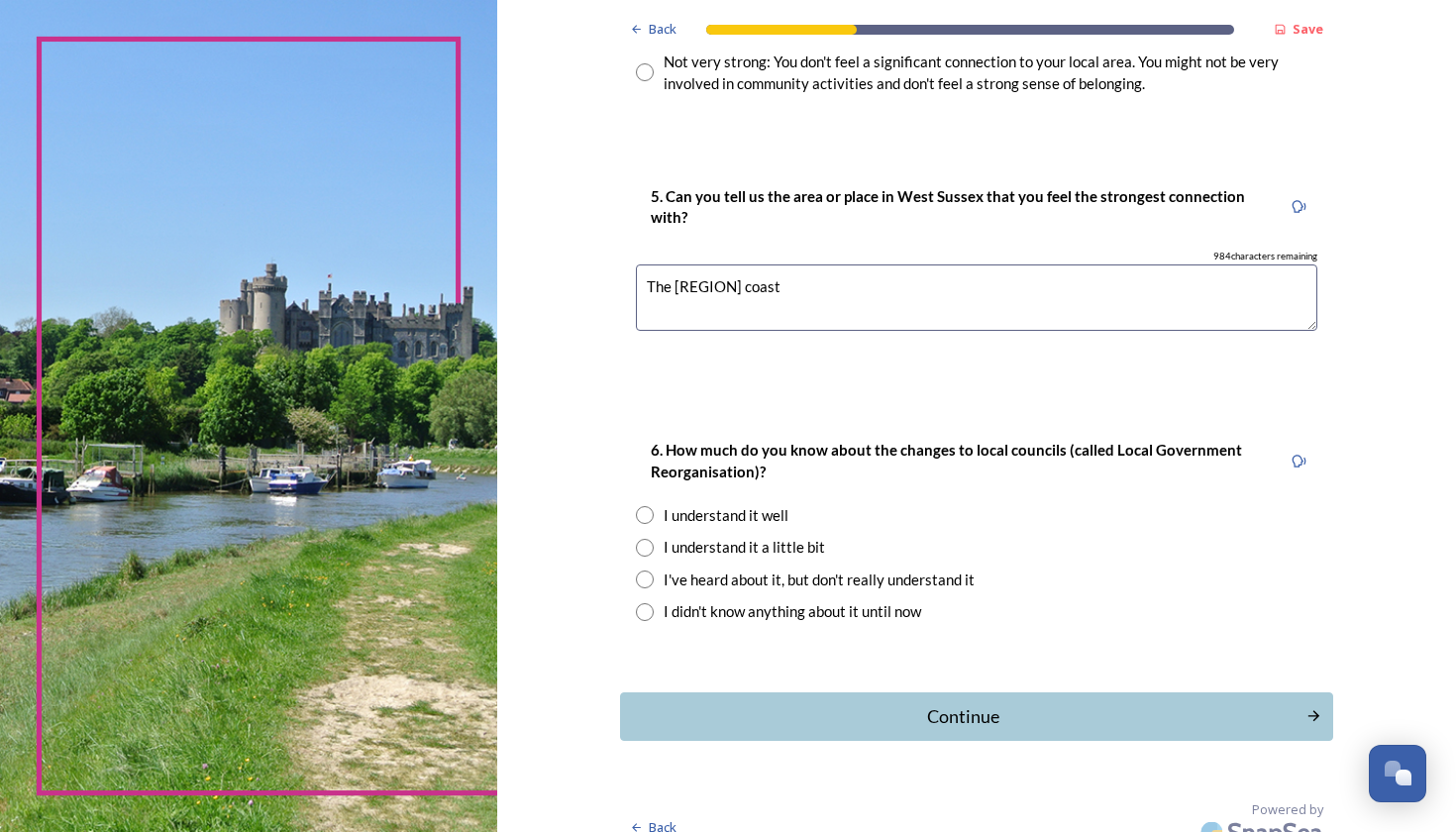 radio on "true" 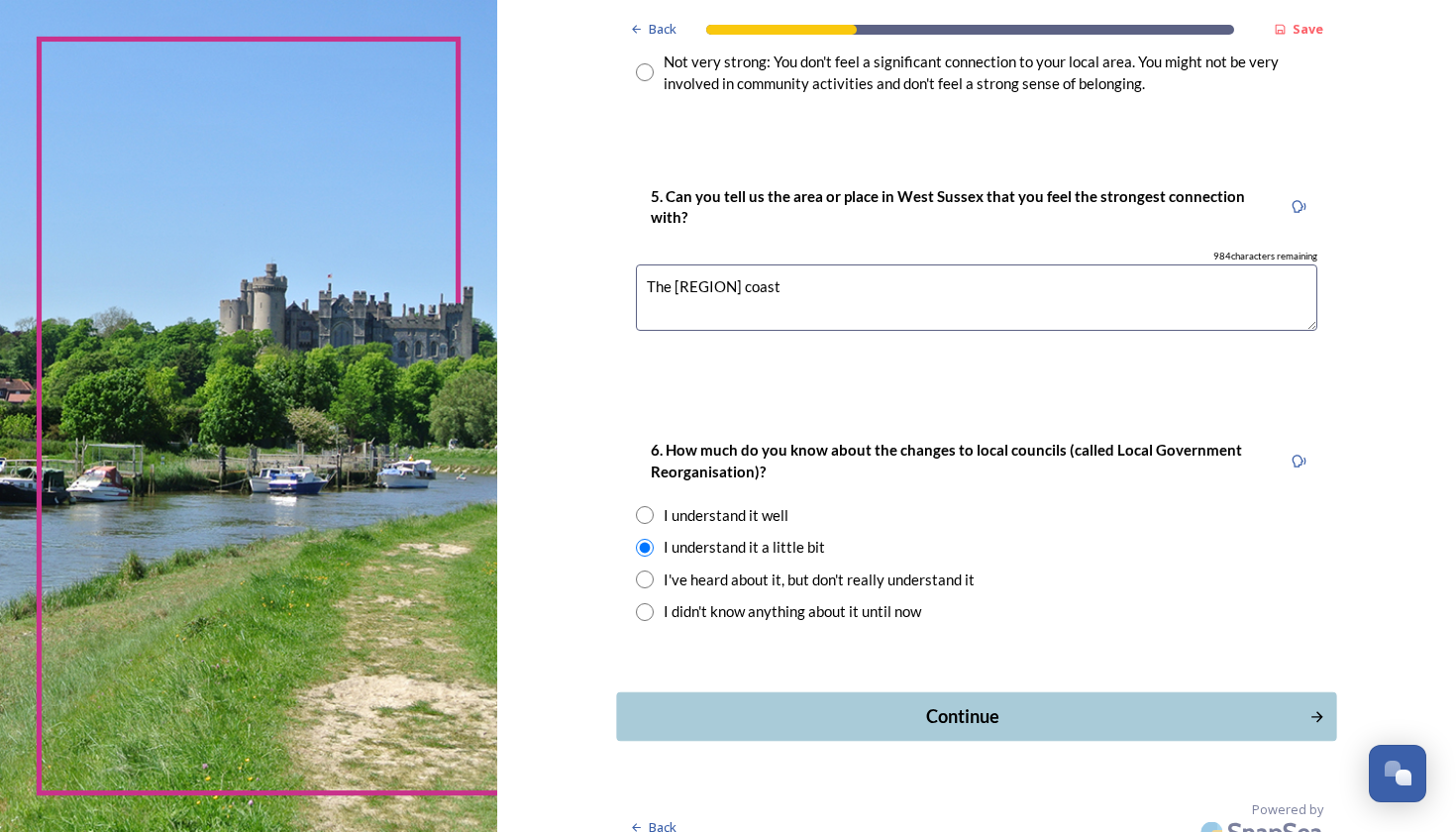 click on "Continue" at bounding box center [962, 716] 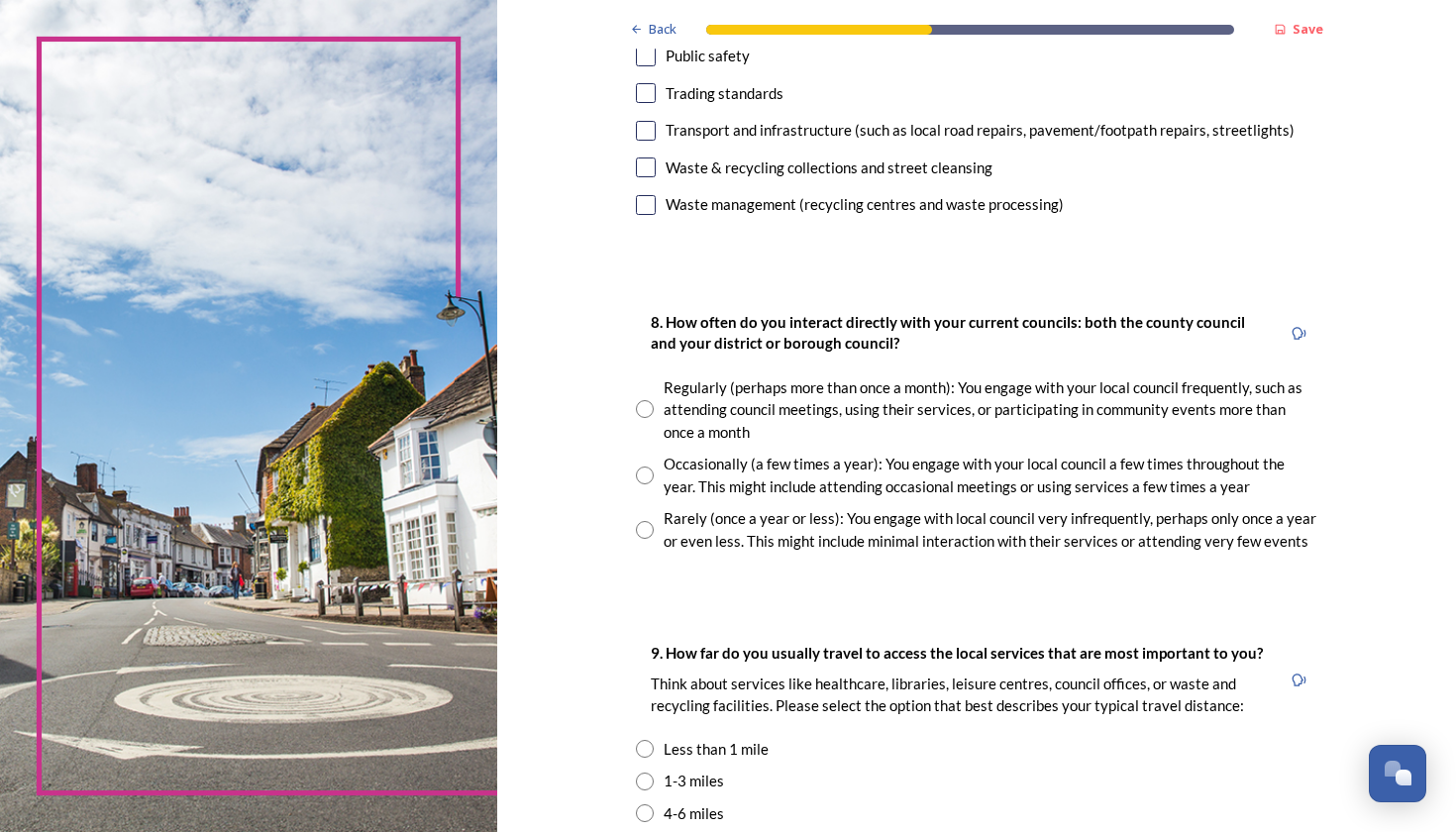 scroll, scrollTop: 873, scrollLeft: 0, axis: vertical 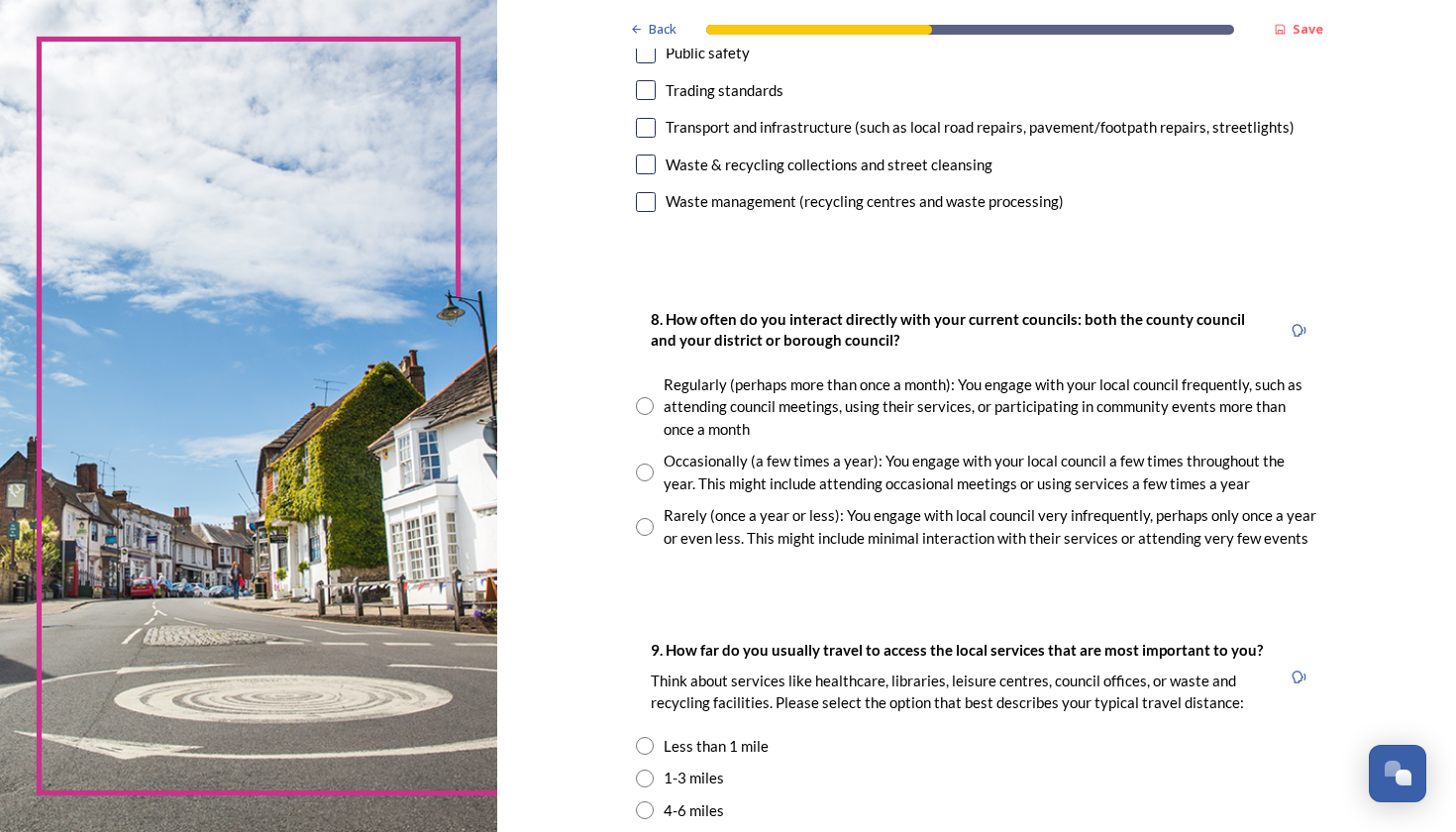 click at bounding box center [645, 472] 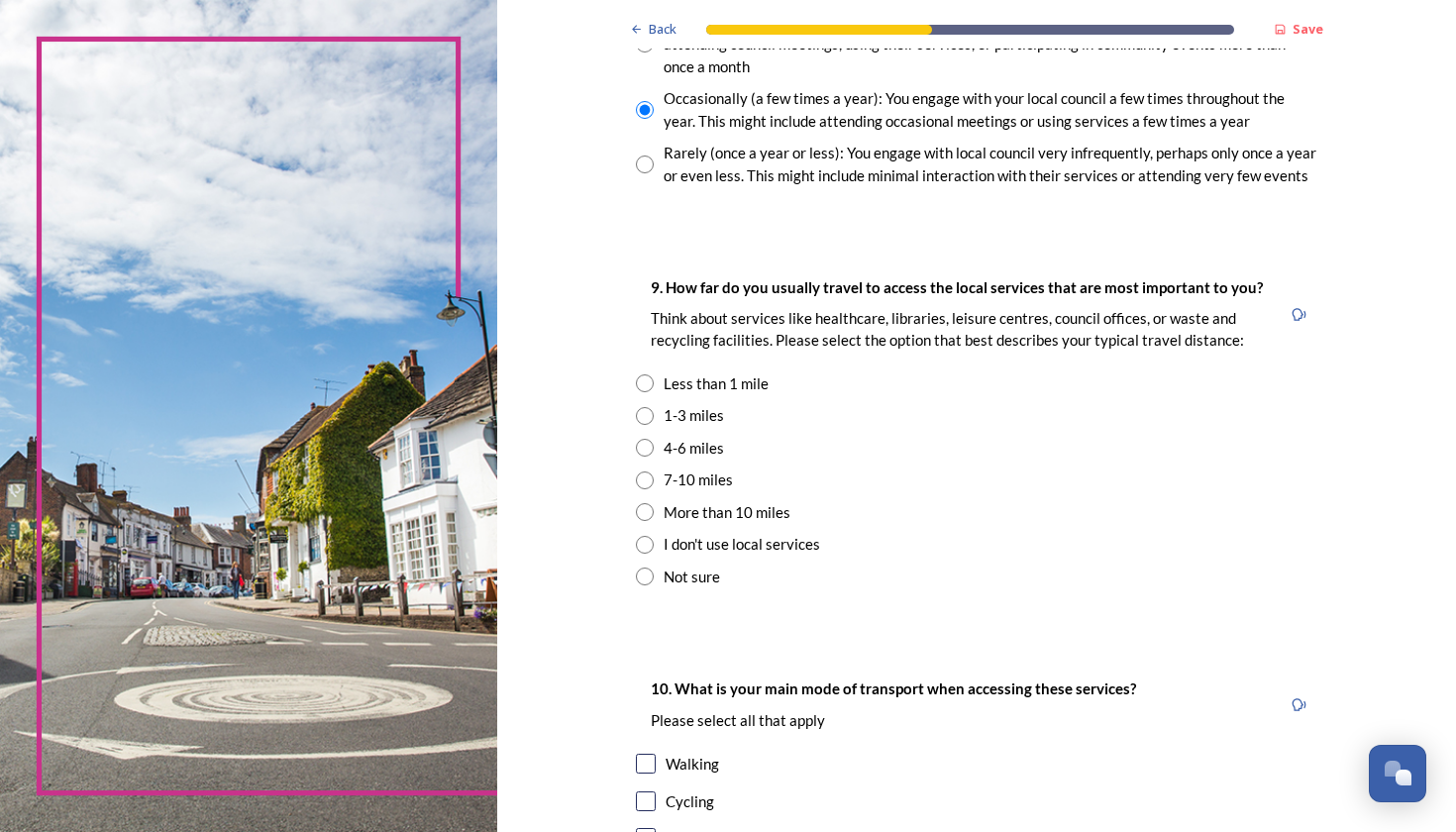 scroll, scrollTop: 1236, scrollLeft: 0, axis: vertical 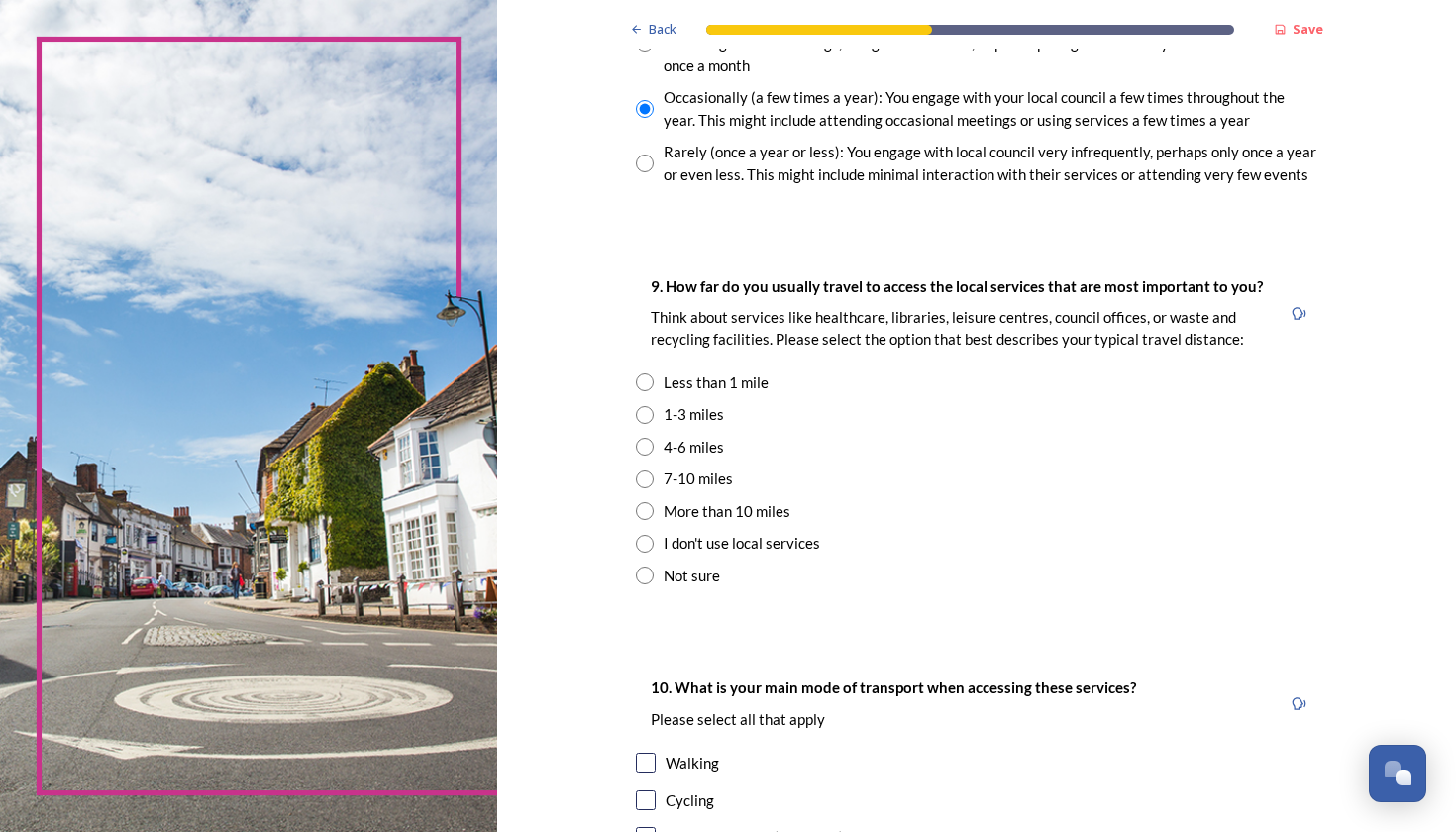 click at bounding box center (645, 479) 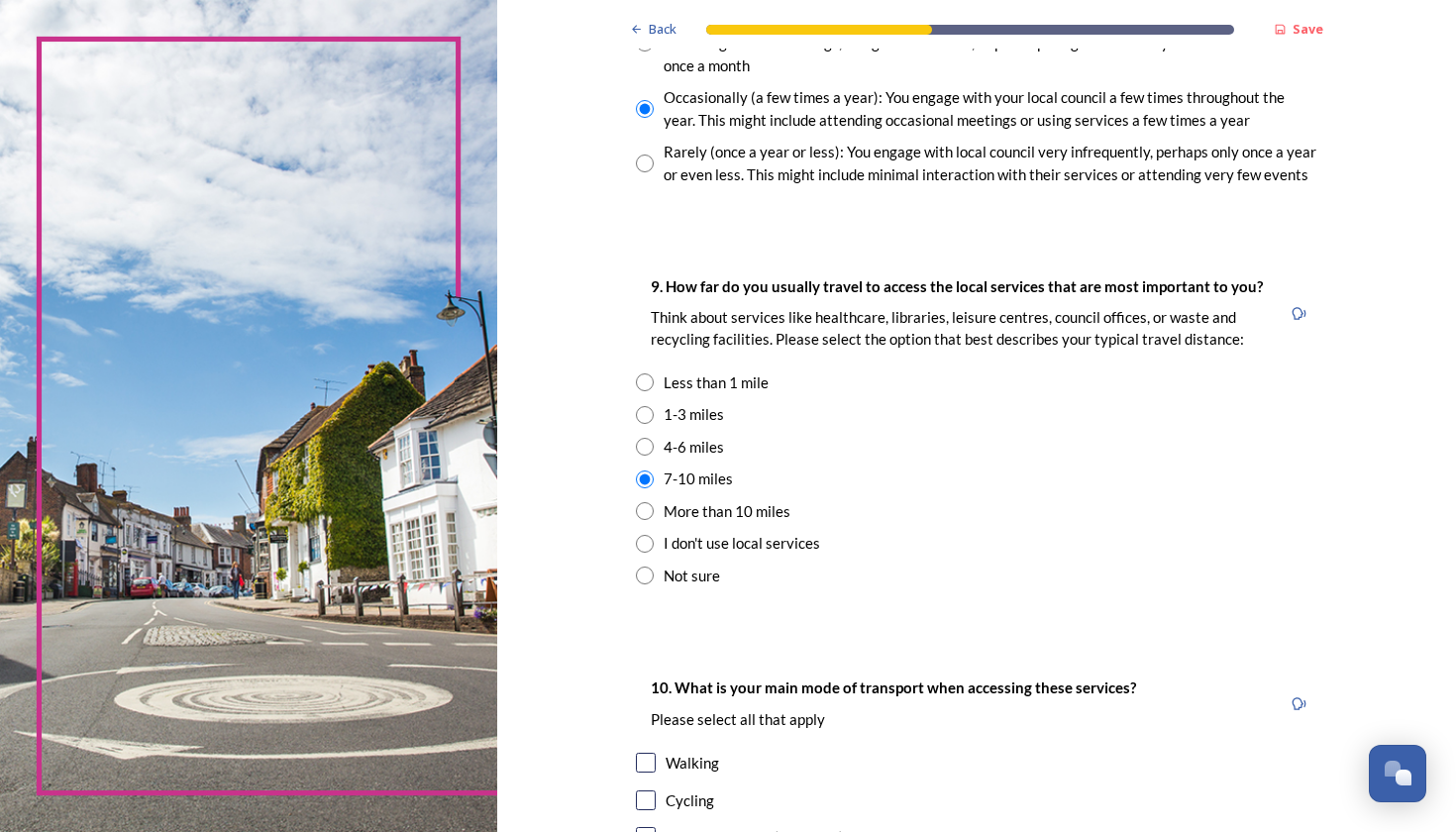 click at bounding box center [645, 511] 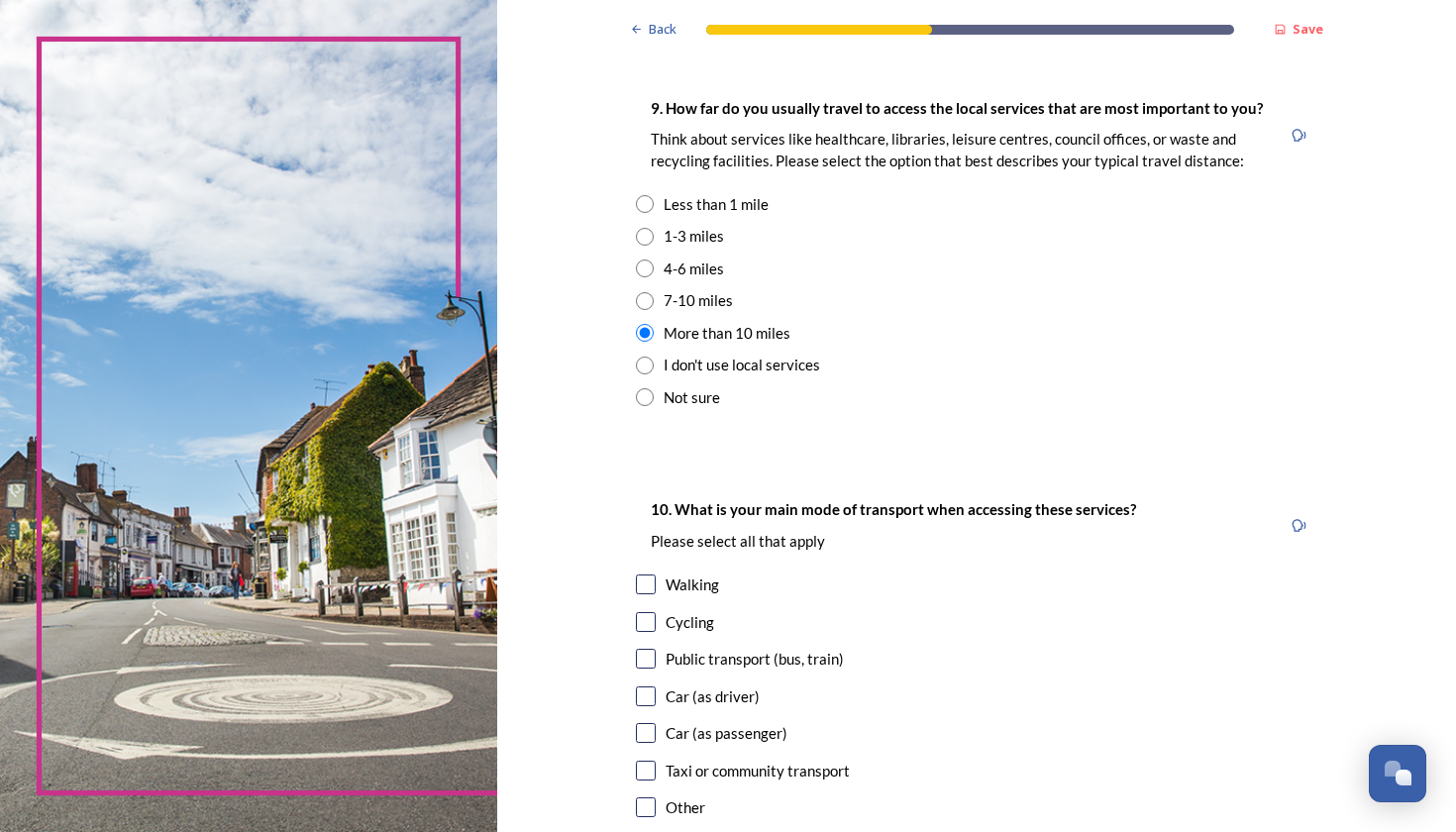scroll, scrollTop: 1416, scrollLeft: 0, axis: vertical 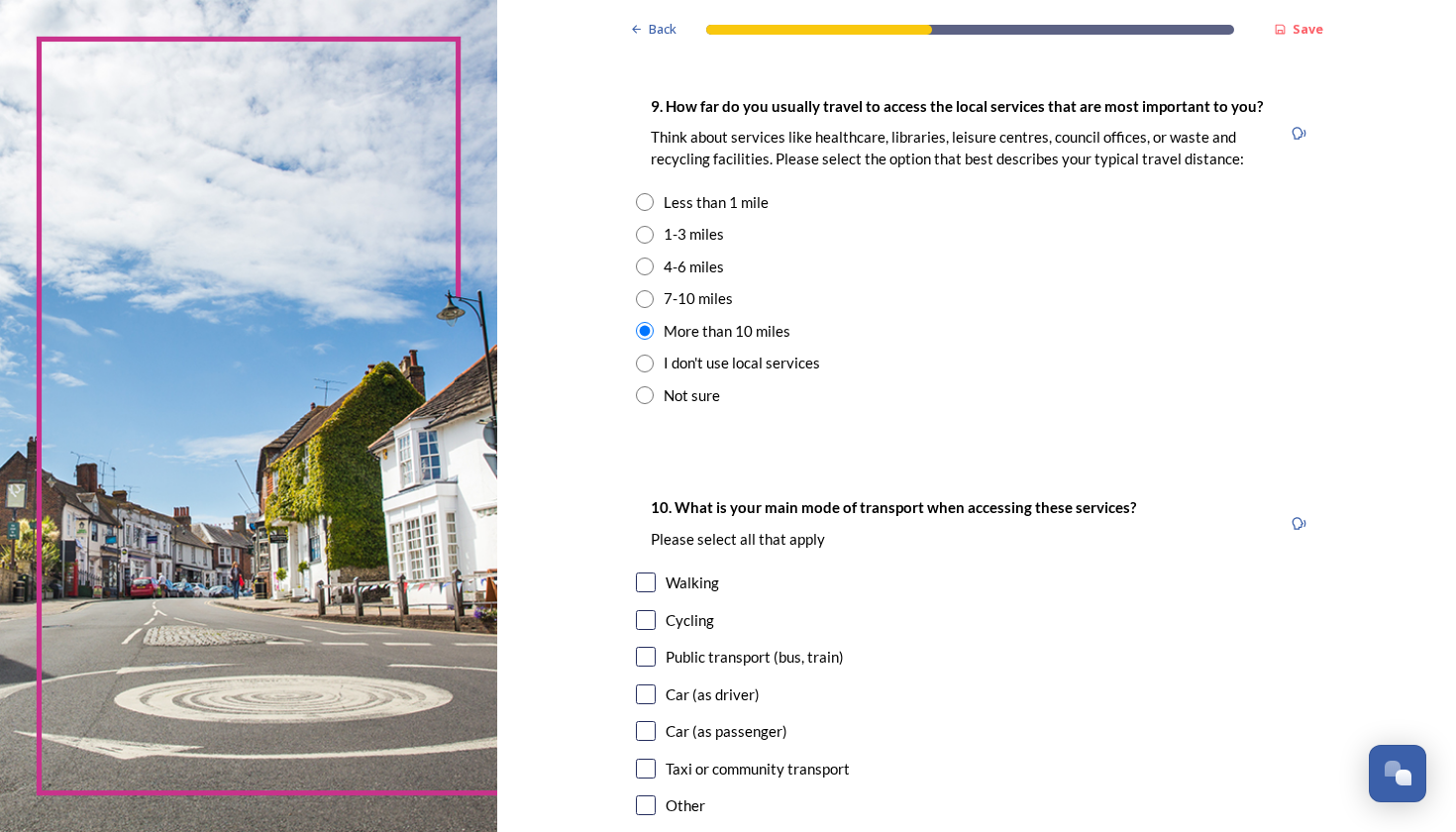 click at bounding box center [645, 299] 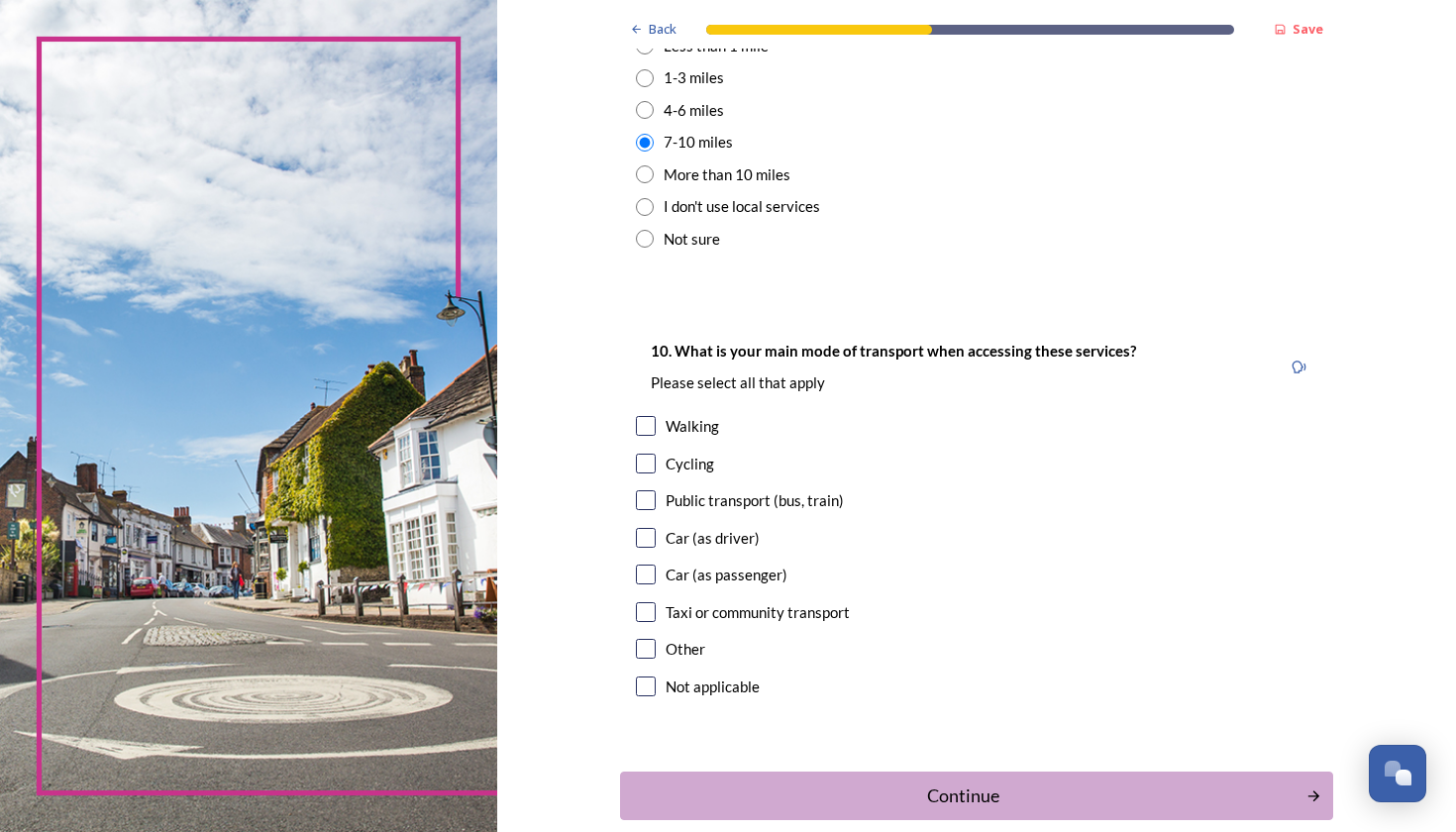 scroll, scrollTop: 1585, scrollLeft: 0, axis: vertical 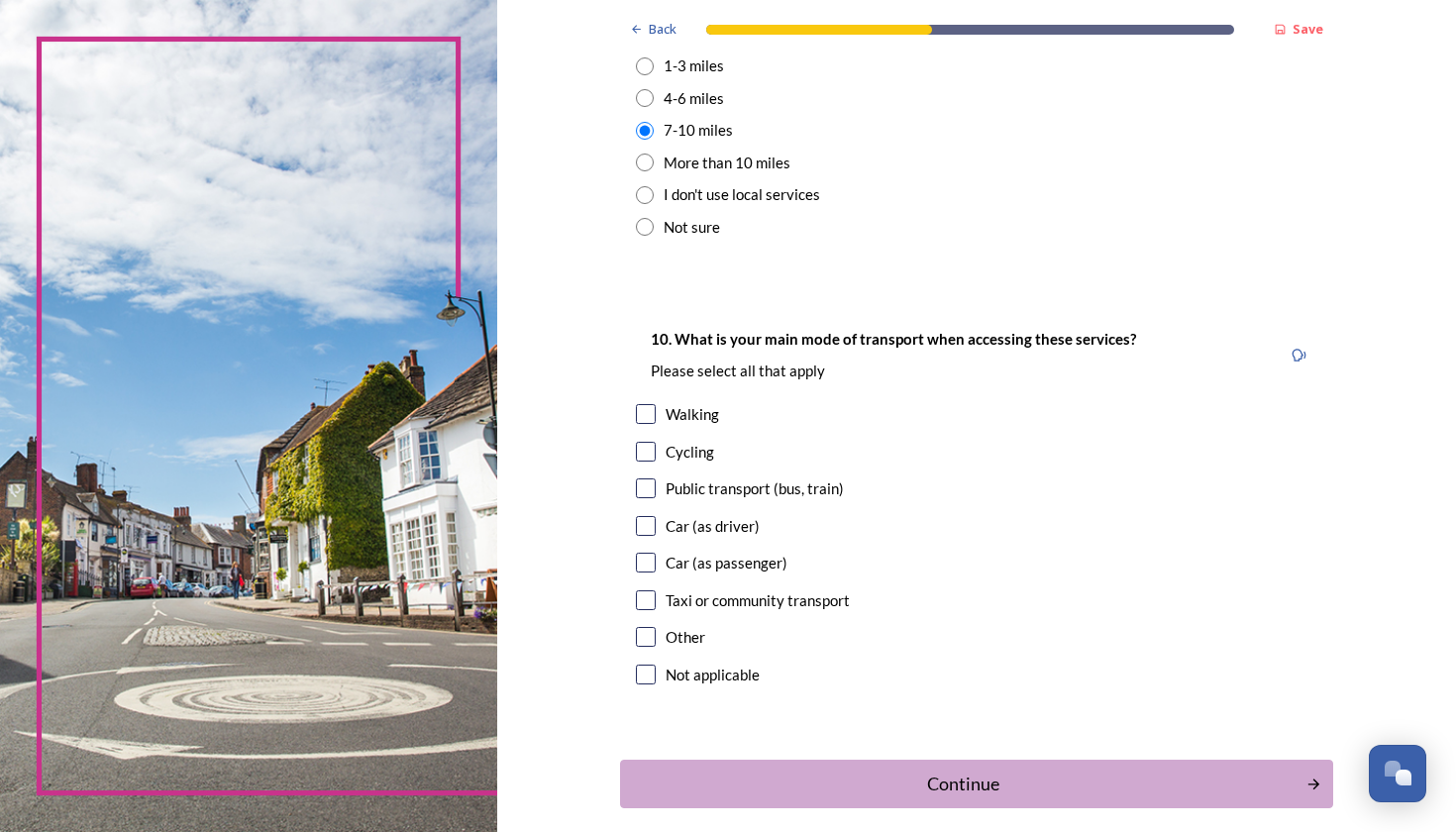 click at bounding box center (646, 526) 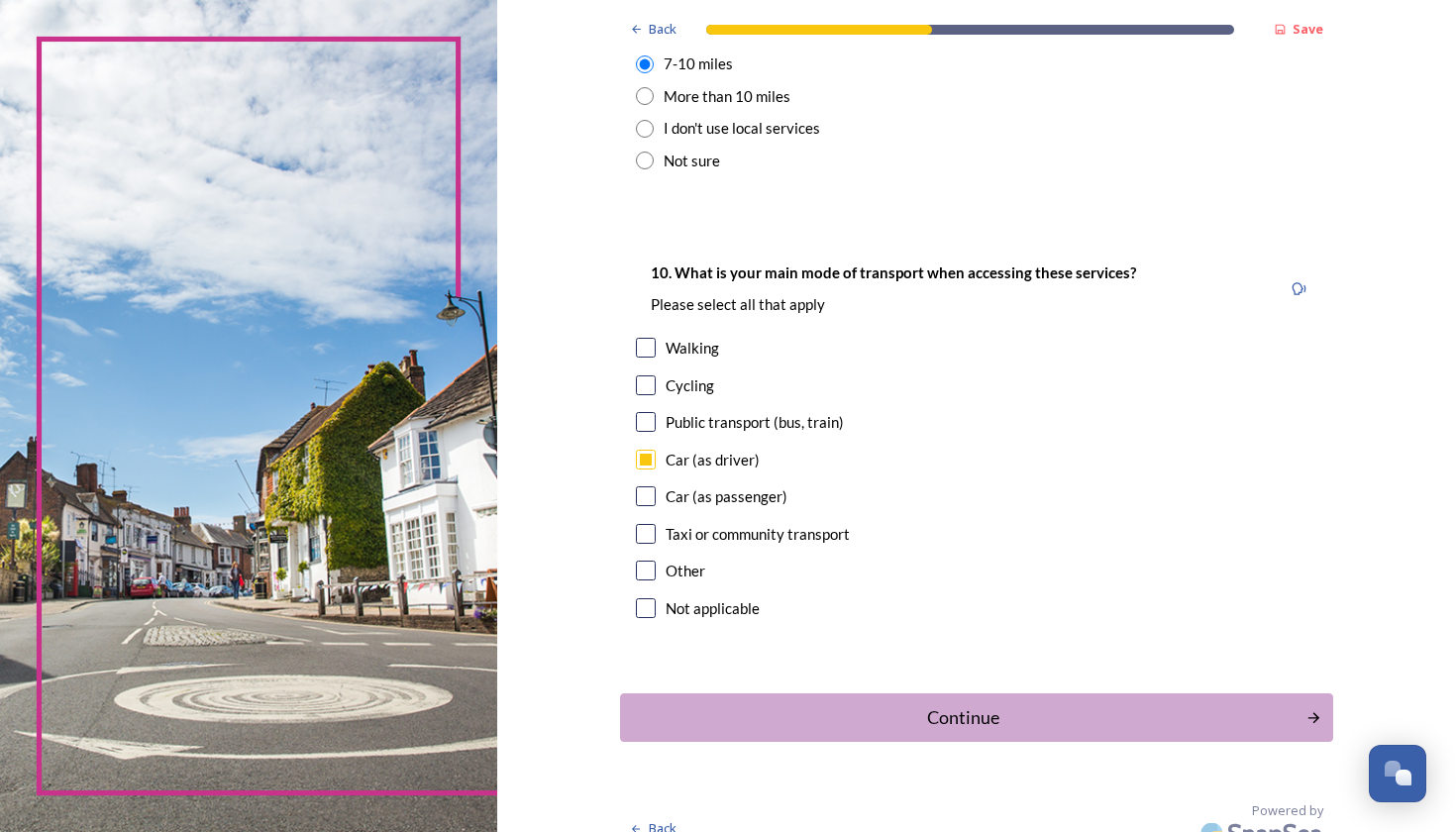 scroll, scrollTop: 1649, scrollLeft: 0, axis: vertical 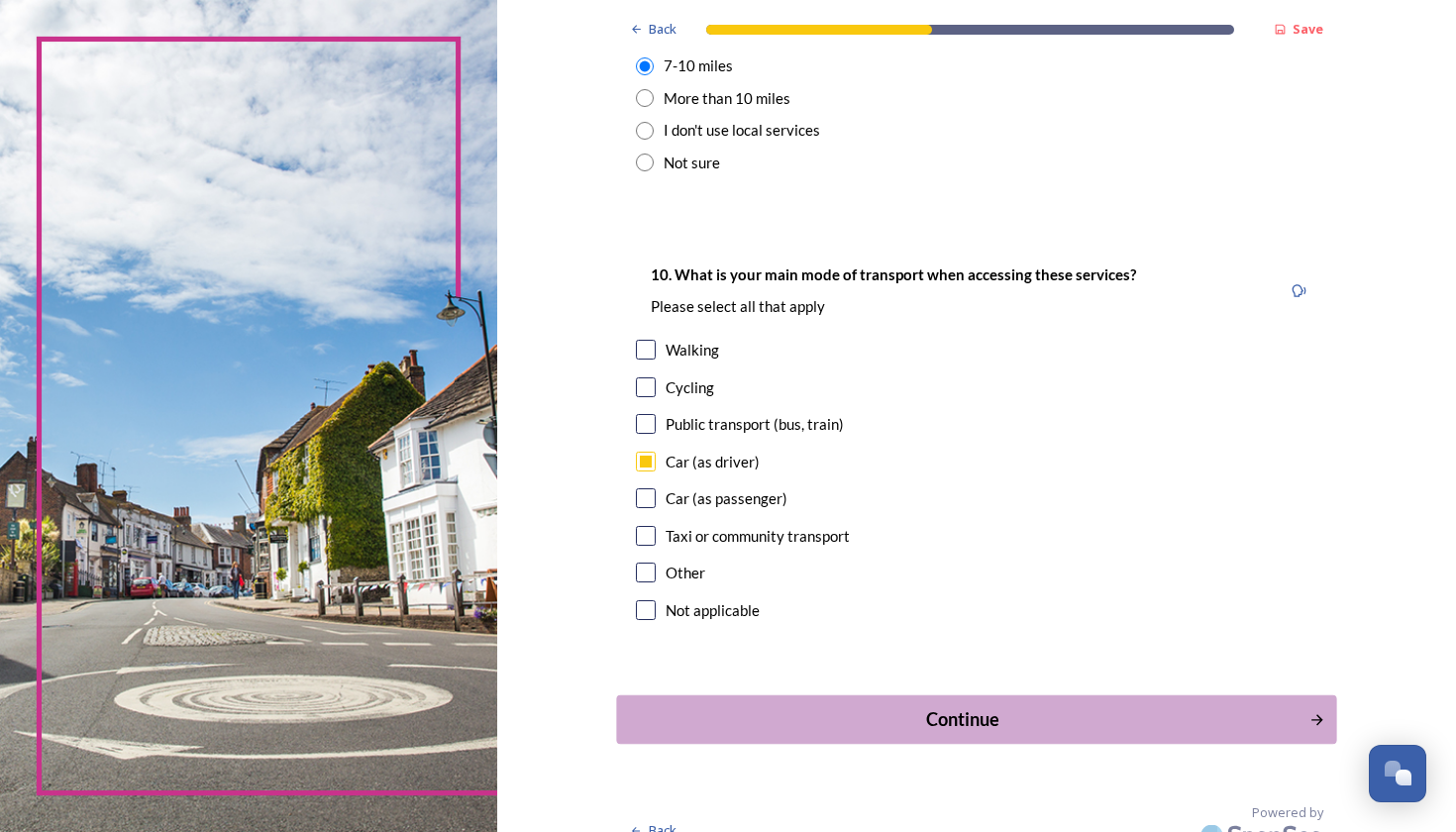 click on "Continue" at bounding box center (962, 719) 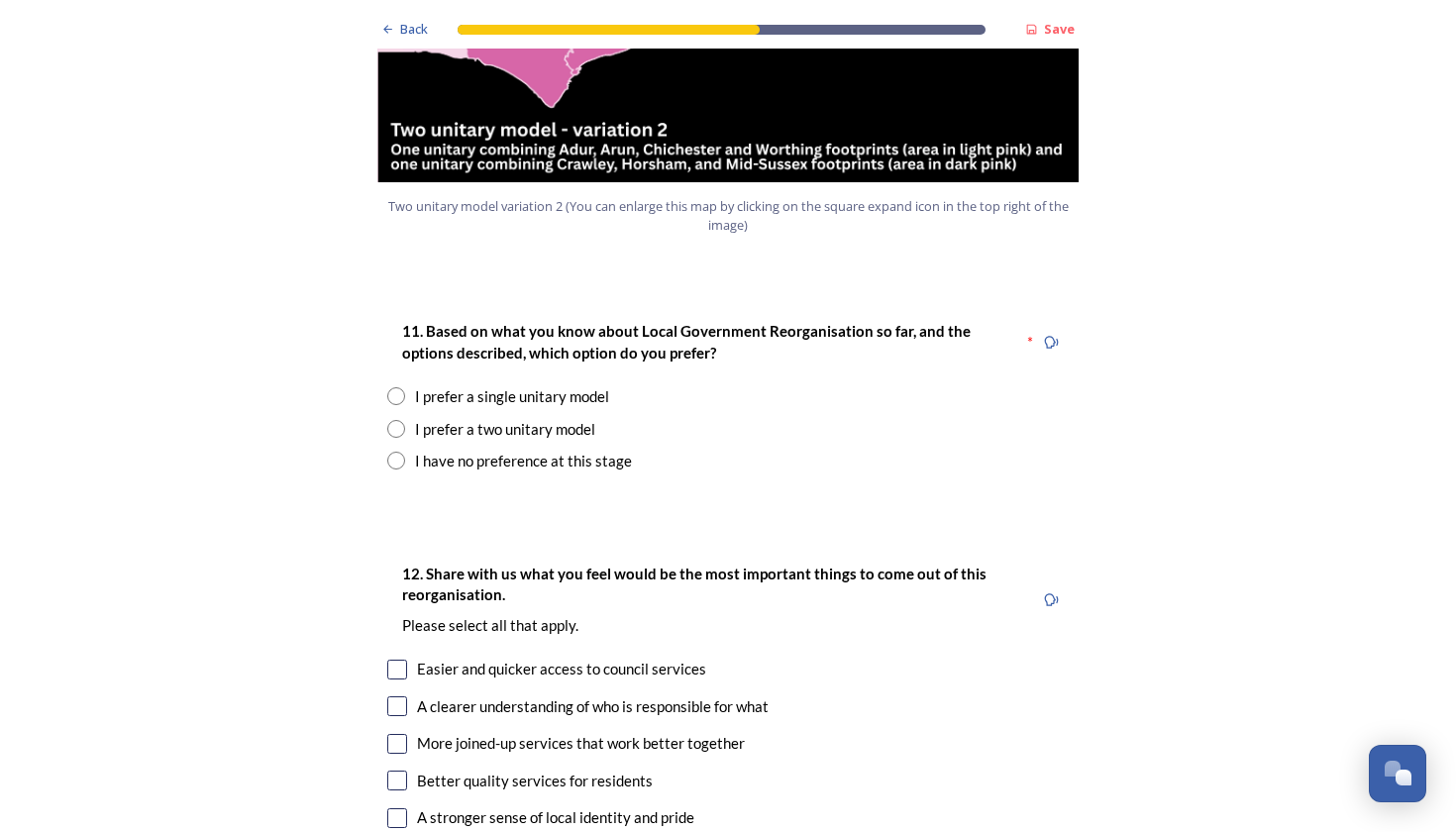 scroll, scrollTop: 2395, scrollLeft: 0, axis: vertical 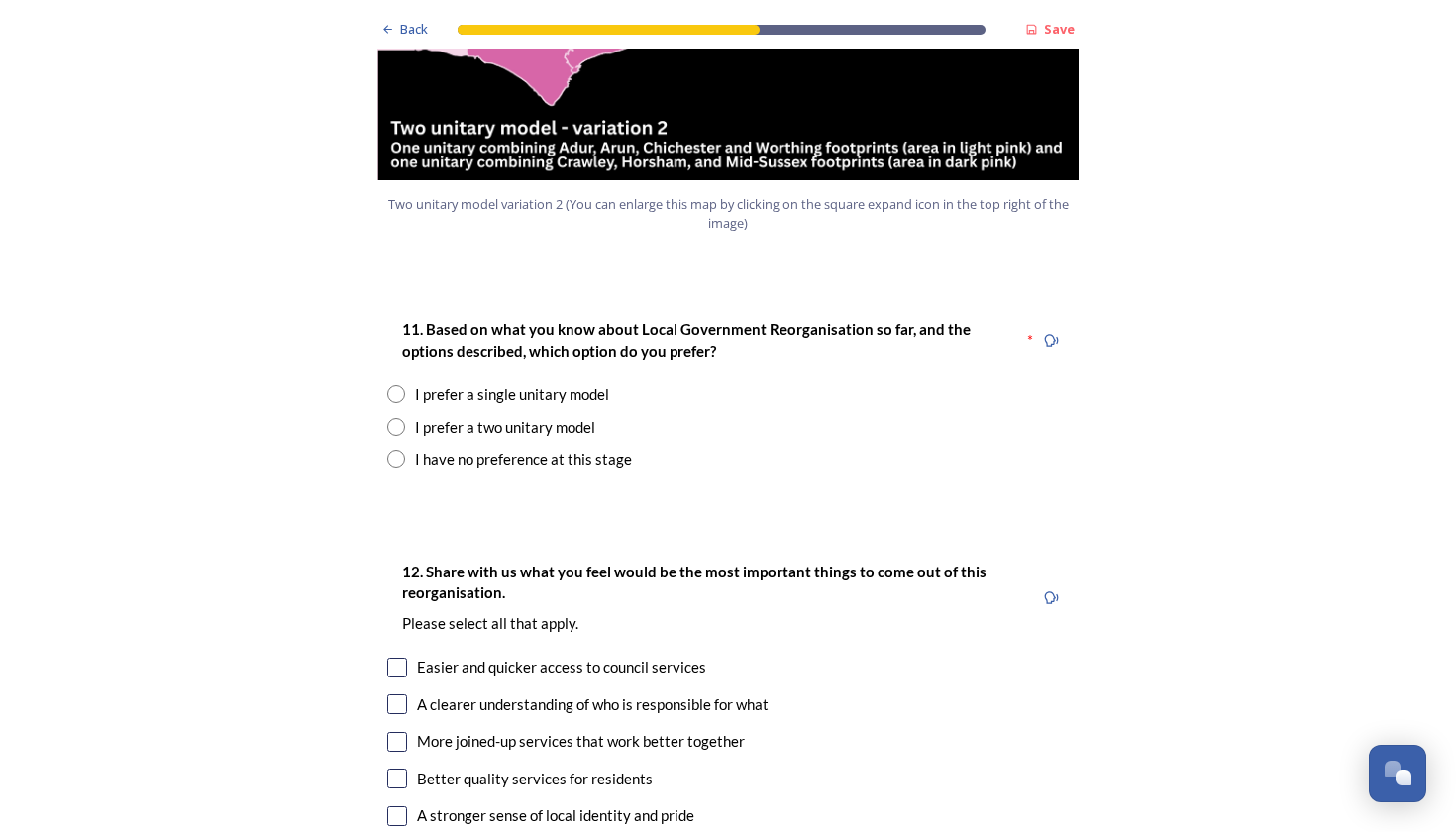 click at bounding box center [396, 427] 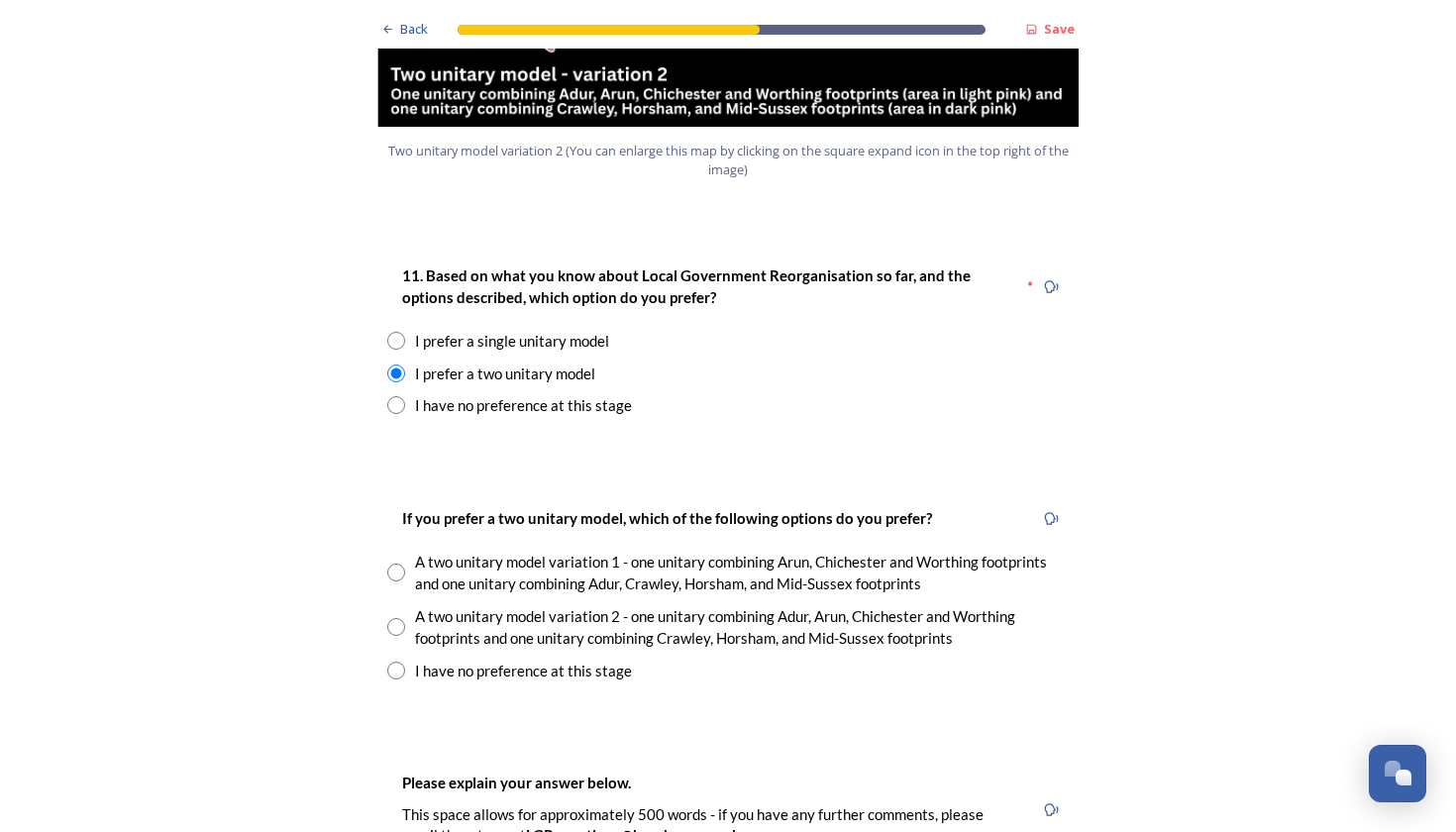 scroll, scrollTop: 2452, scrollLeft: 0, axis: vertical 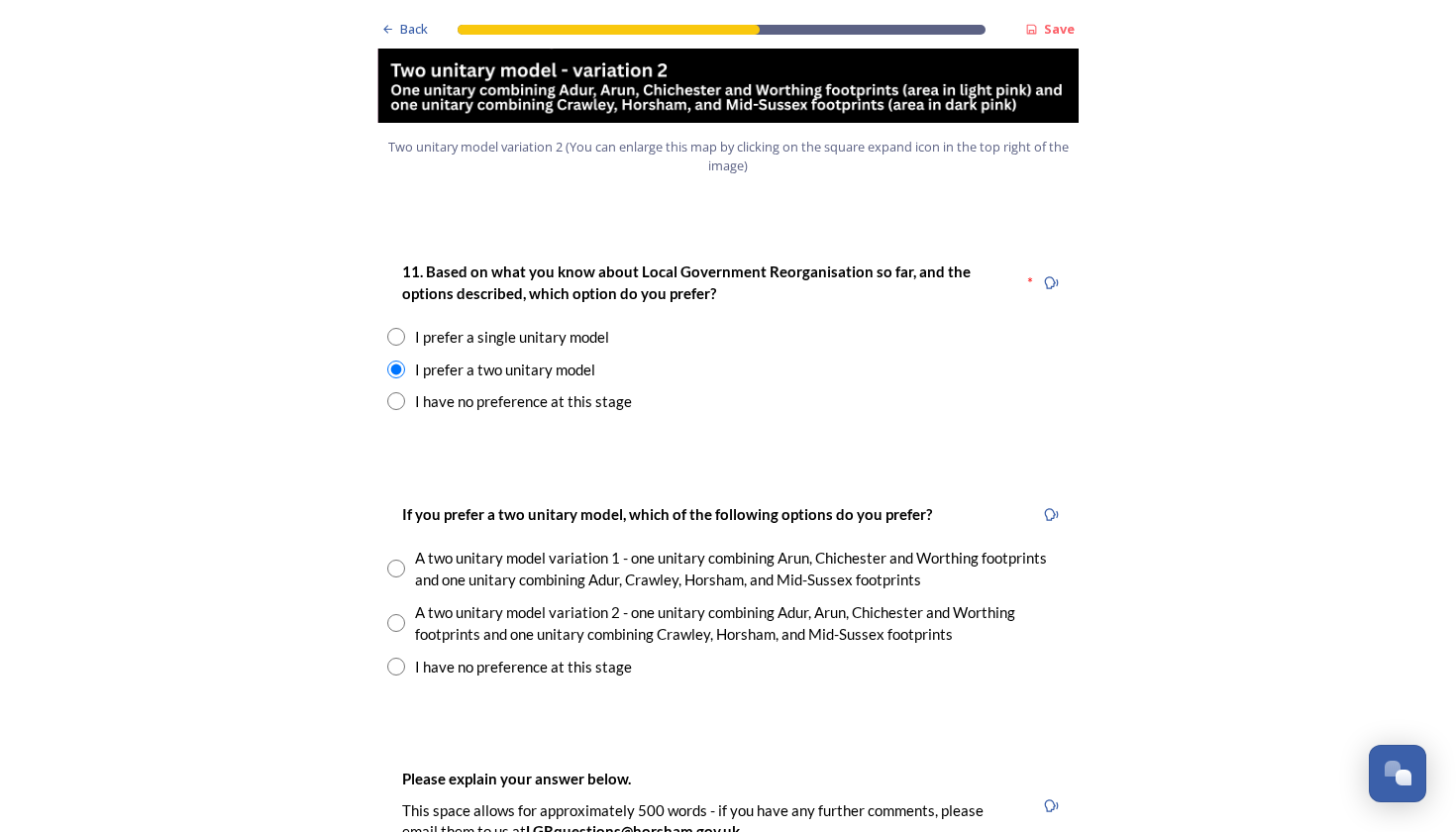 click at bounding box center (396, 623) 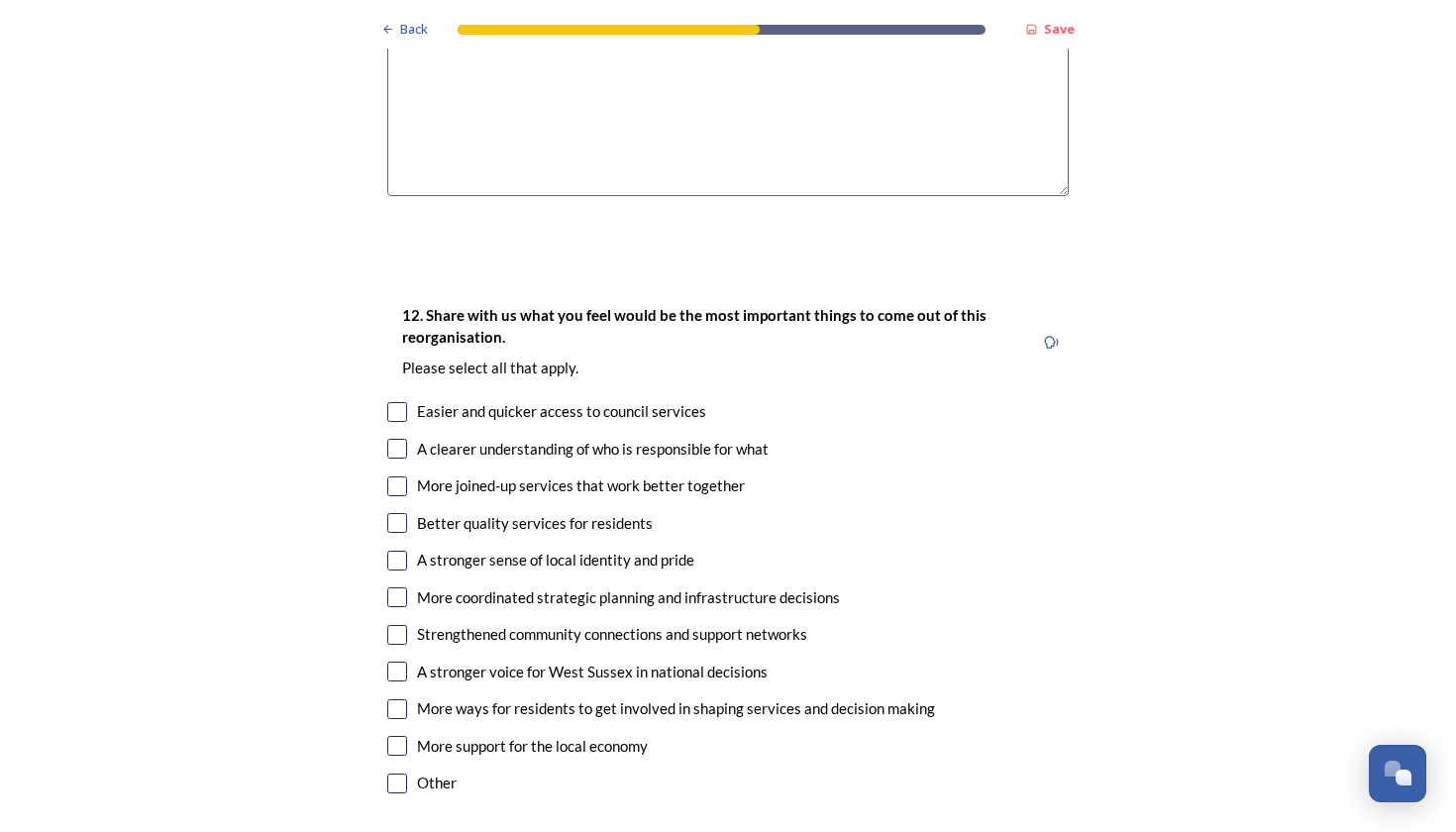 scroll, scrollTop: 3359, scrollLeft: 0, axis: vertical 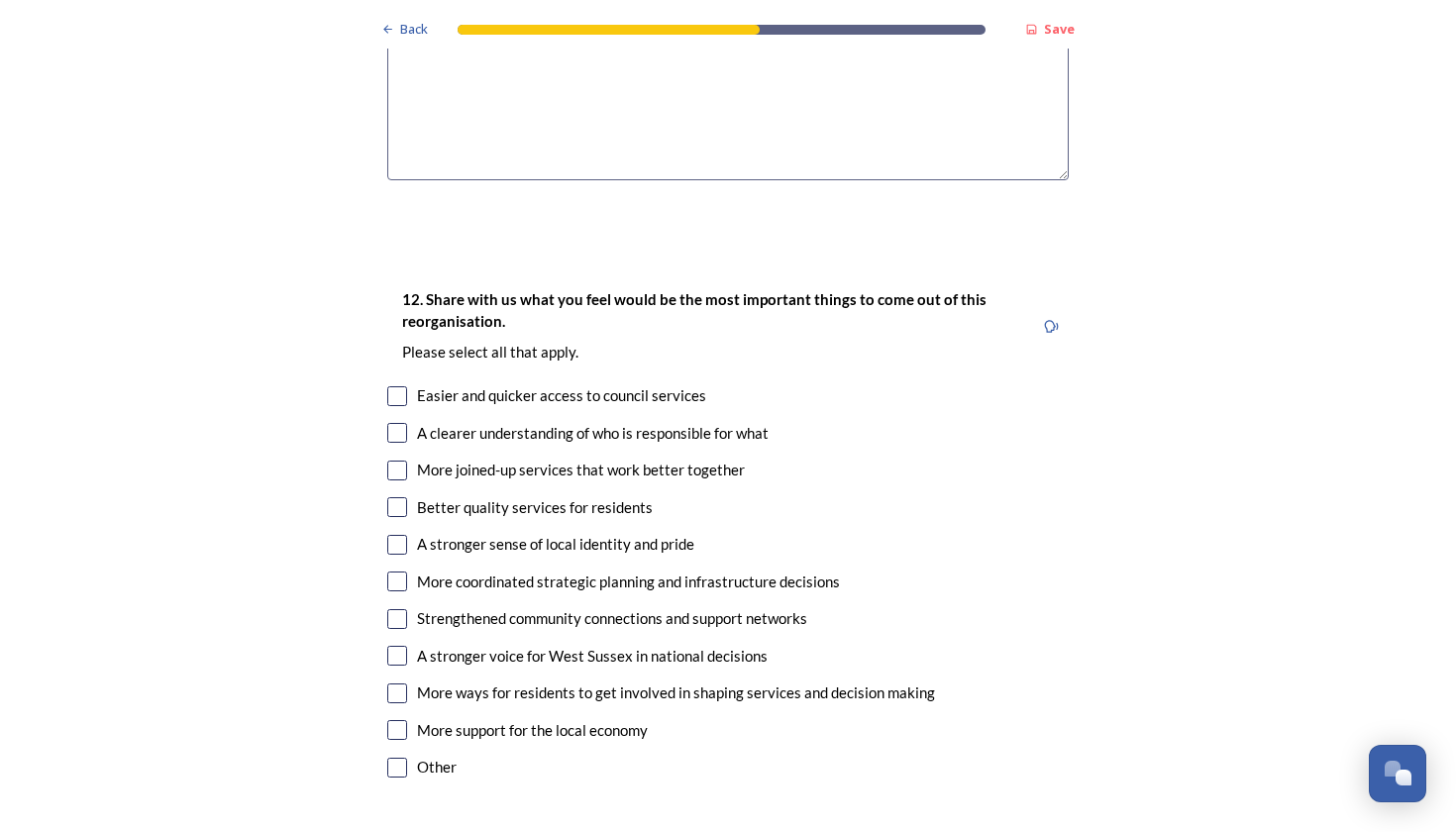 click at bounding box center (397, 470) 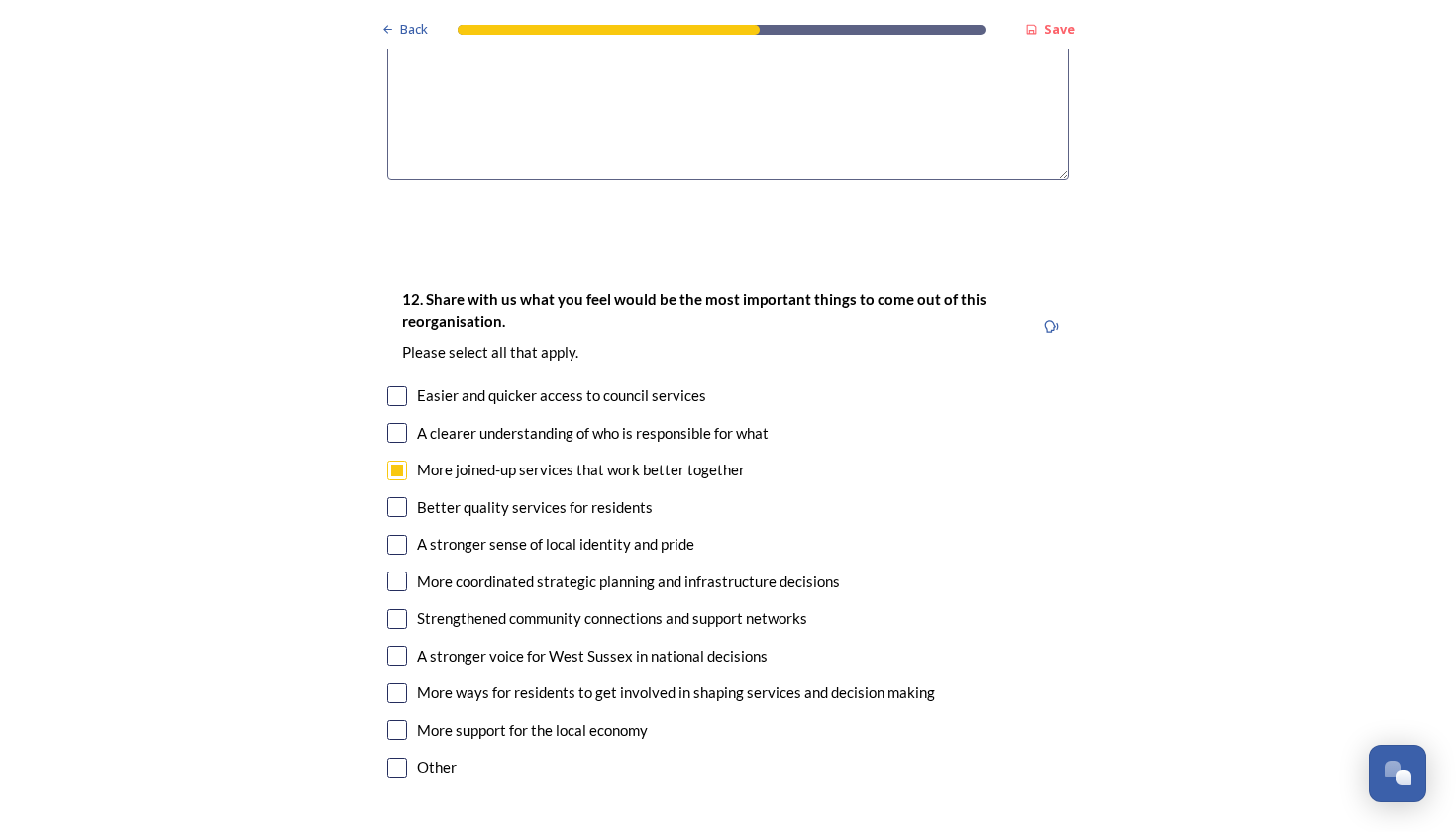 click at bounding box center (397, 581) 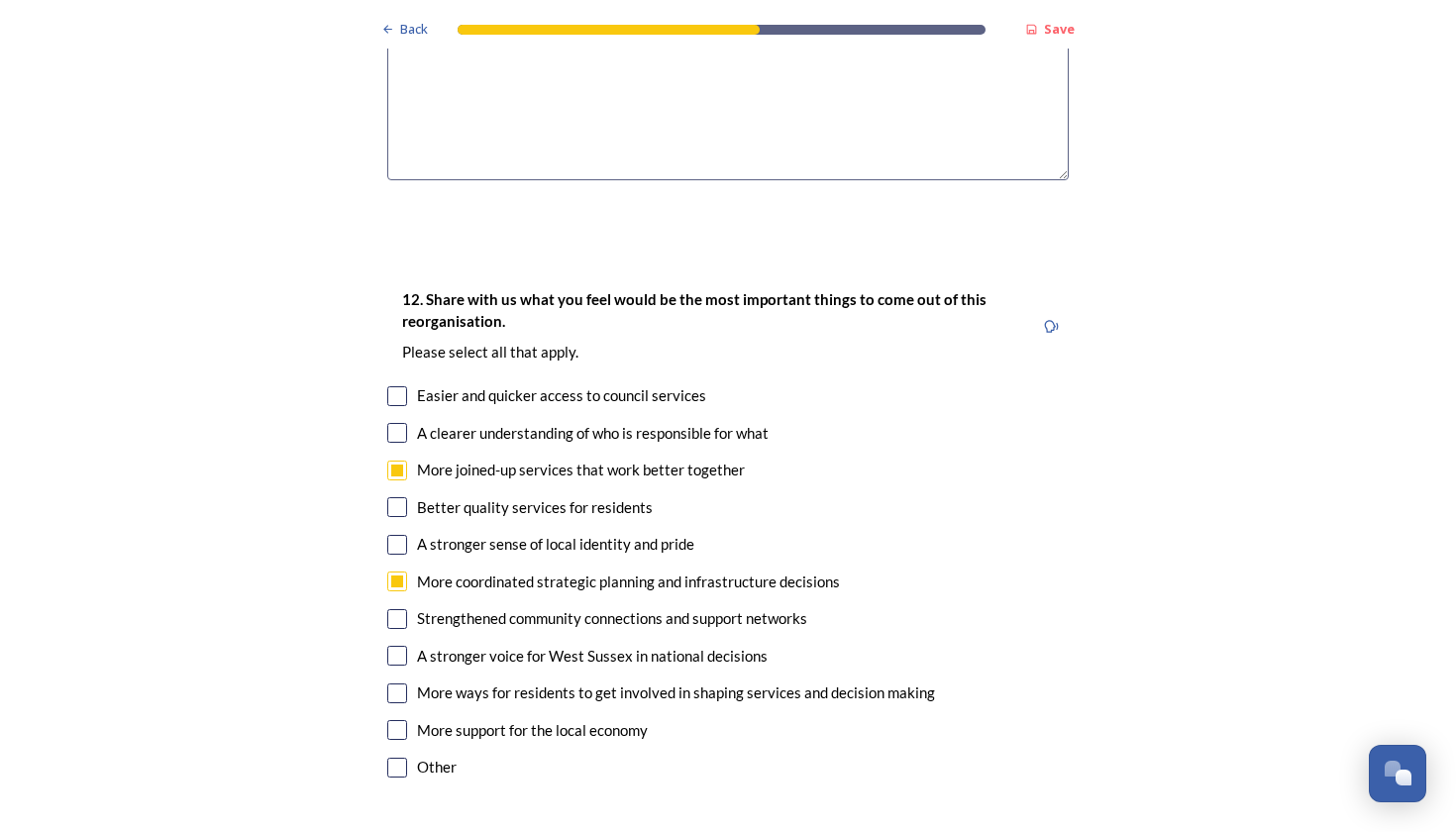 click at bounding box center (397, 619) 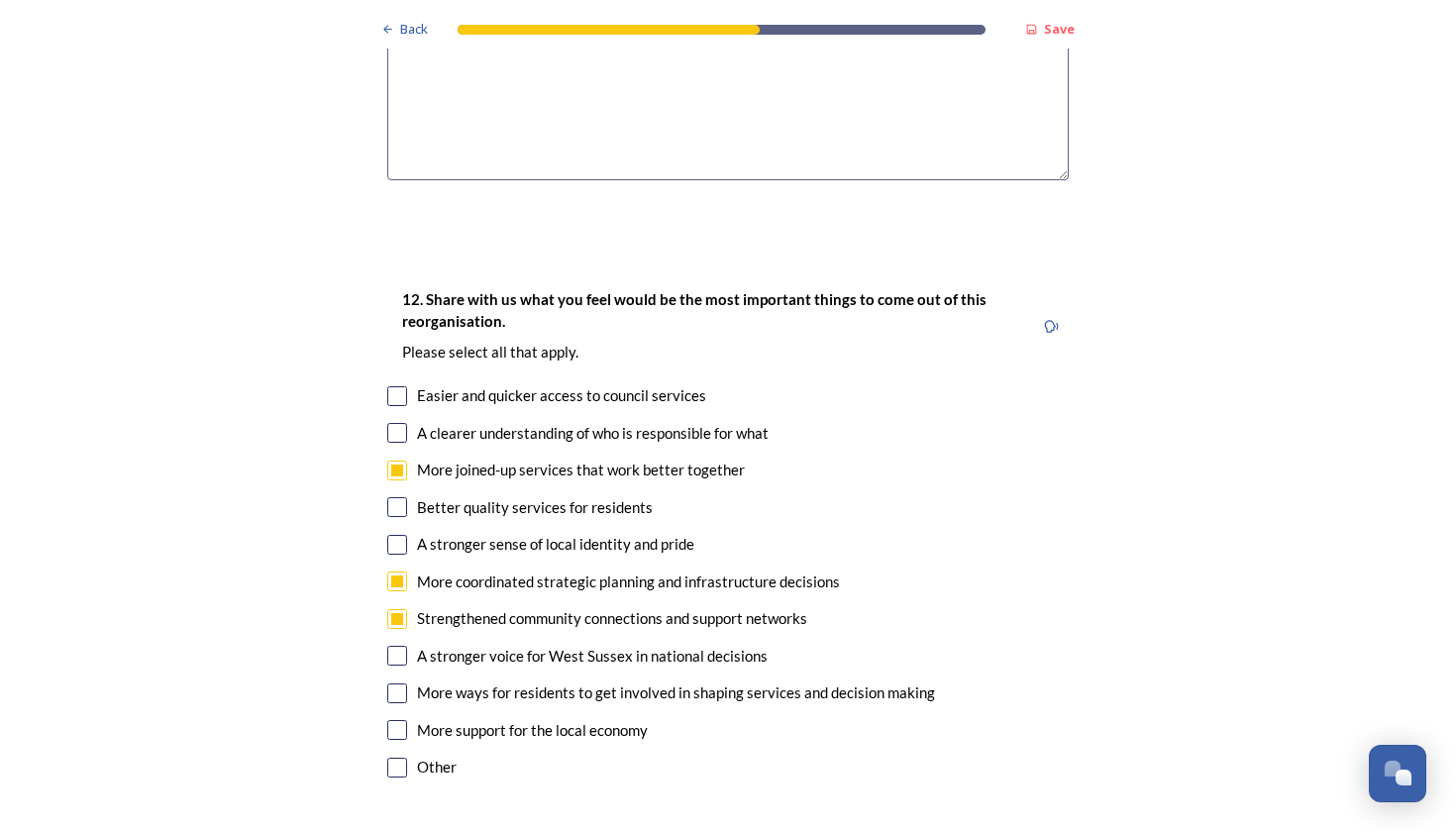 click at bounding box center (397, 656) 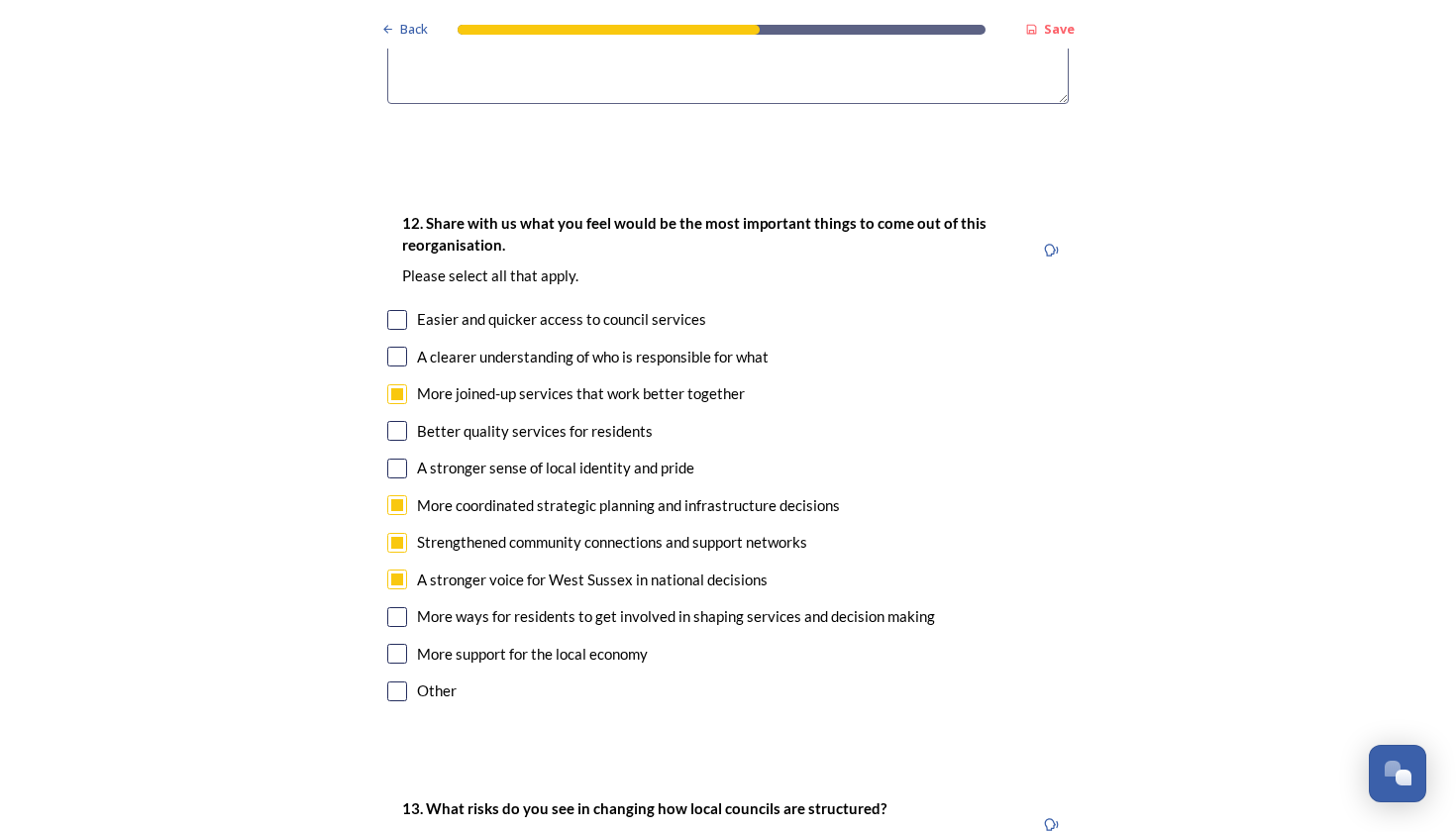 scroll, scrollTop: 3437, scrollLeft: 0, axis: vertical 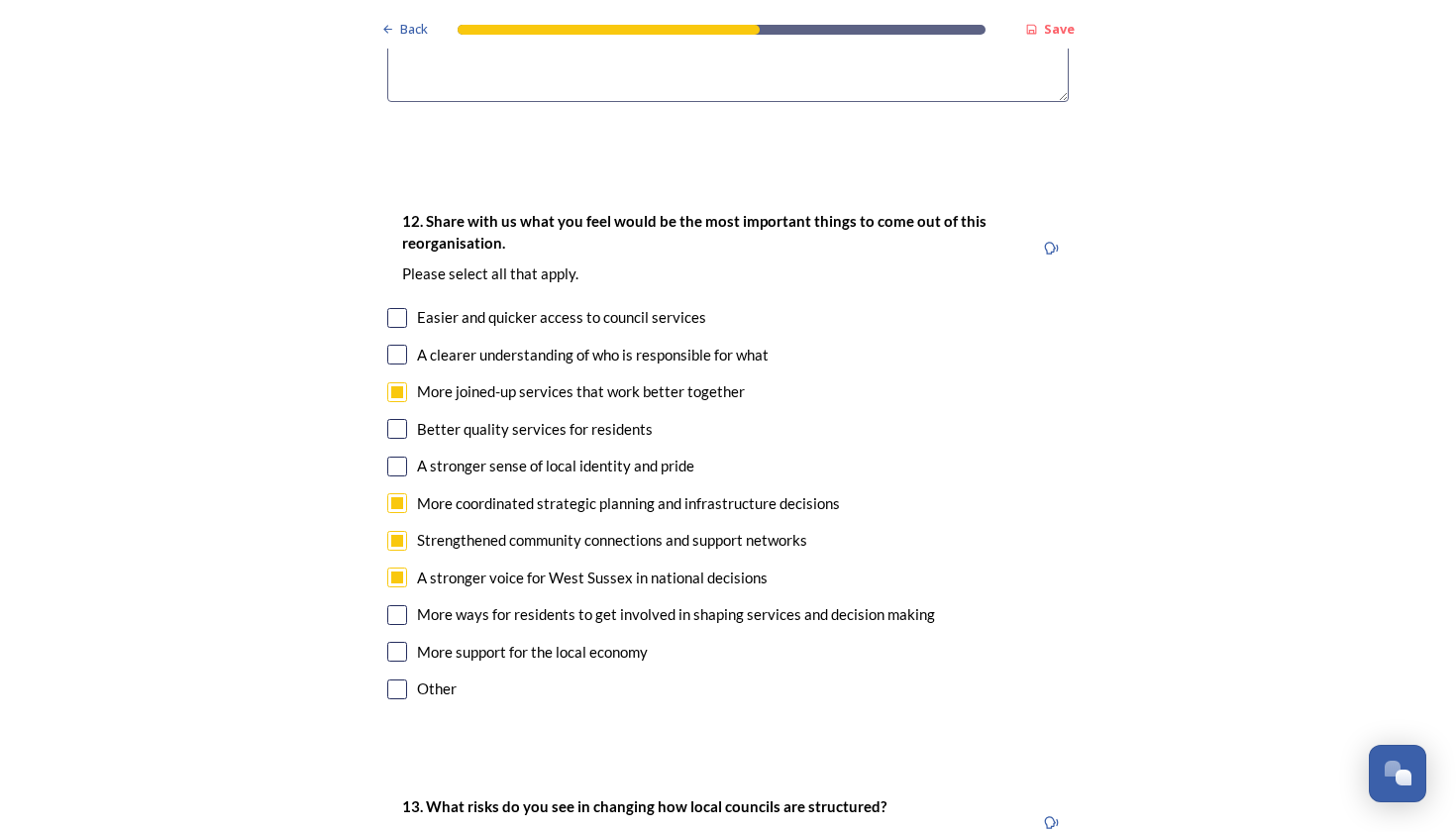 click at bounding box center (397, 652) 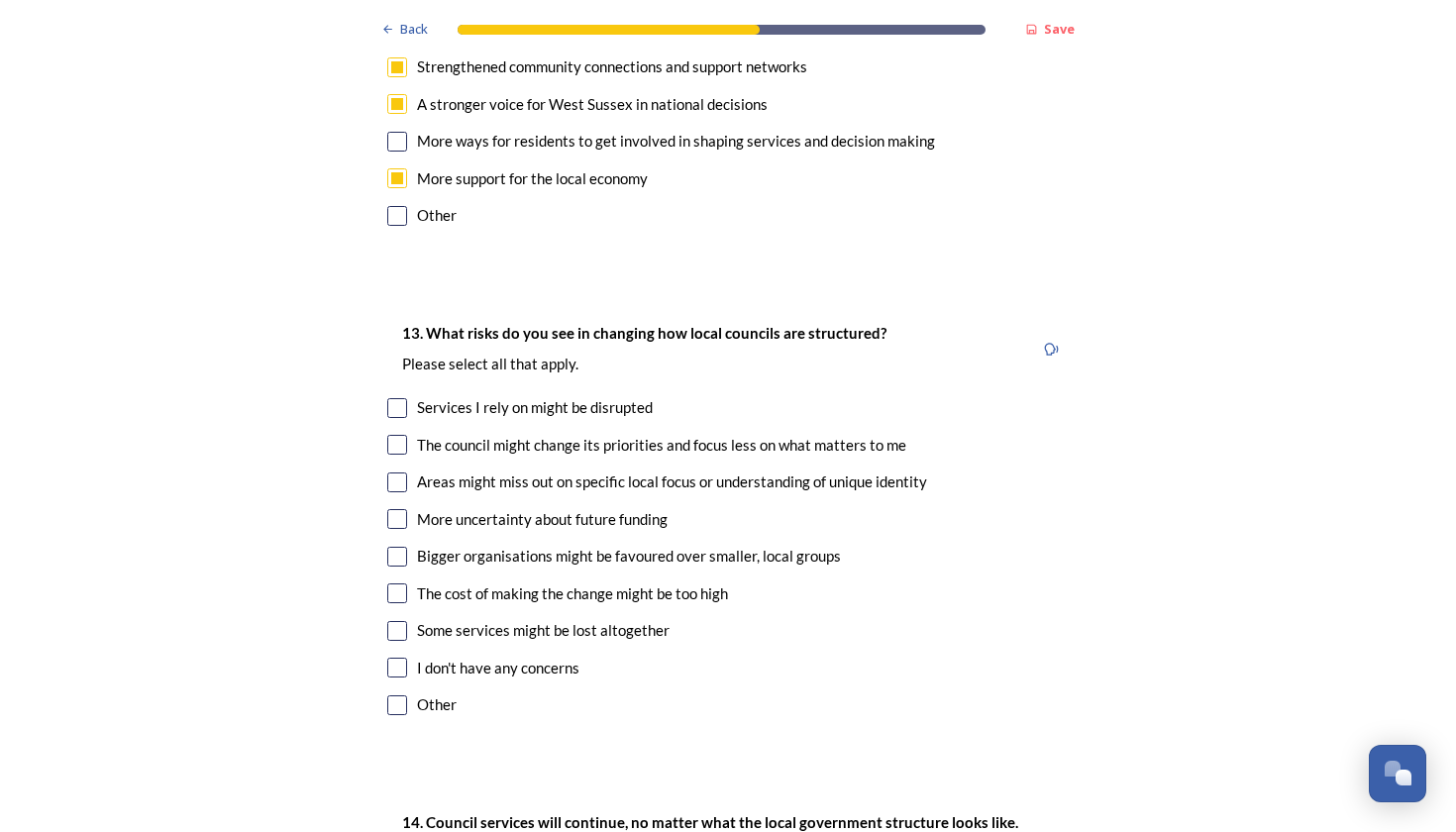 scroll, scrollTop: 3916, scrollLeft: 0, axis: vertical 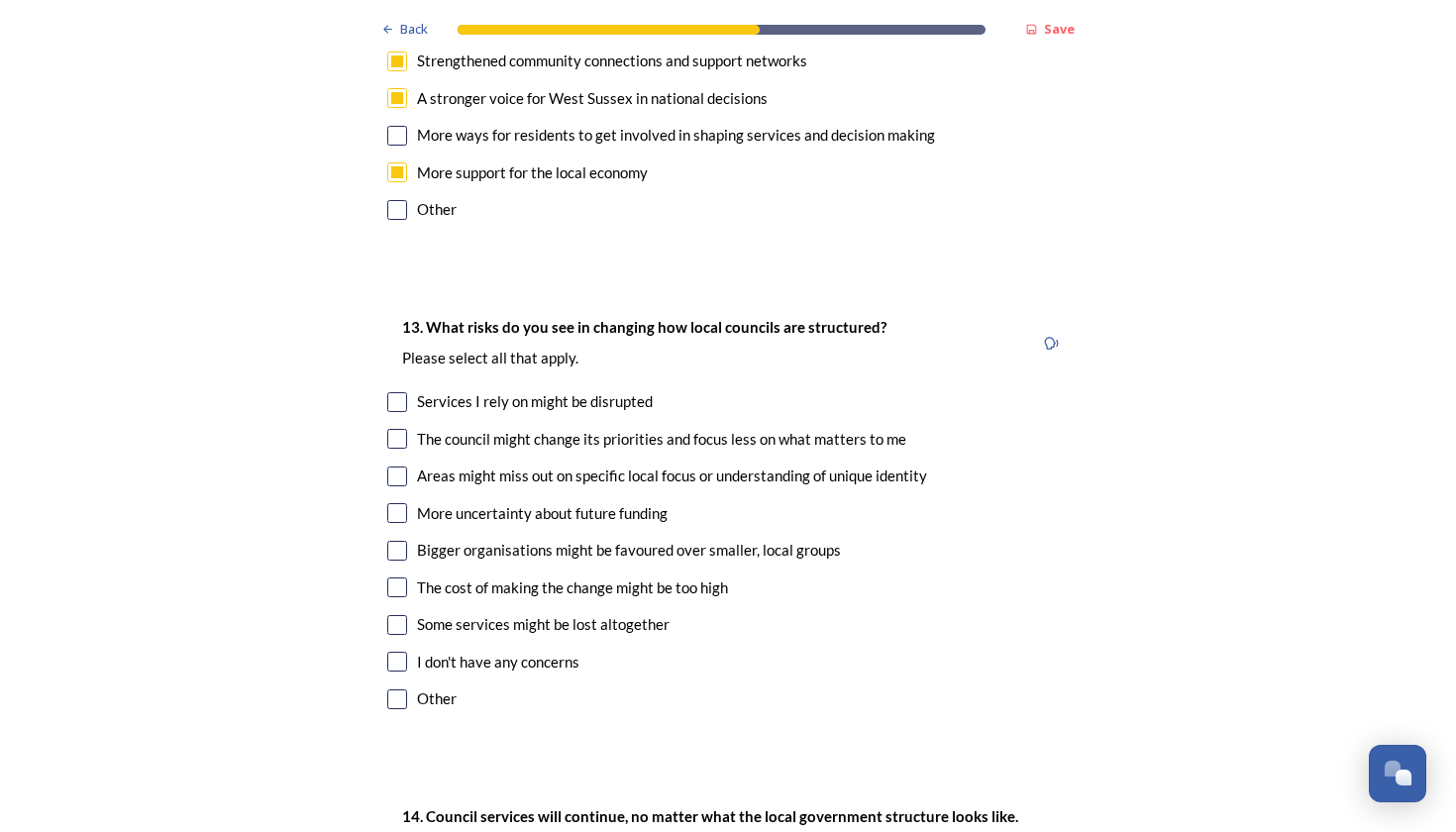 click at bounding box center [397, 402] 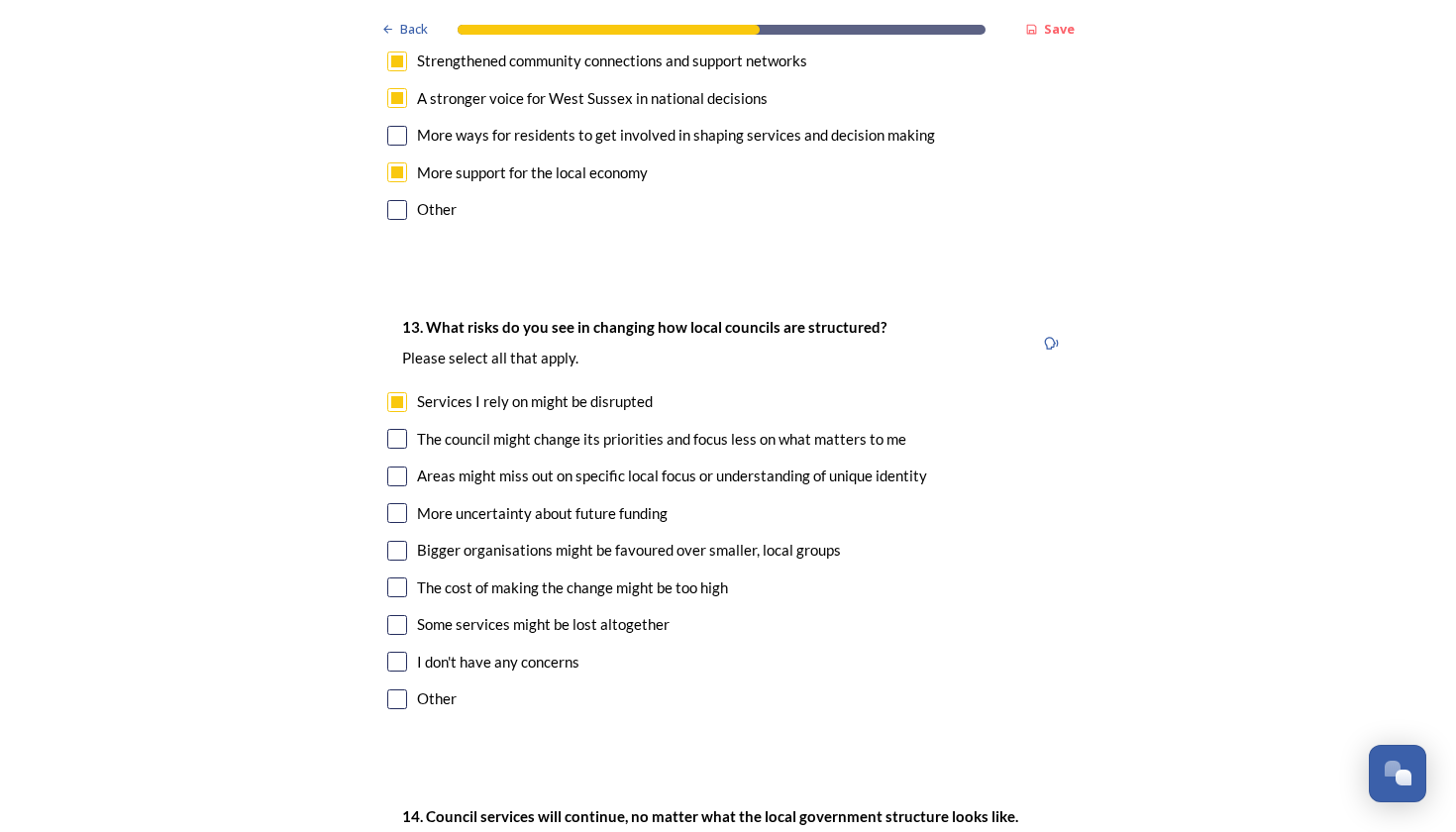 click at bounding box center (397, 439) 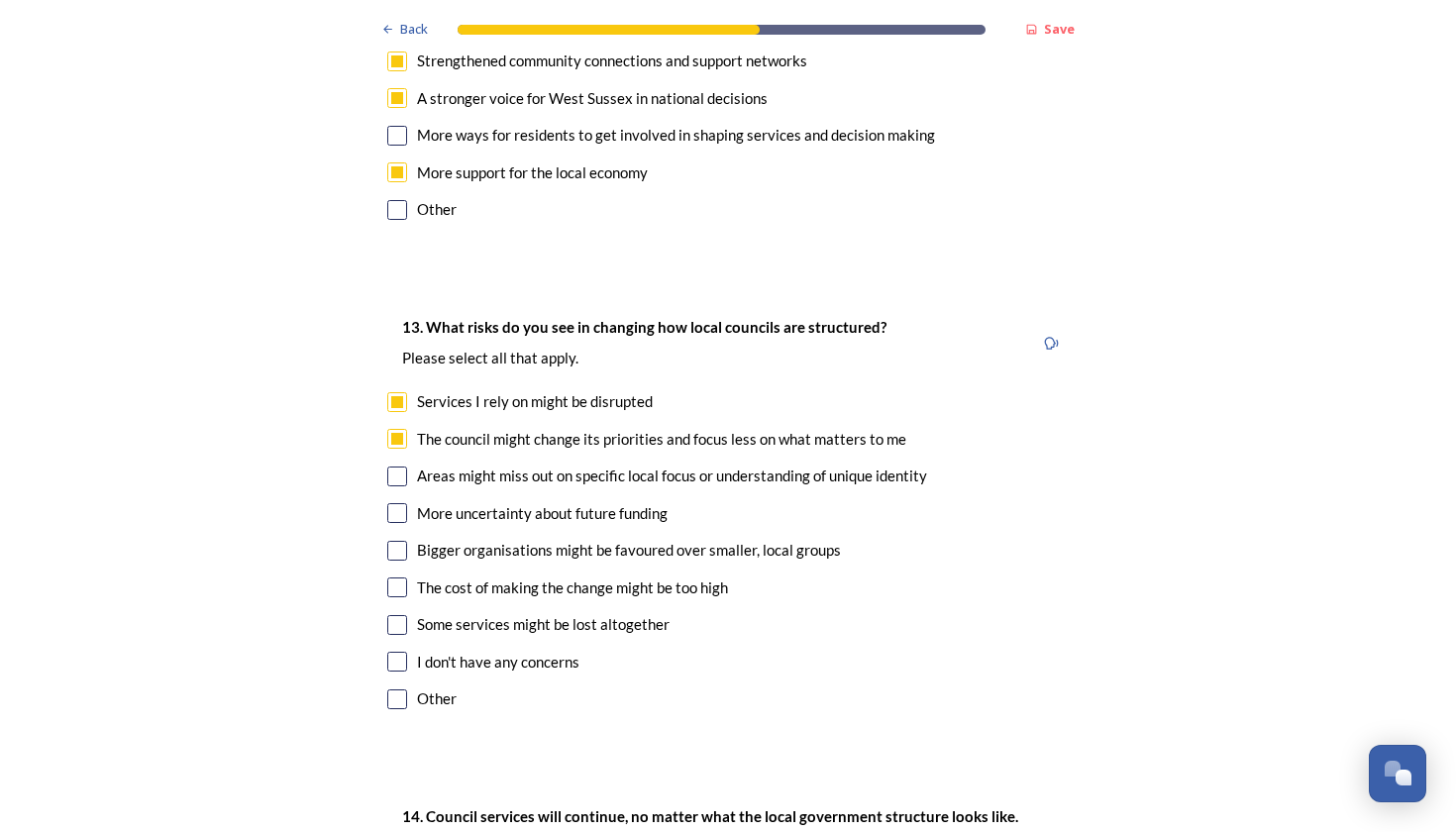 click at bounding box center (397, 476) 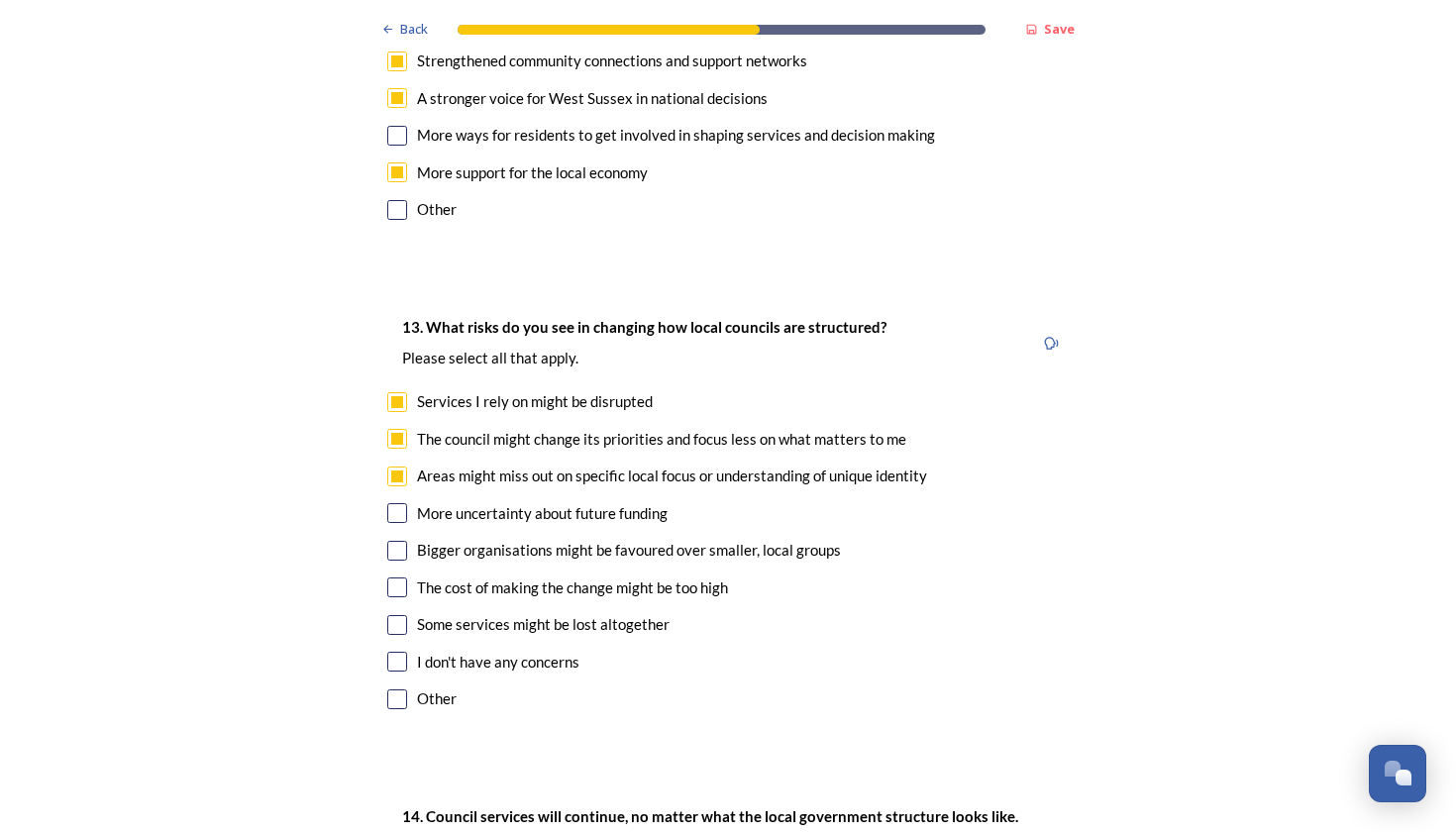 click at bounding box center [397, 513] 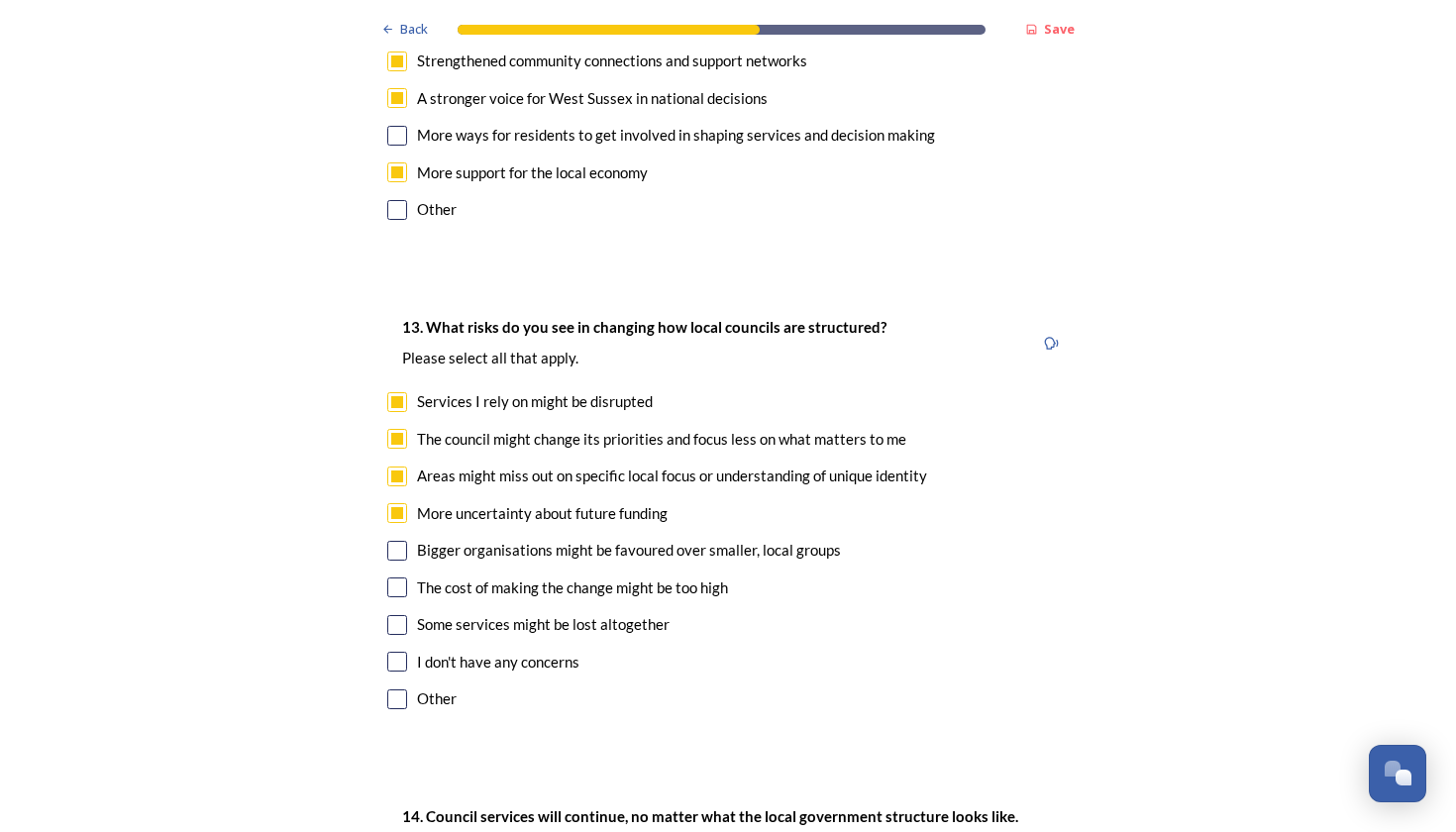 click at bounding box center [397, 551] 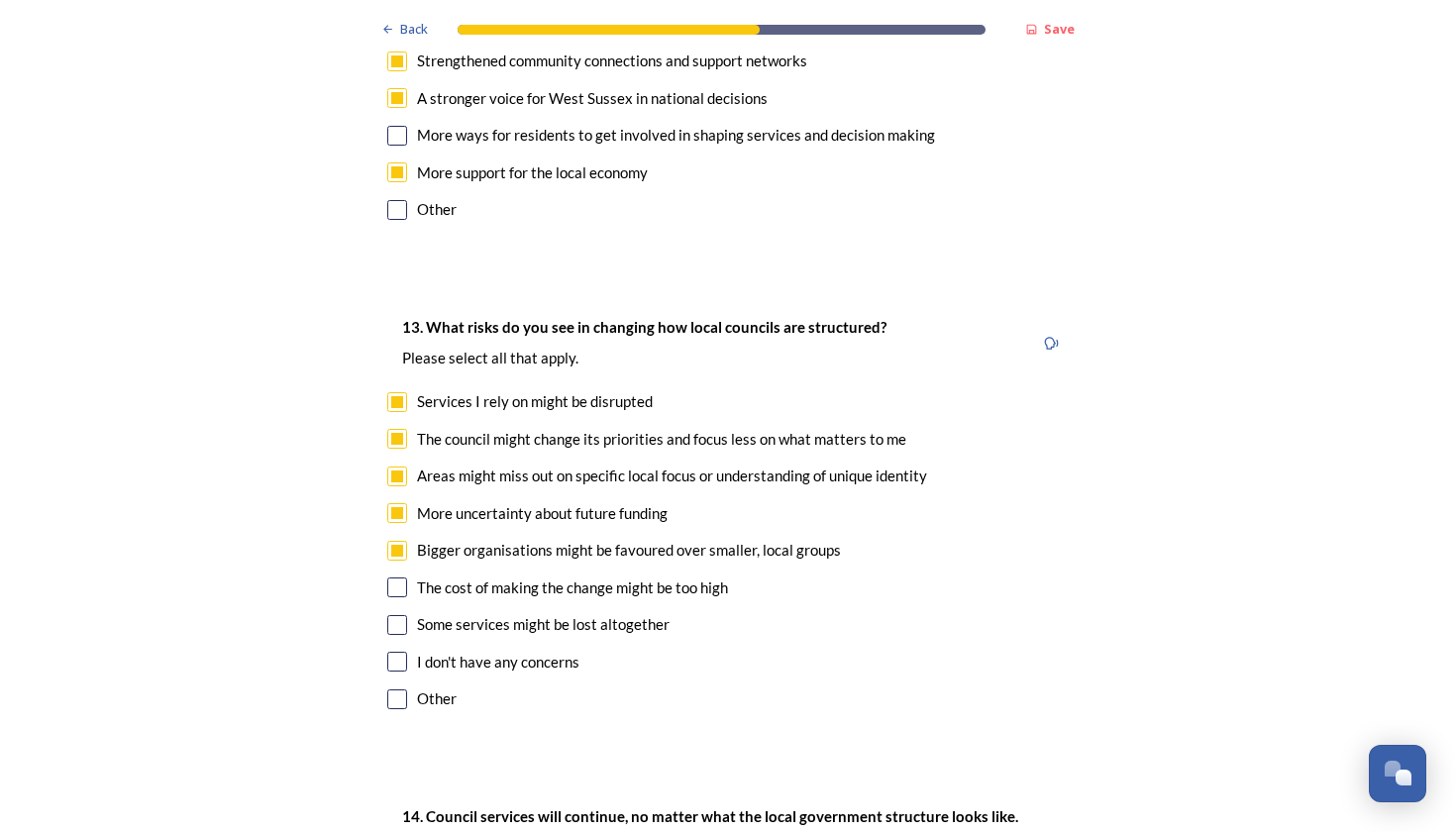 click at bounding box center (397, 587) 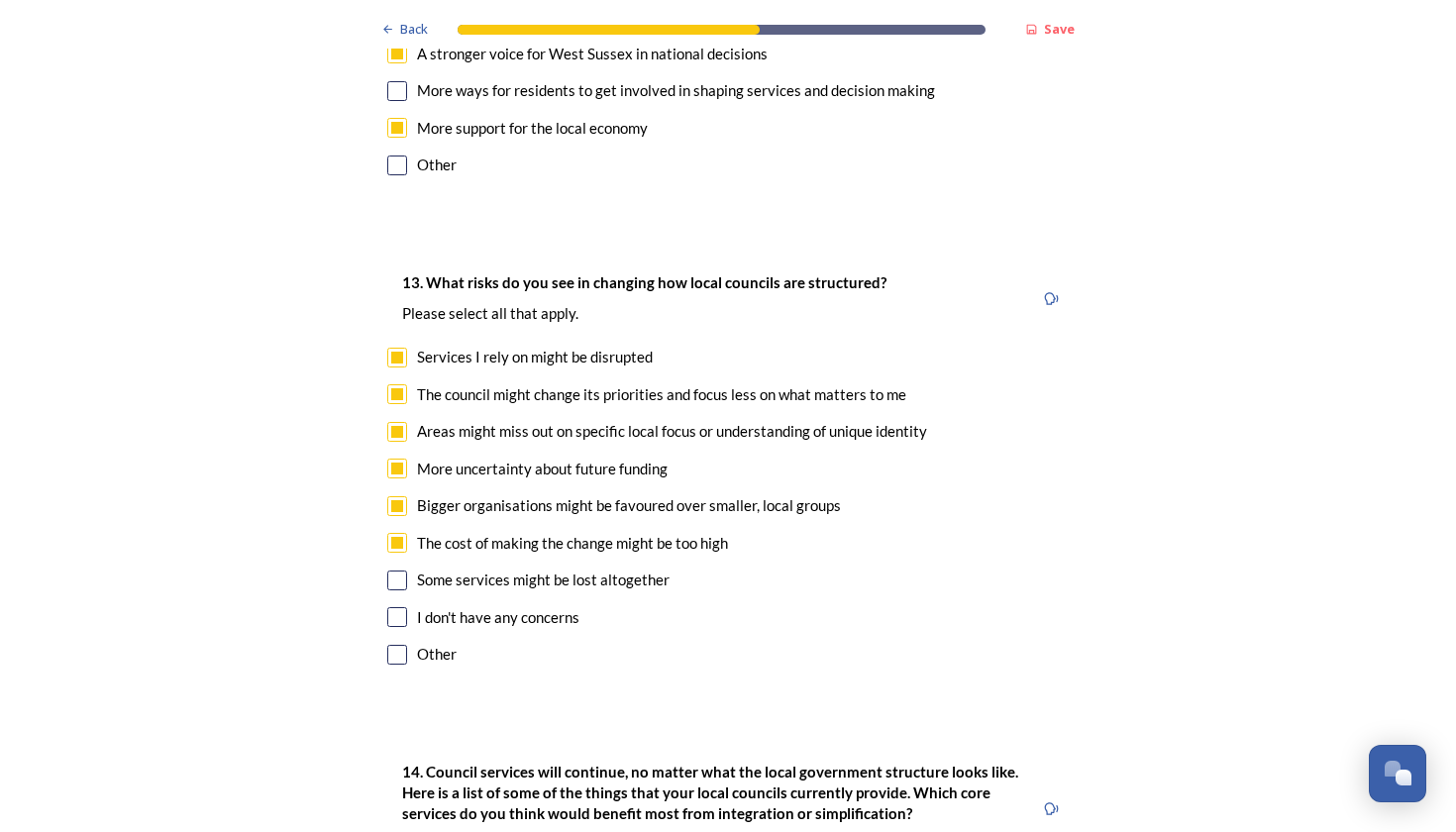 scroll, scrollTop: 3972, scrollLeft: 0, axis: vertical 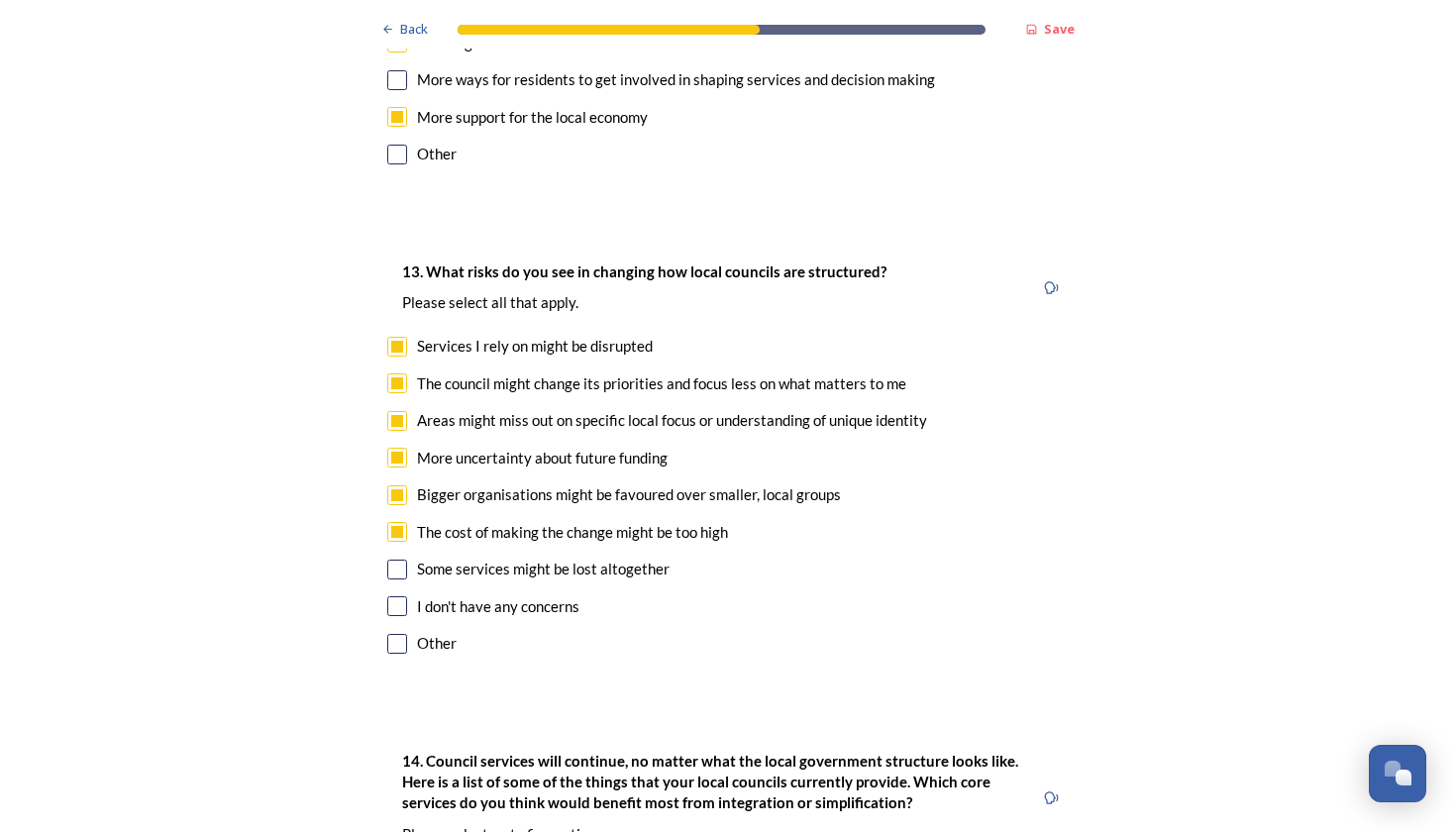 click at bounding box center [397, 570] 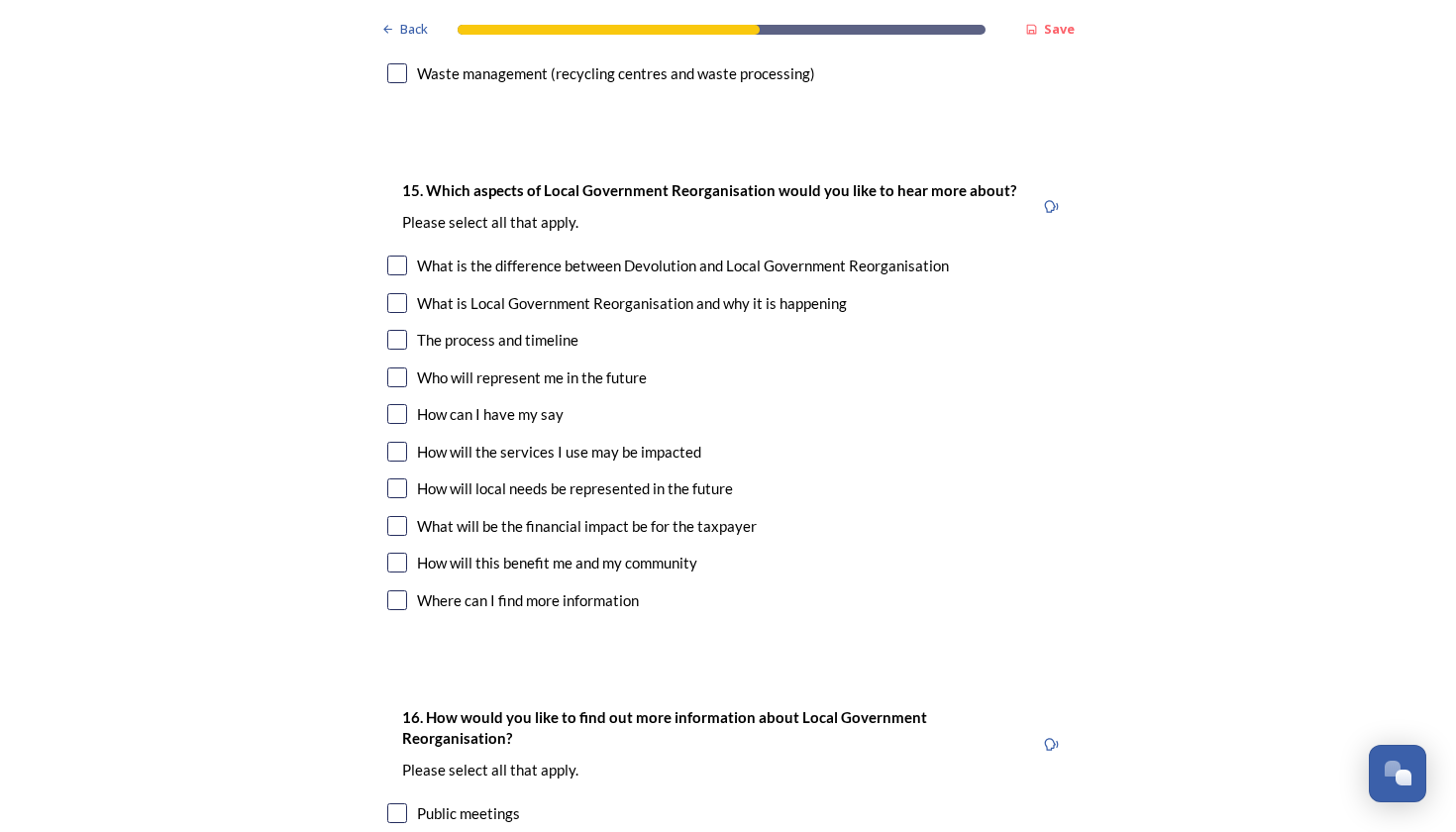 scroll, scrollTop: 5562, scrollLeft: 0, axis: vertical 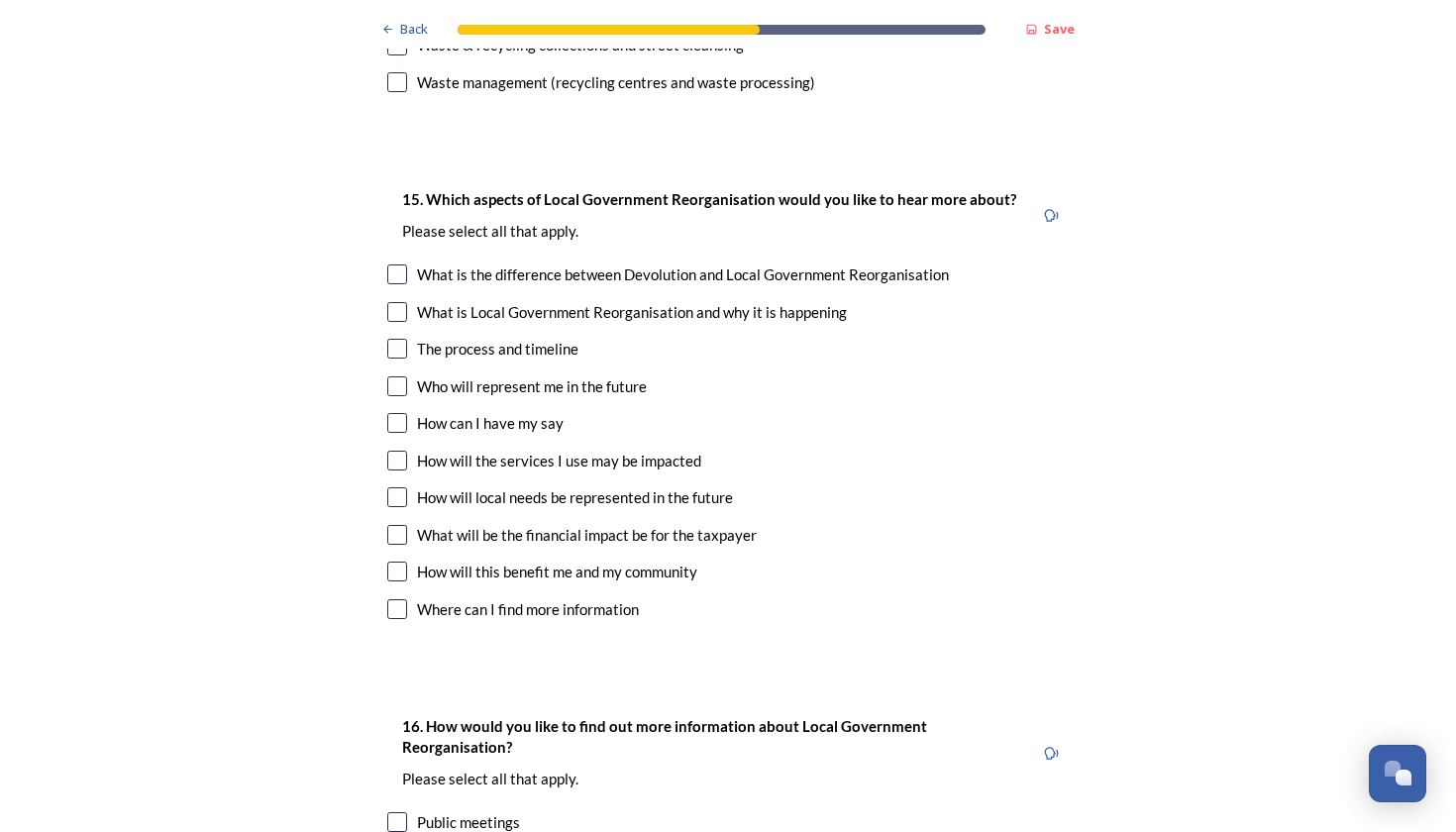click at bounding box center [397, 349] 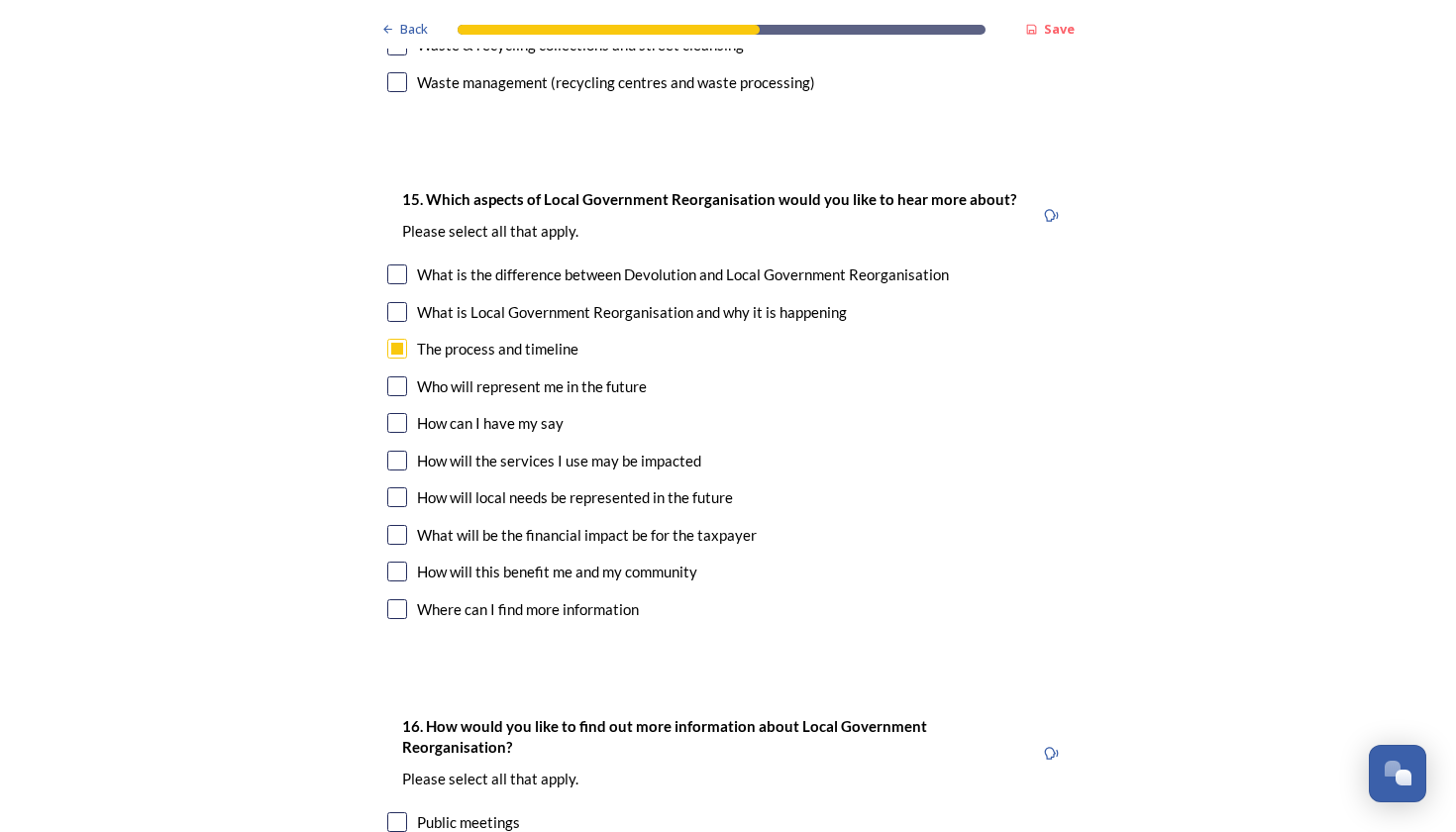 click at bounding box center (397, 386) 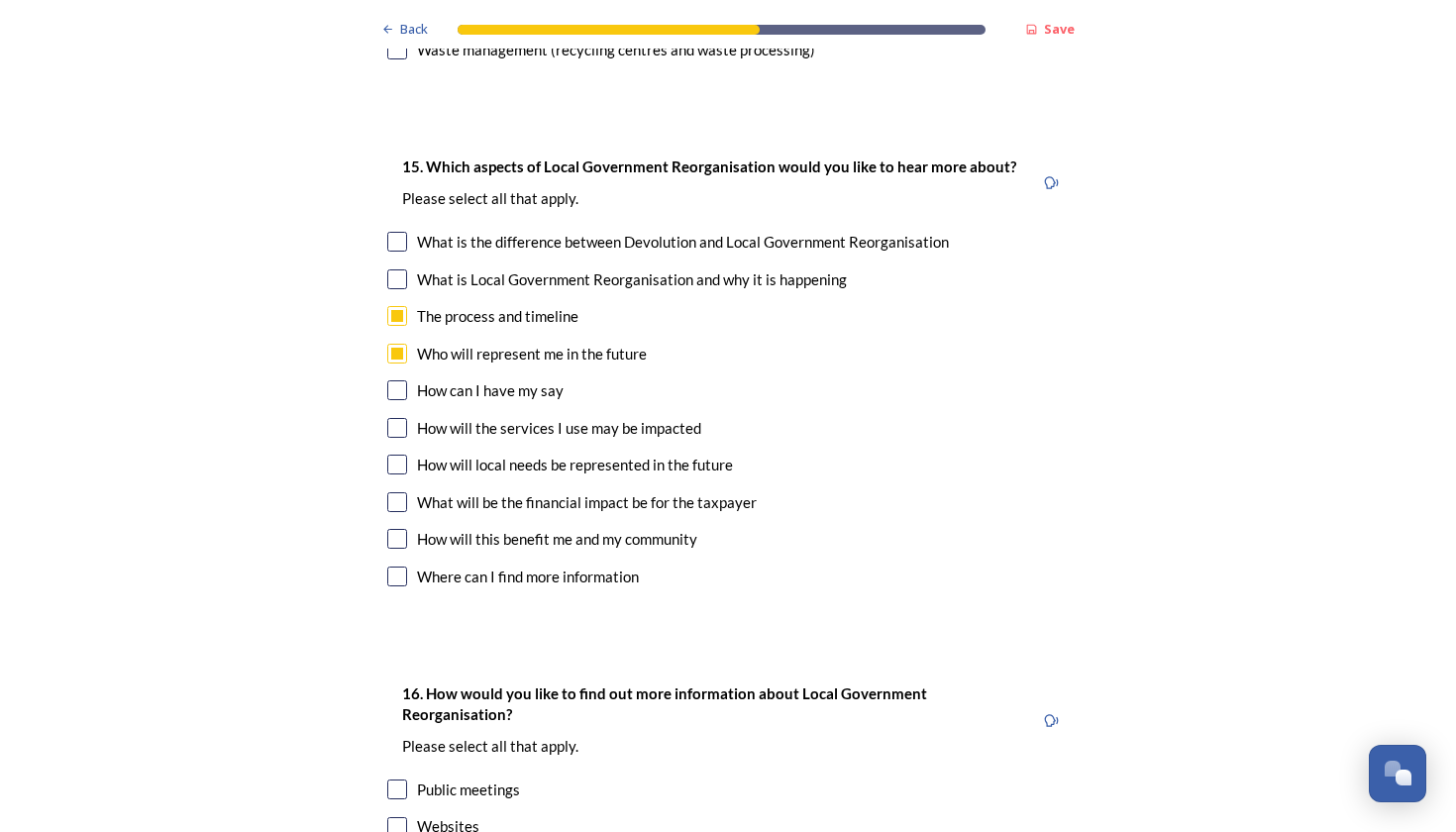 scroll, scrollTop: 5603, scrollLeft: 0, axis: vertical 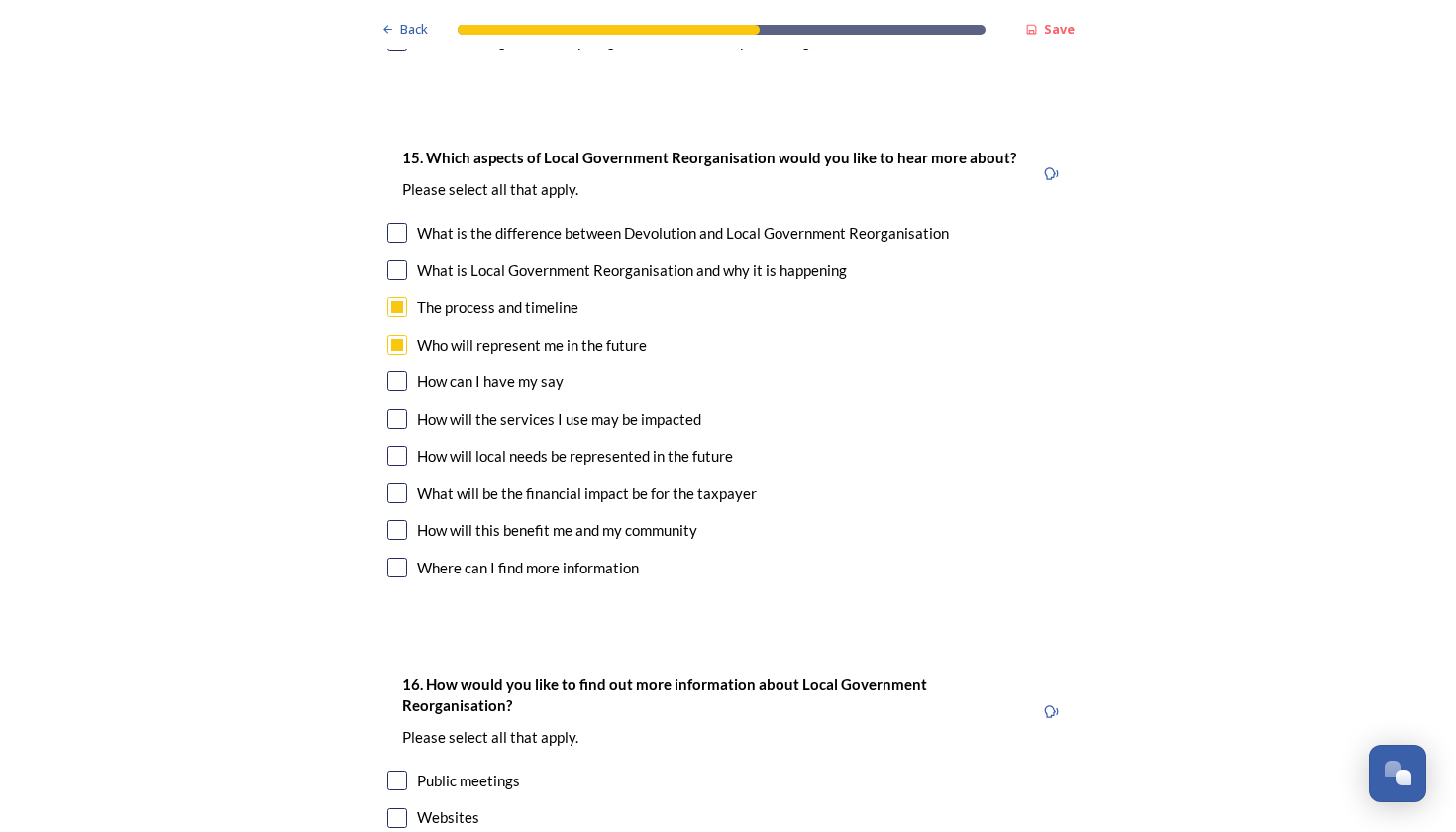 click at bounding box center (397, 419) 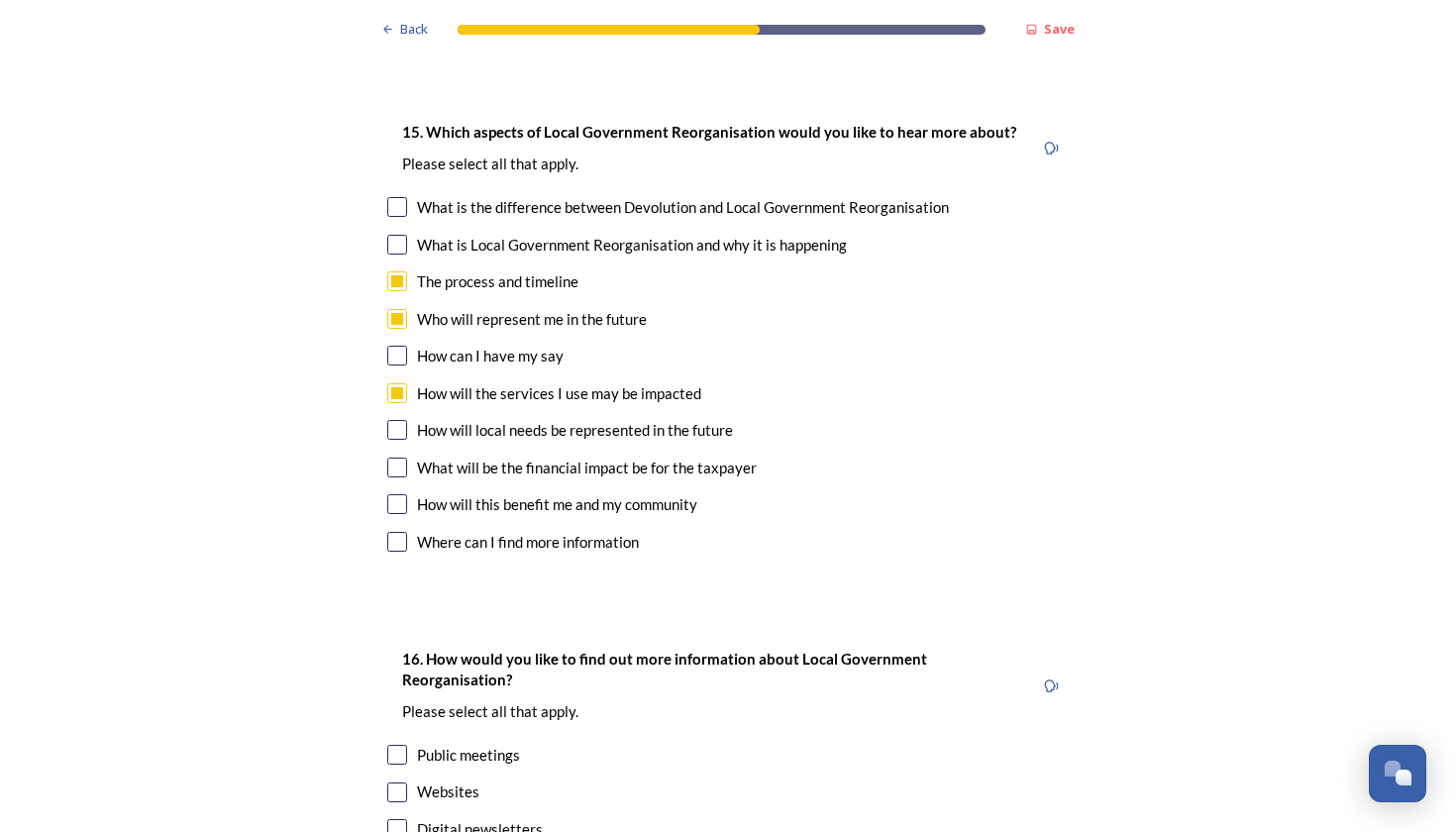 scroll, scrollTop: 5645, scrollLeft: 0, axis: vertical 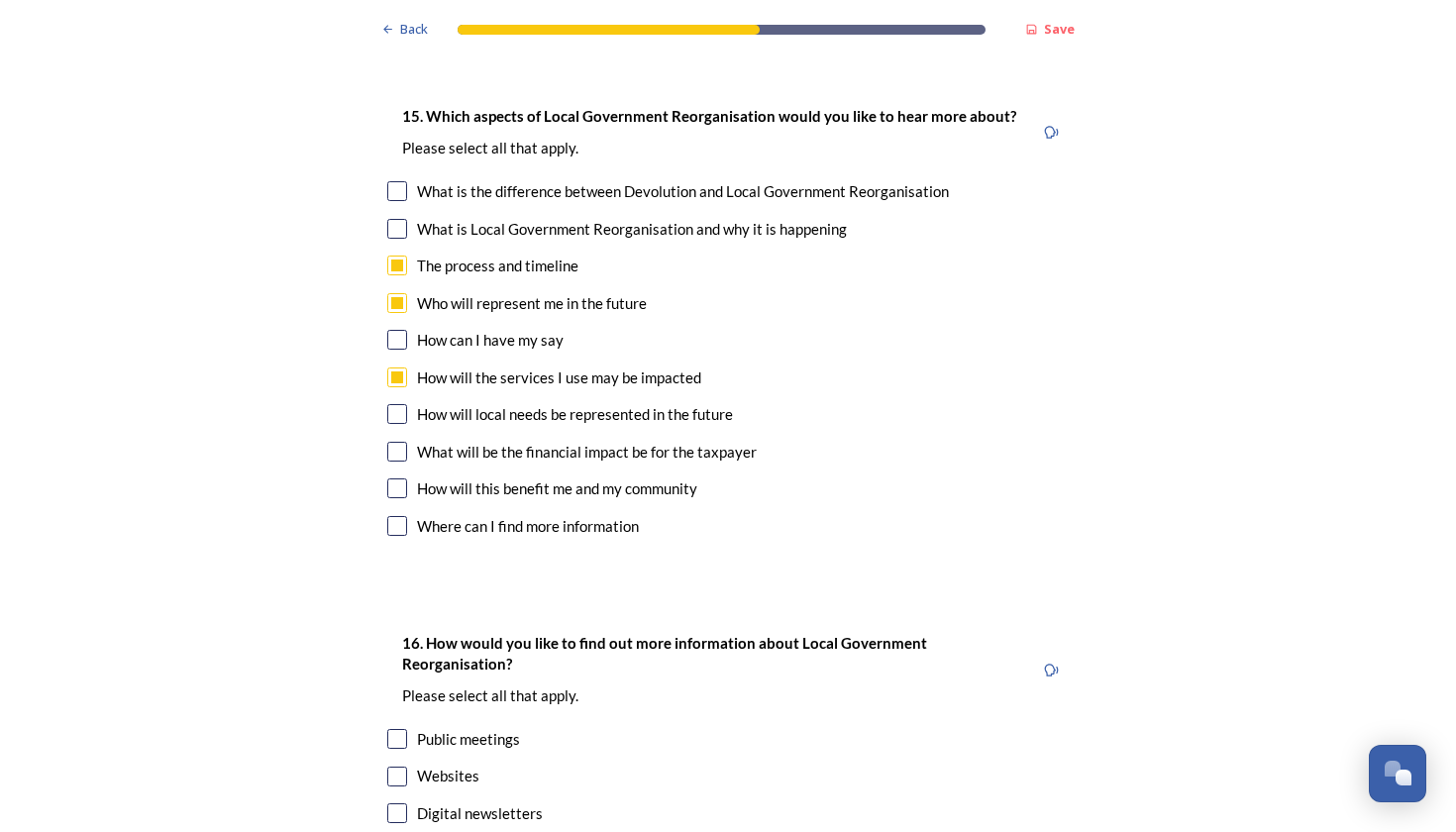 click at bounding box center (397, 452) 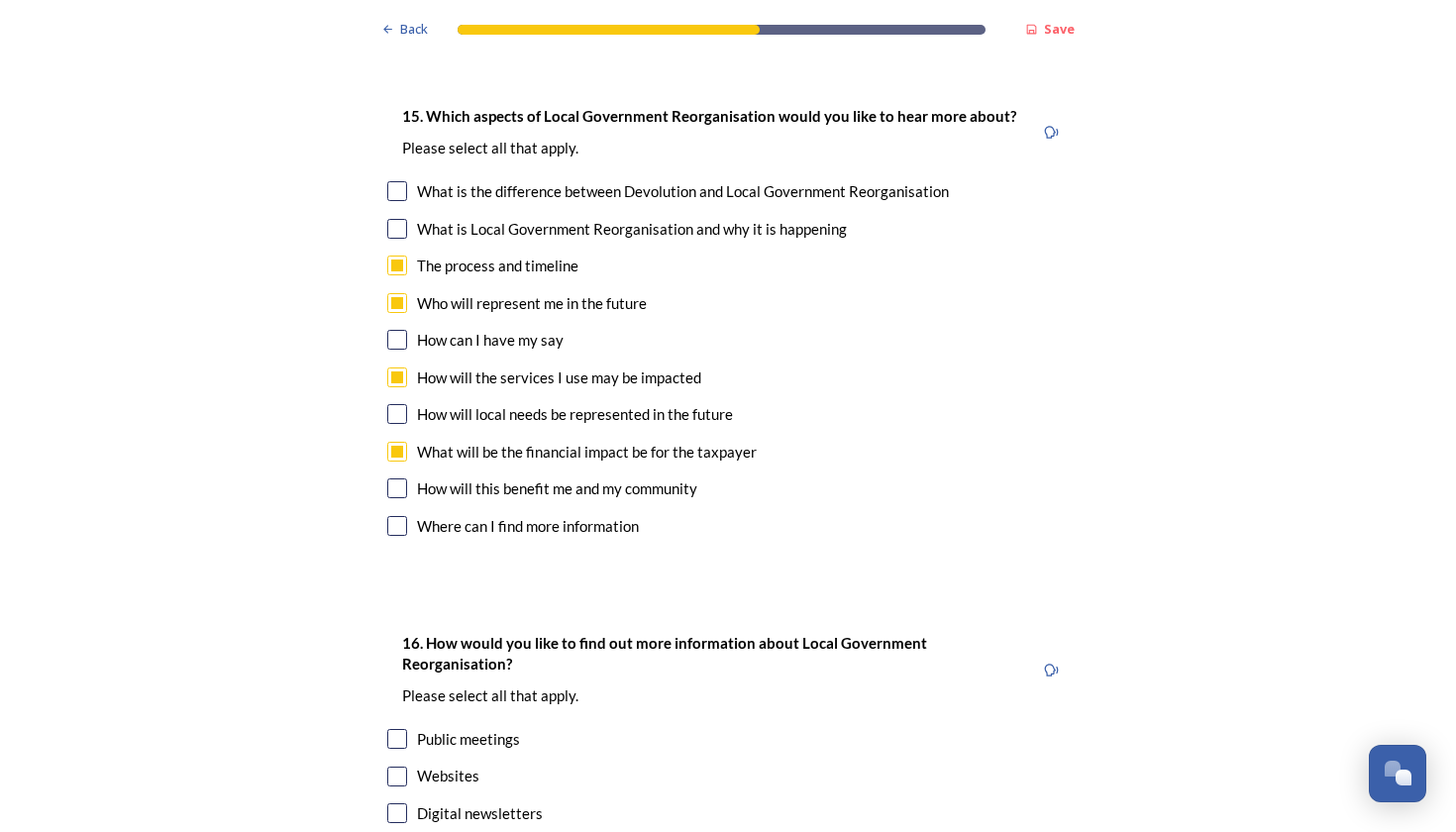 click at bounding box center (397, 488) 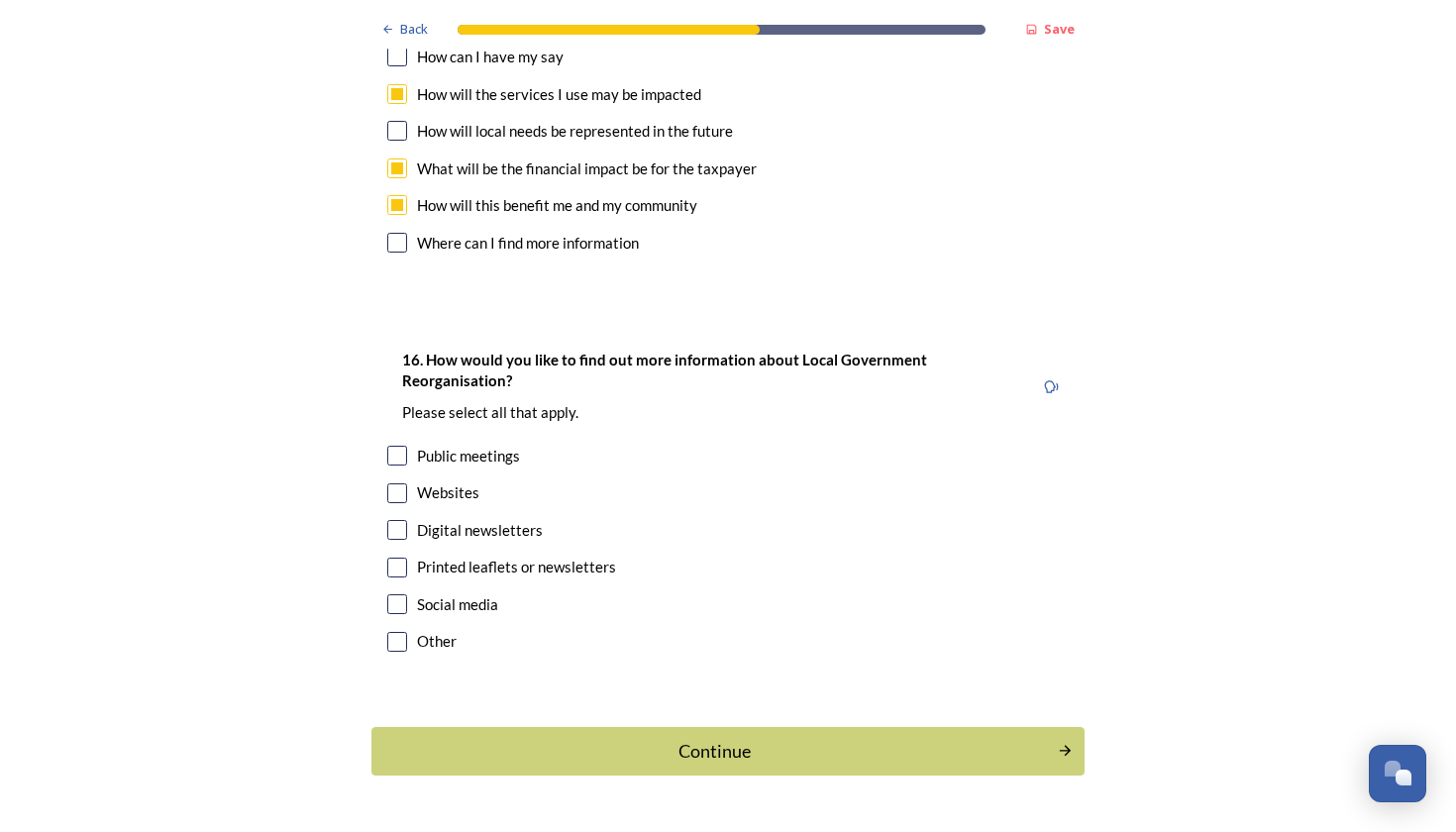 scroll, scrollTop: 5927, scrollLeft: 0, axis: vertical 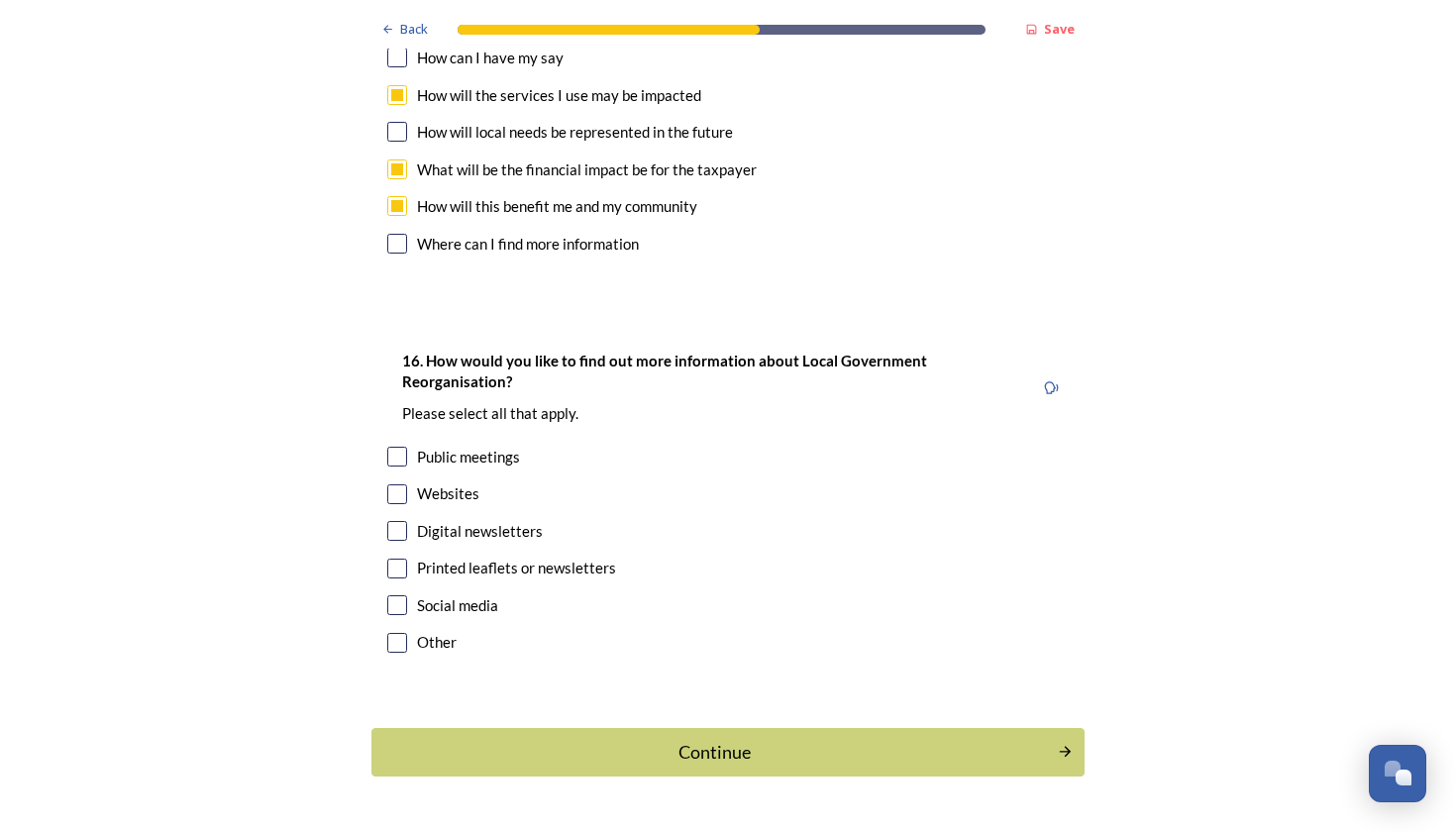 click at bounding box center (397, 494) 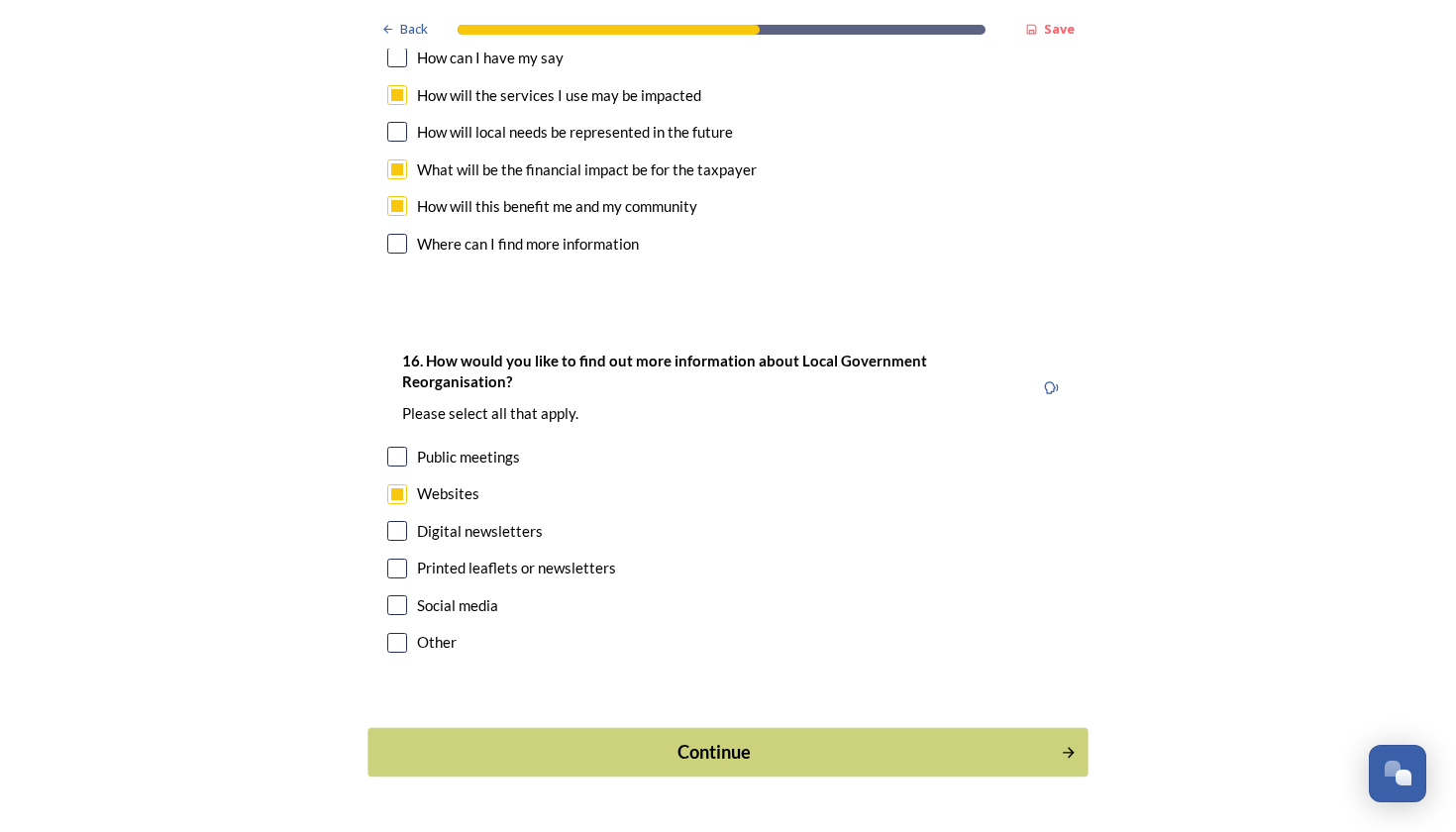 click on "Continue" at bounding box center (714, 752) 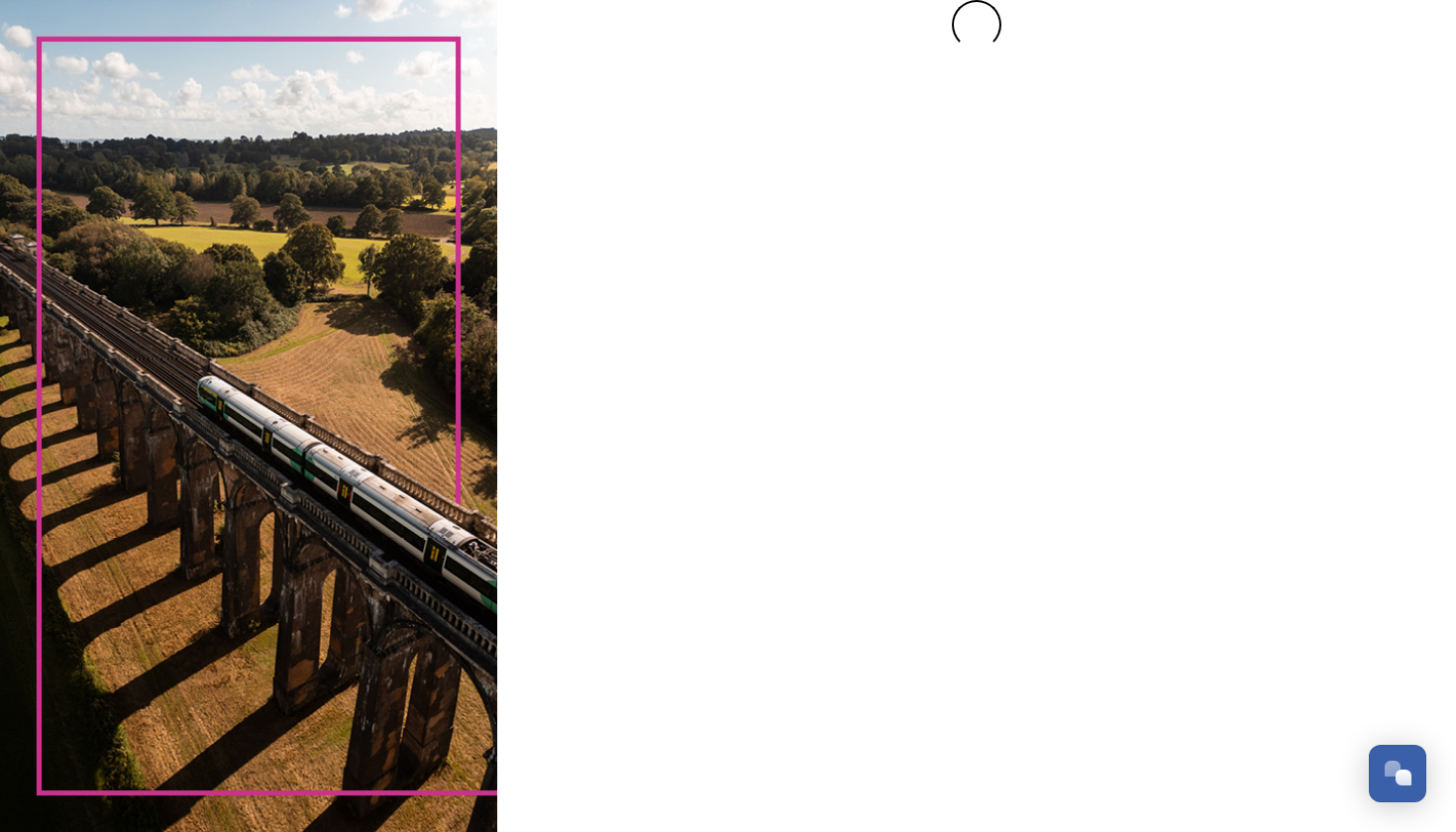 scroll, scrollTop: 0, scrollLeft: 0, axis: both 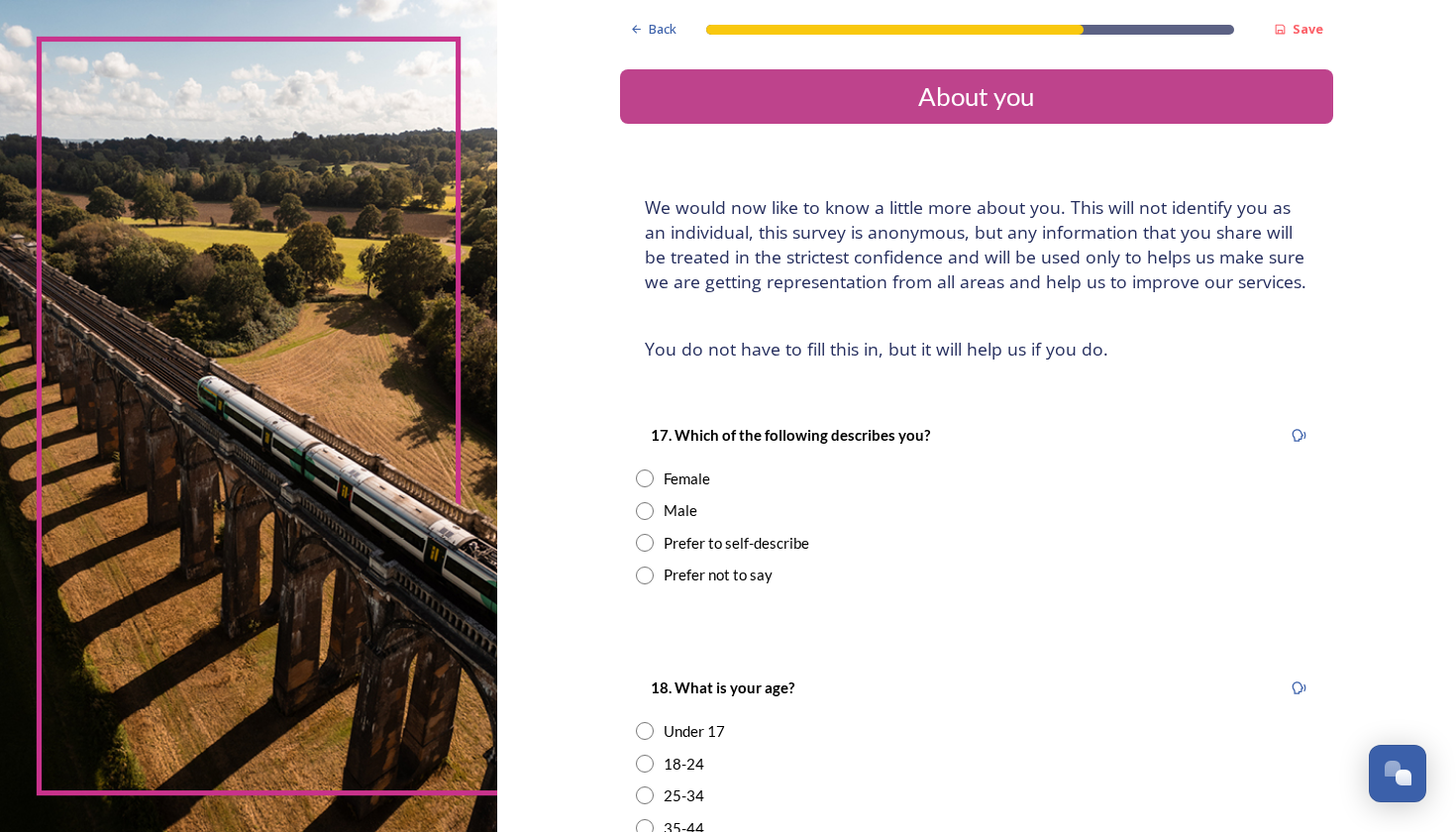 click at bounding box center (645, 478) 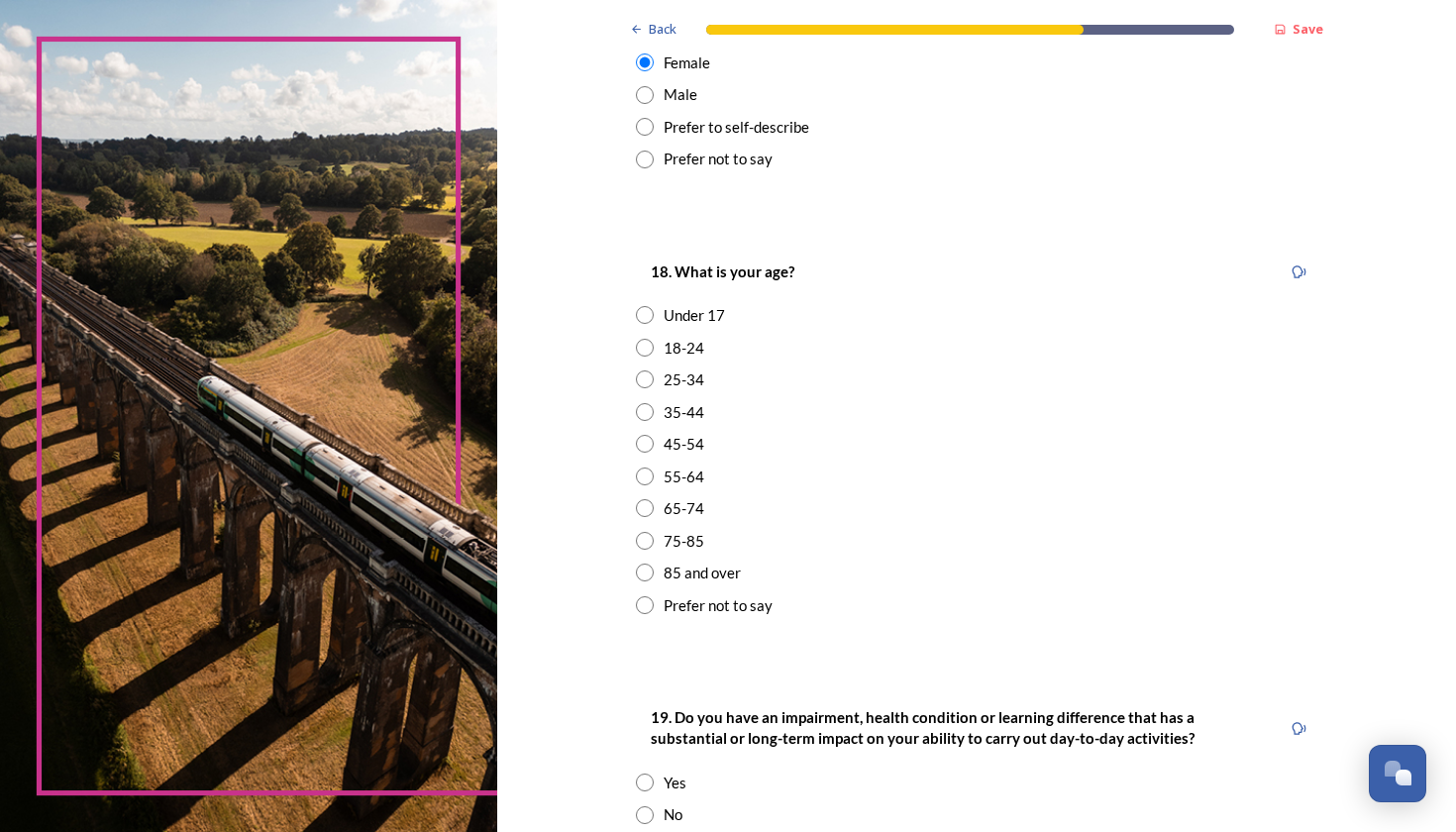 scroll, scrollTop: 423, scrollLeft: 0, axis: vertical 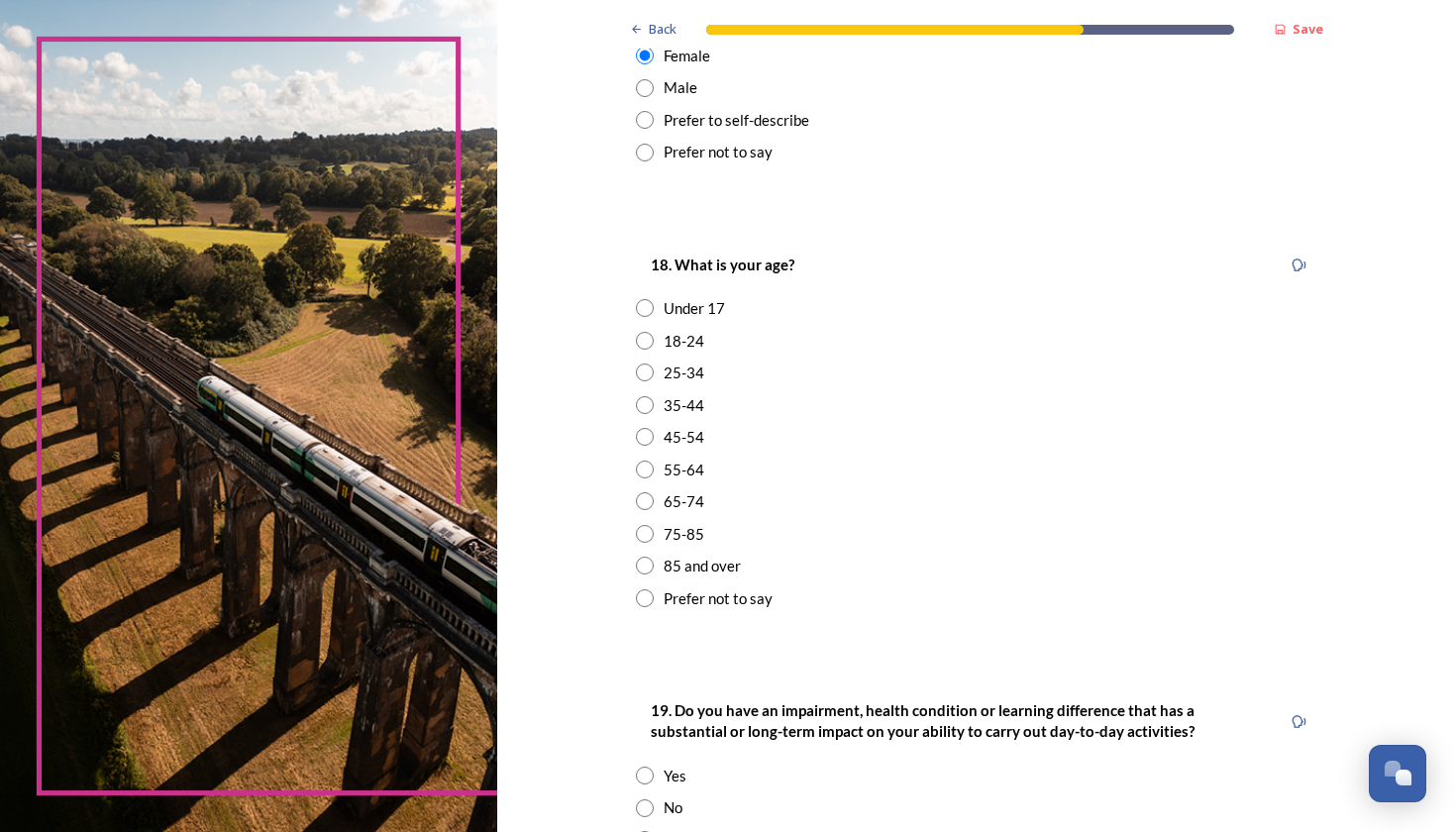 click at bounding box center [645, 469] 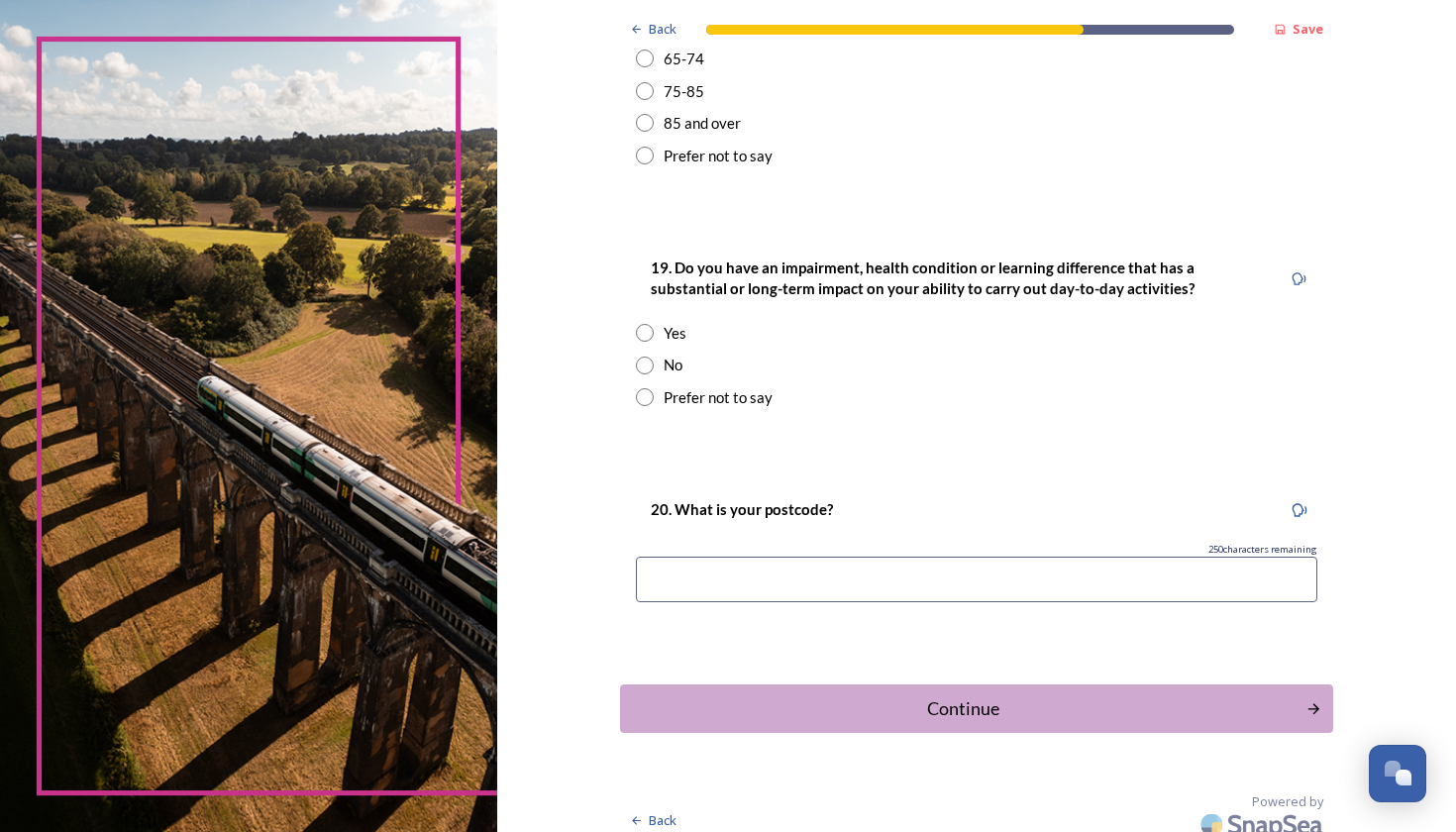 scroll, scrollTop: 873, scrollLeft: 0, axis: vertical 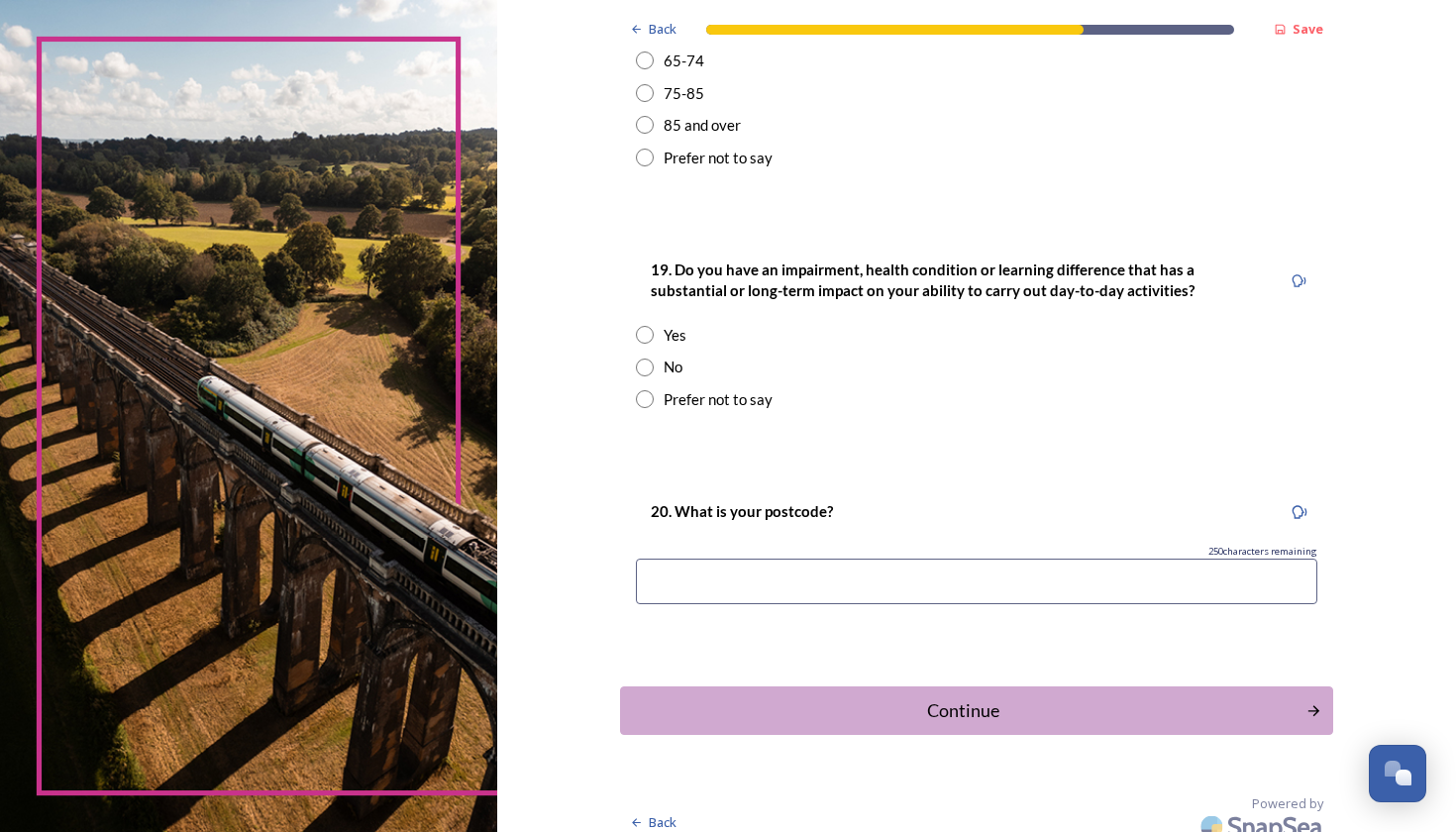 click at bounding box center (645, 399) 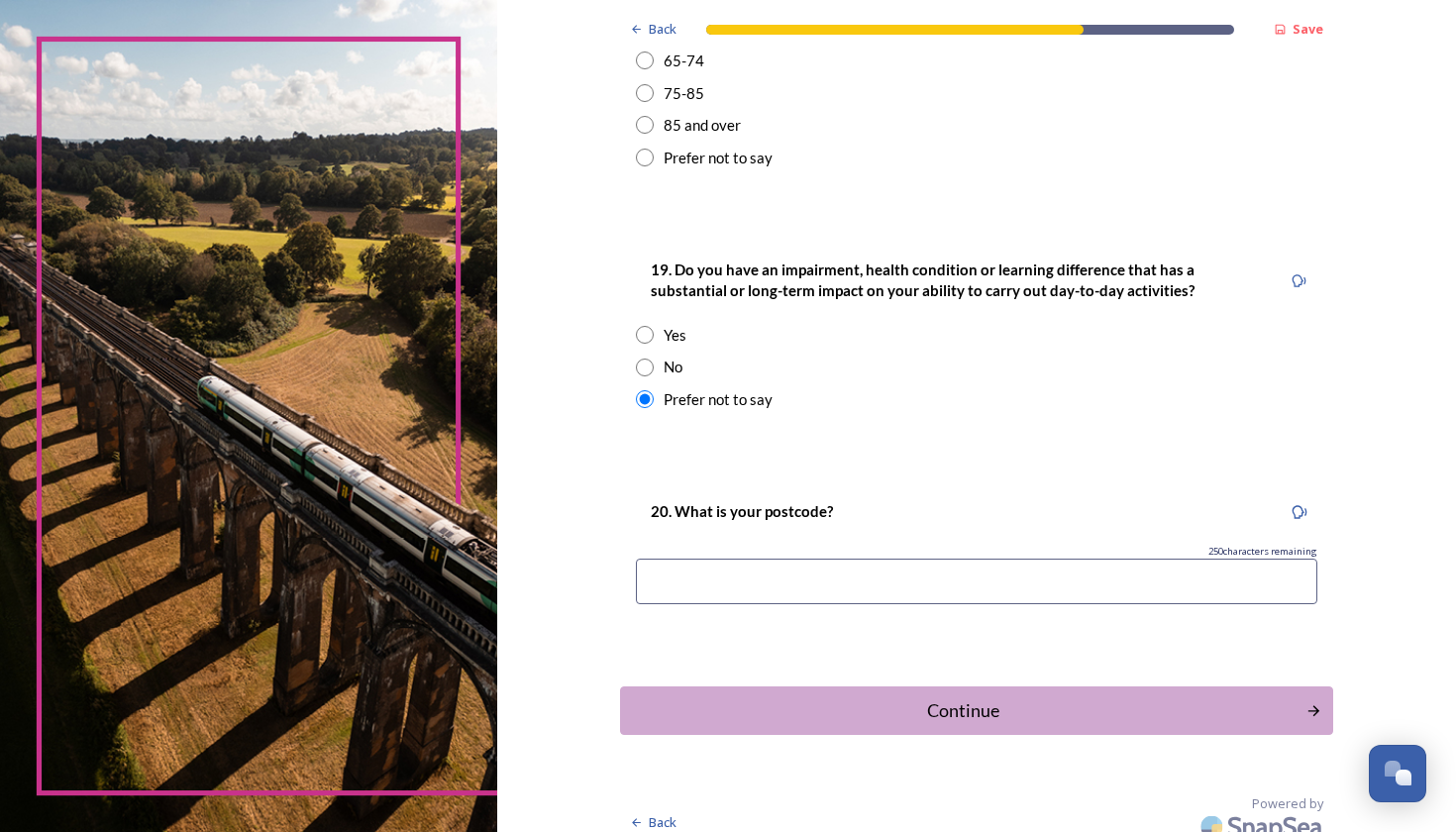 click at bounding box center [977, 581] 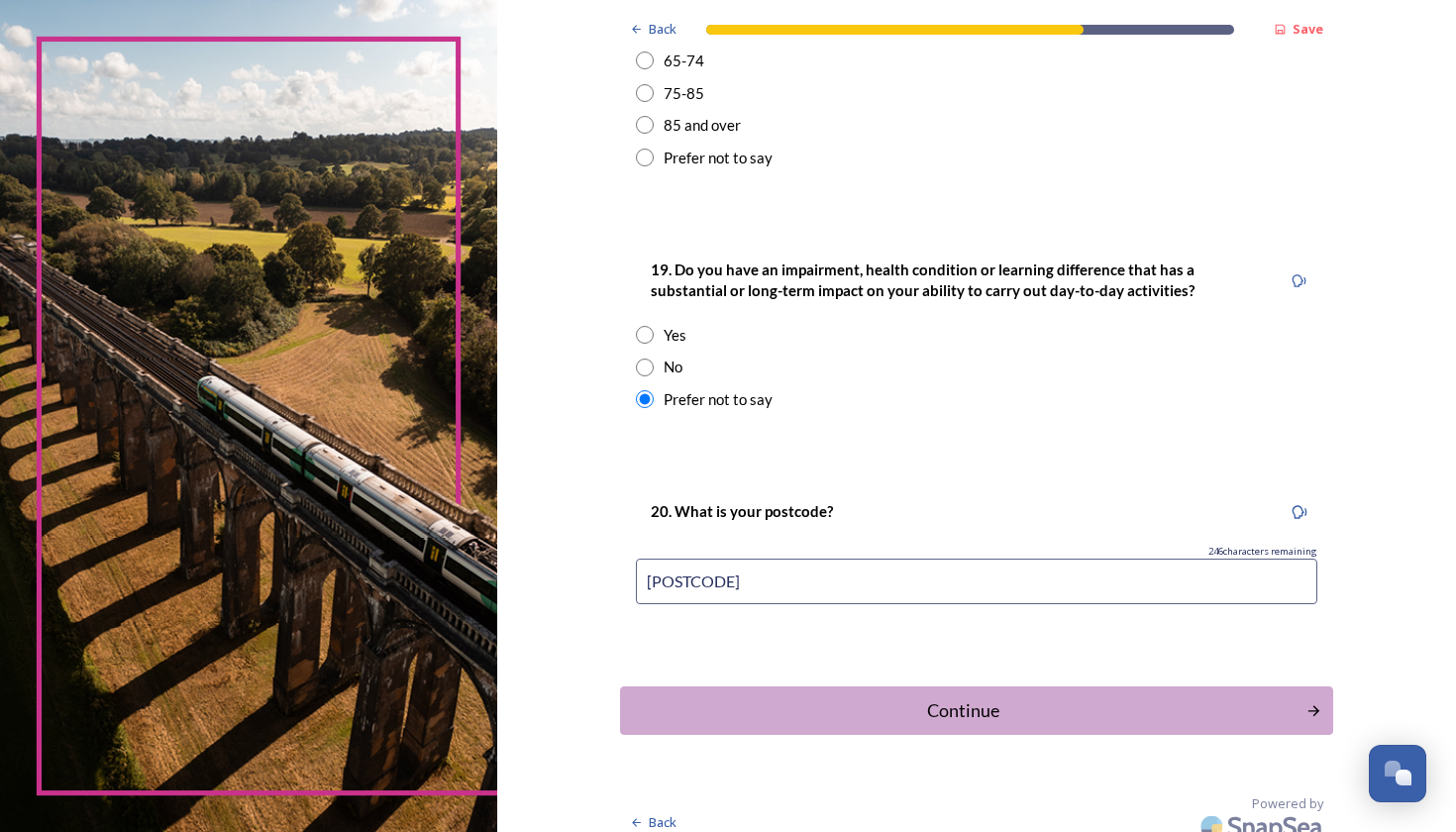 type on "BN12" 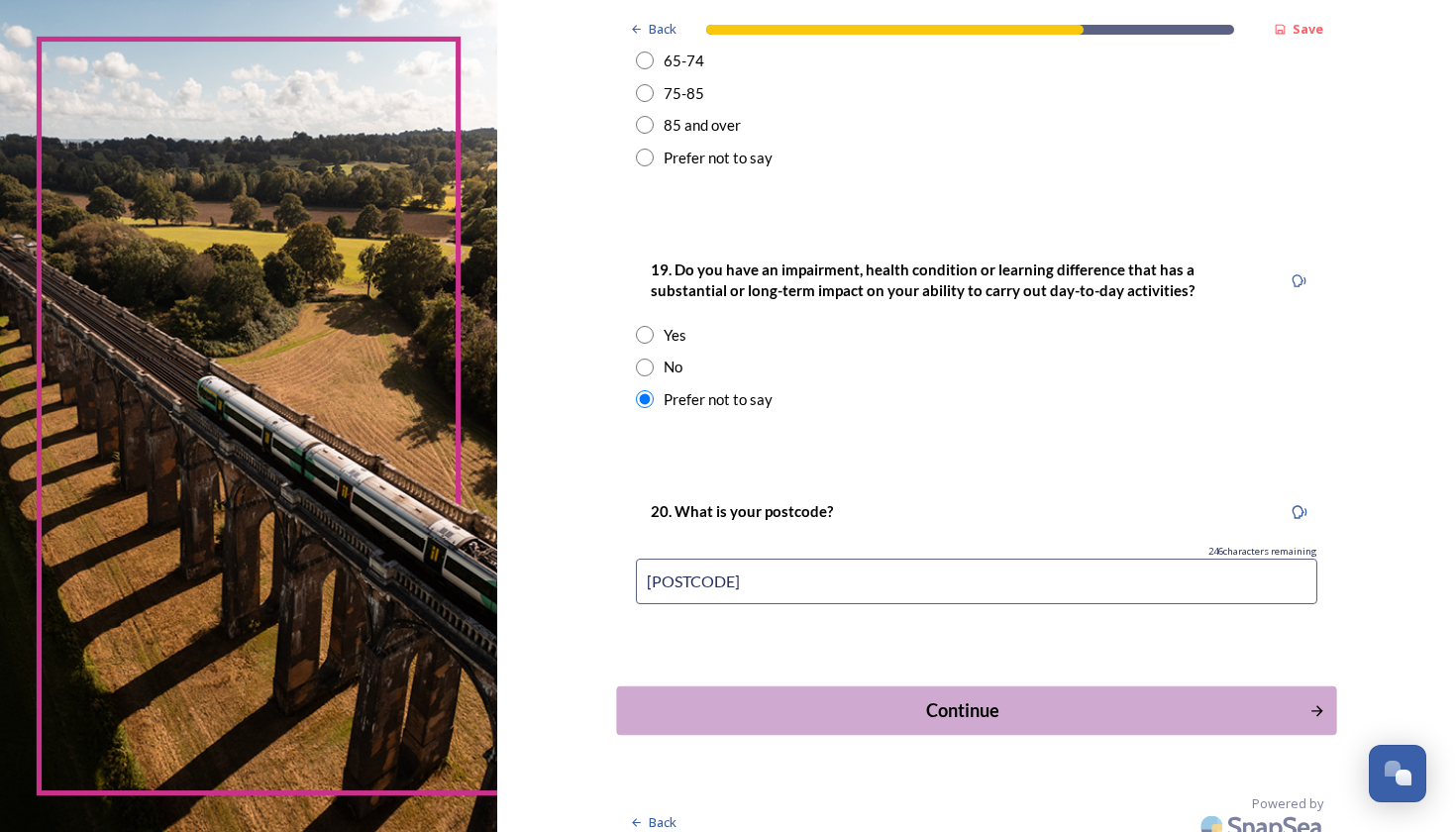 click on "Continue" at bounding box center (962, 710) 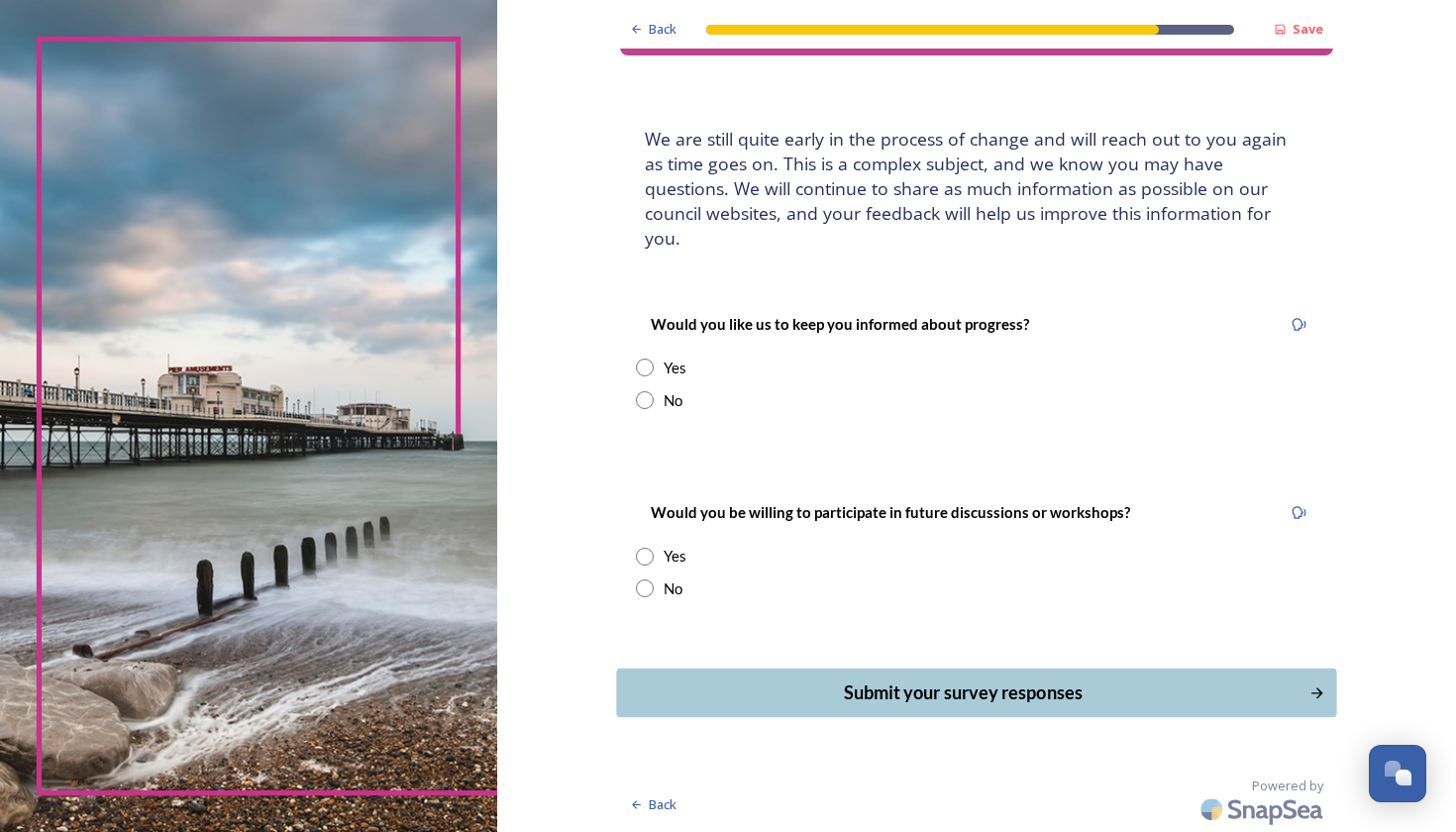 scroll, scrollTop: 37, scrollLeft: 0, axis: vertical 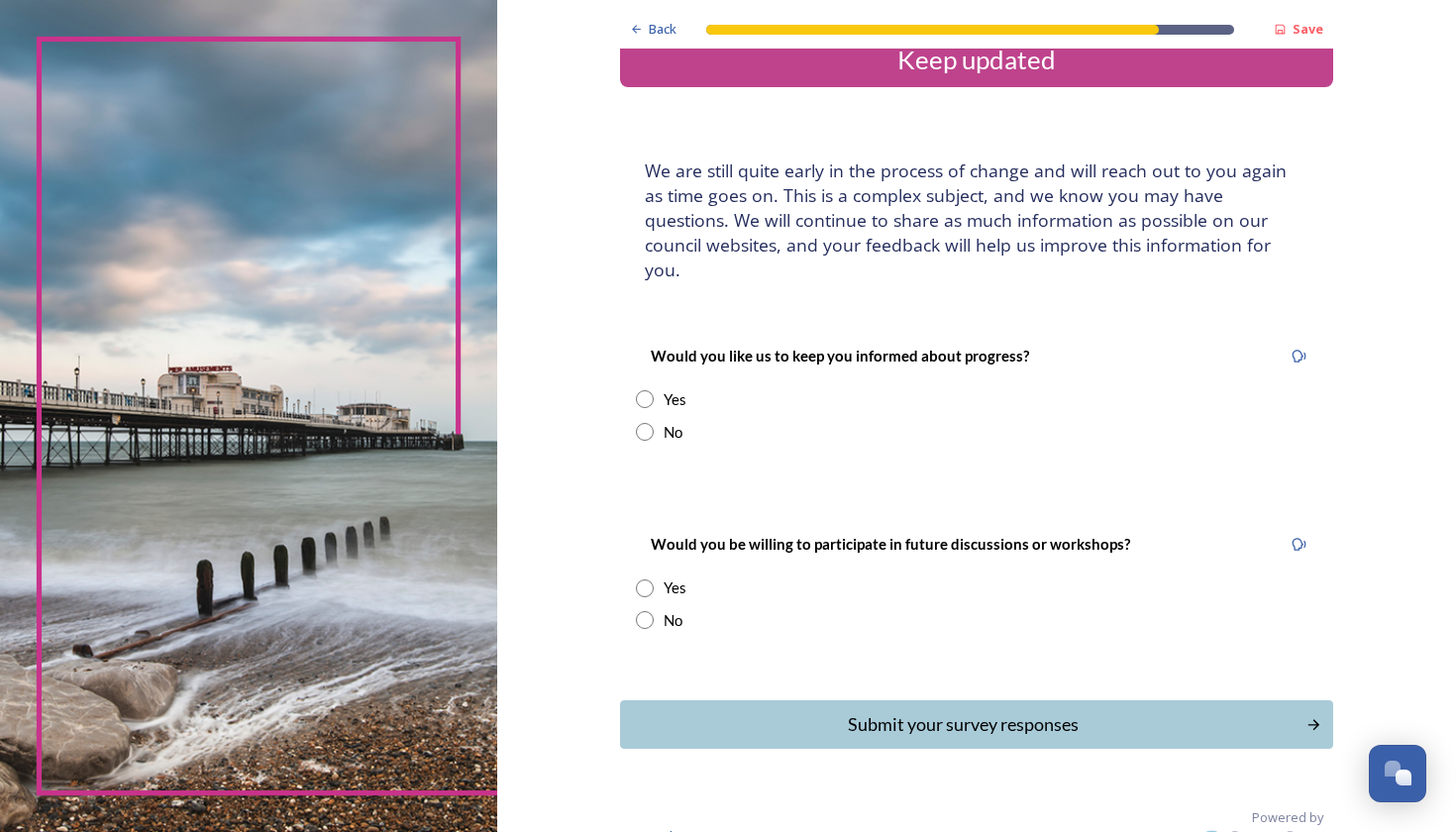 click at bounding box center (645, 432) 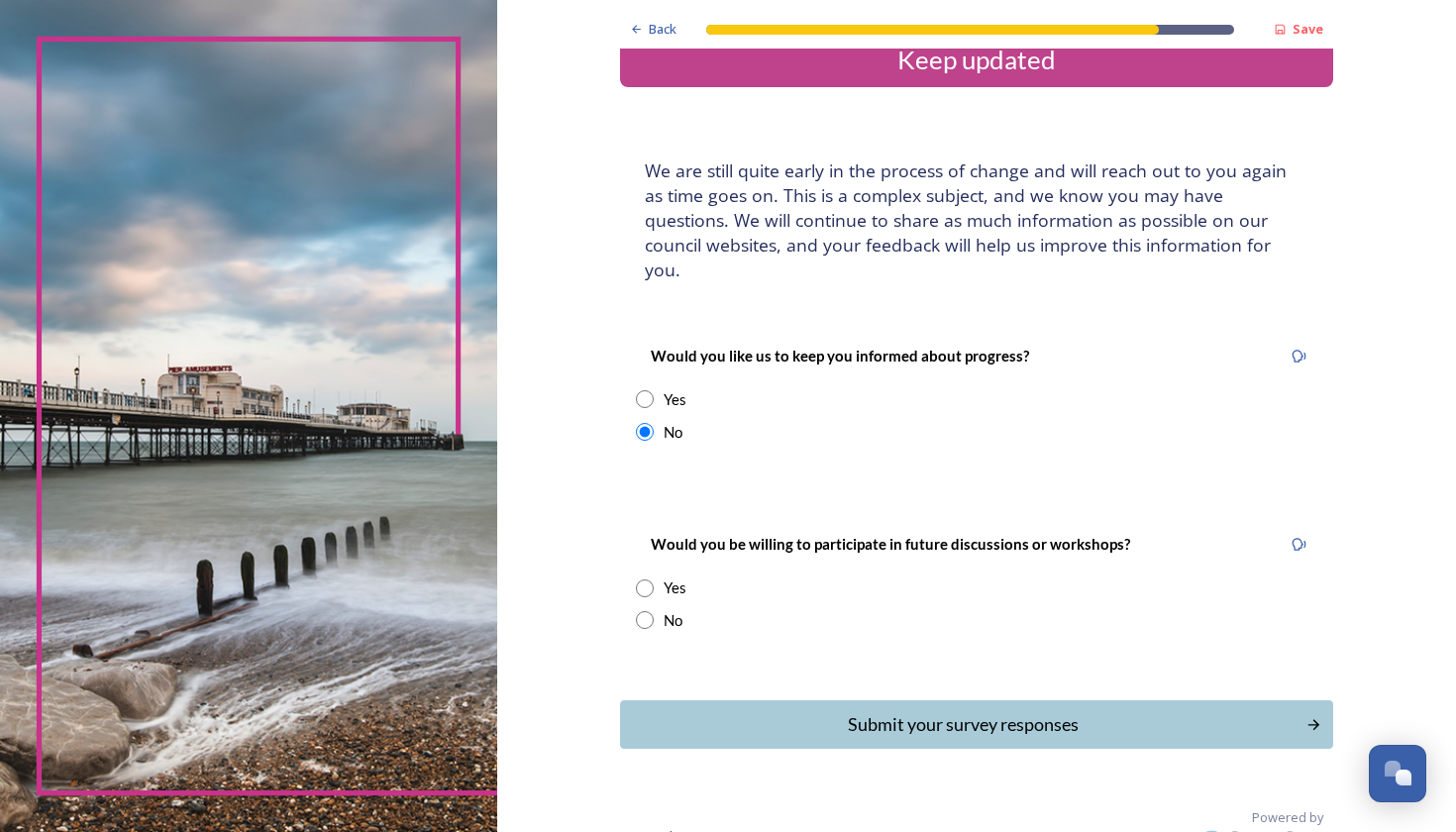 click at bounding box center (645, 620) 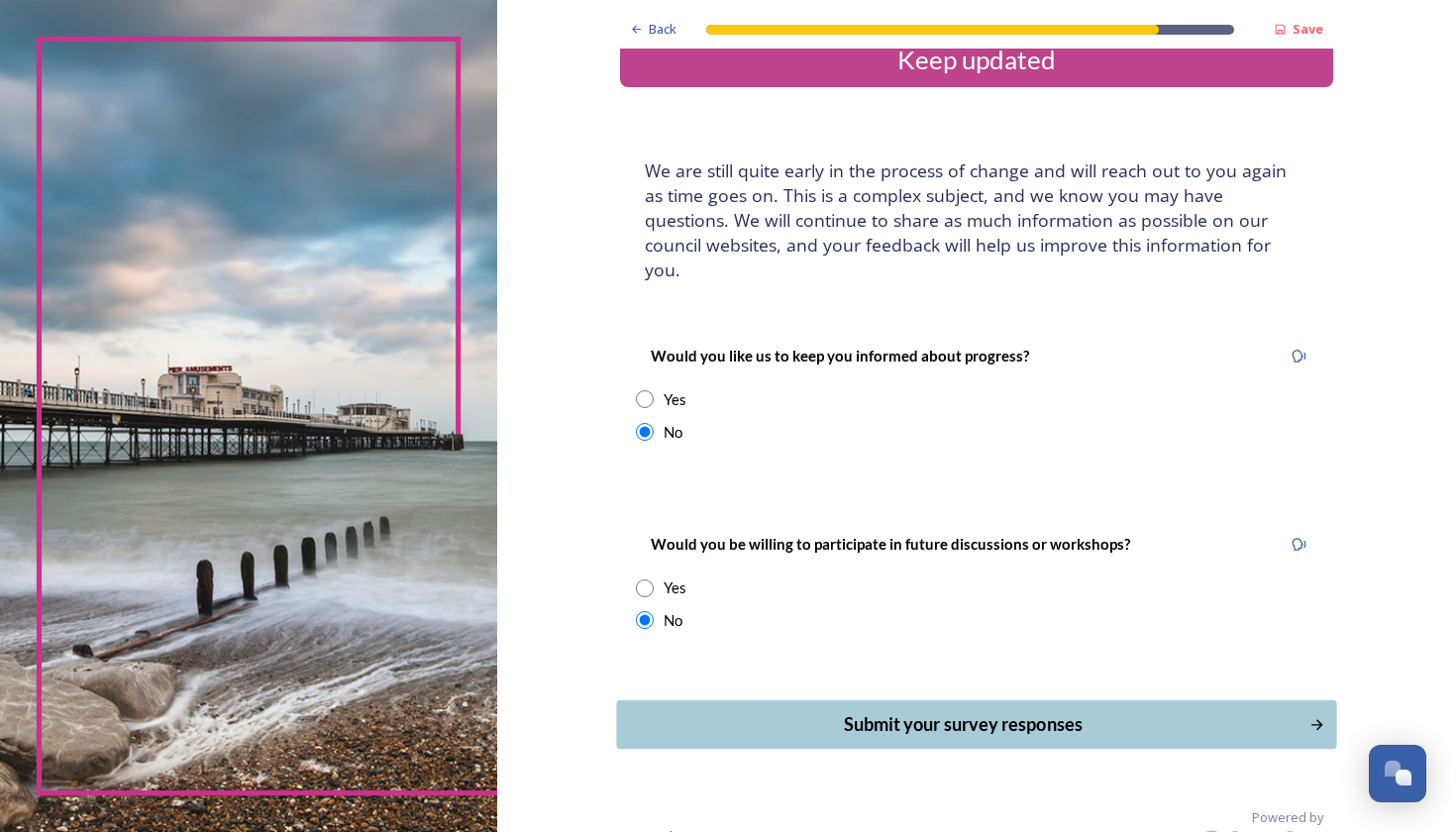 click on "Submit your survey responses" at bounding box center (962, 724) 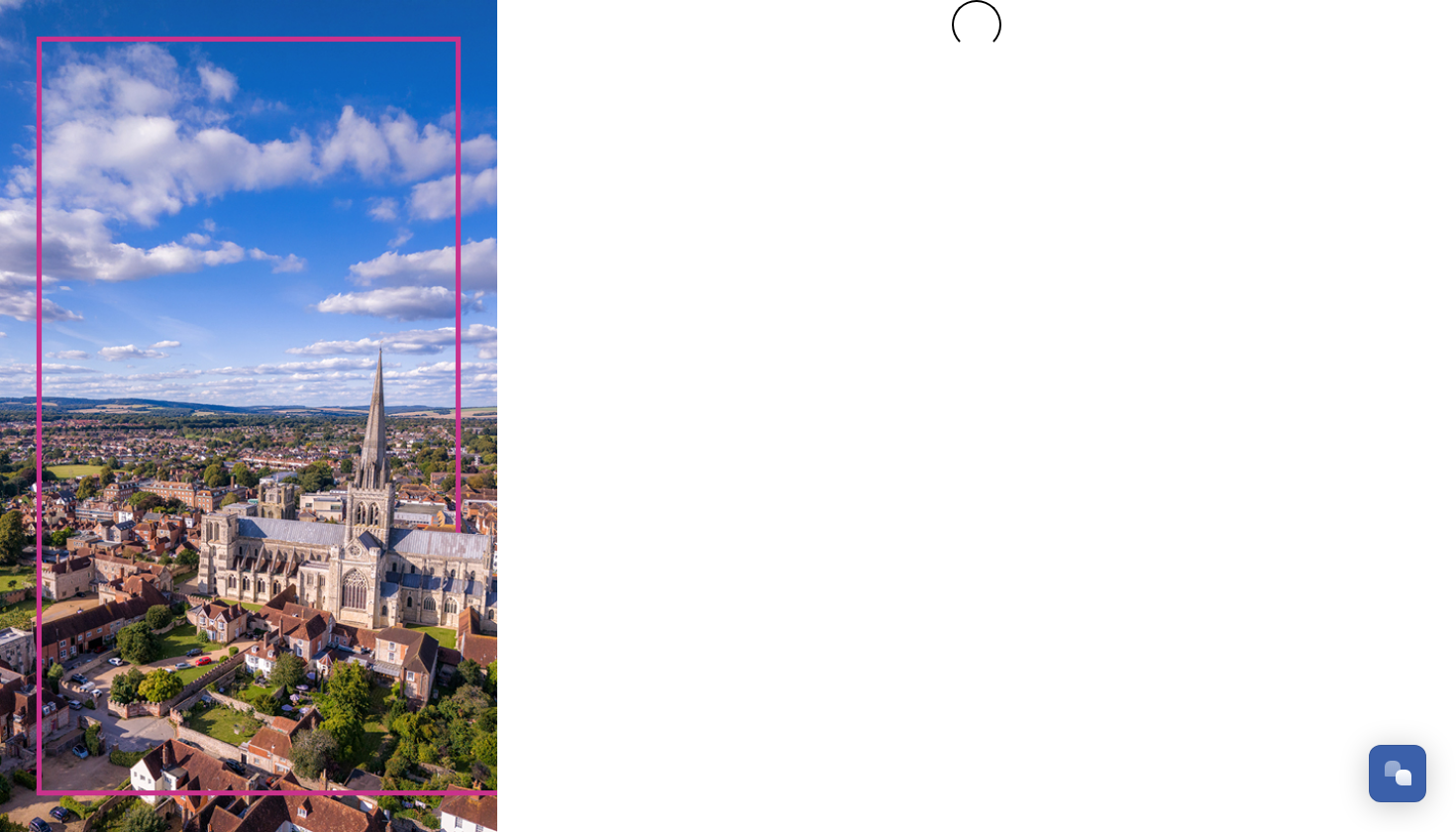 scroll, scrollTop: 0, scrollLeft: 0, axis: both 